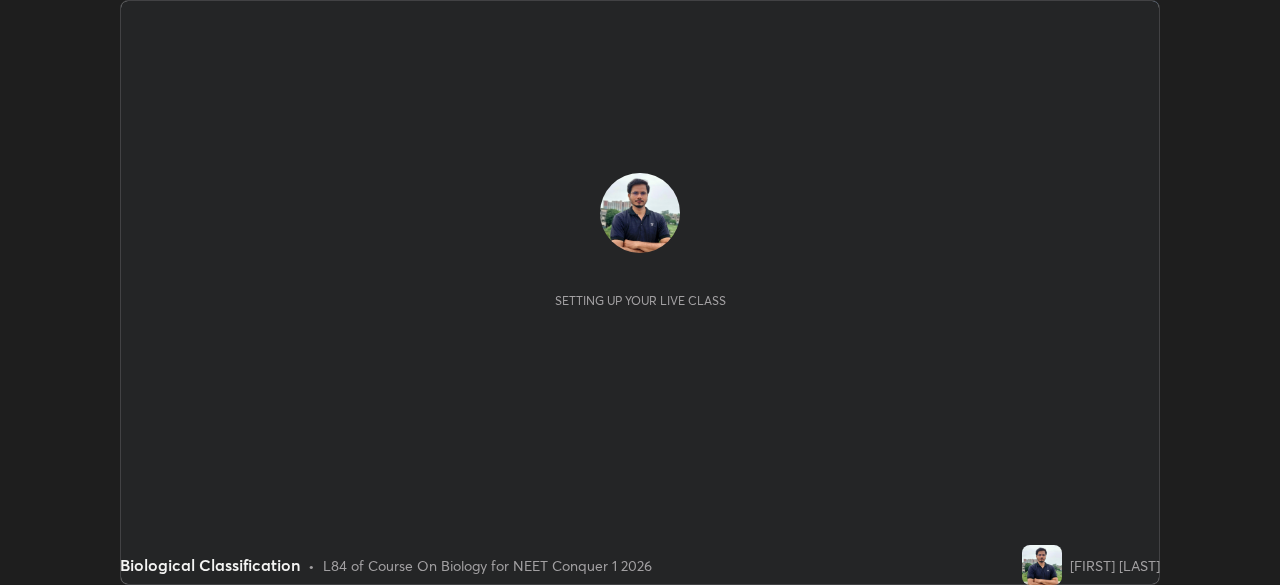scroll, scrollTop: 0, scrollLeft: 0, axis: both 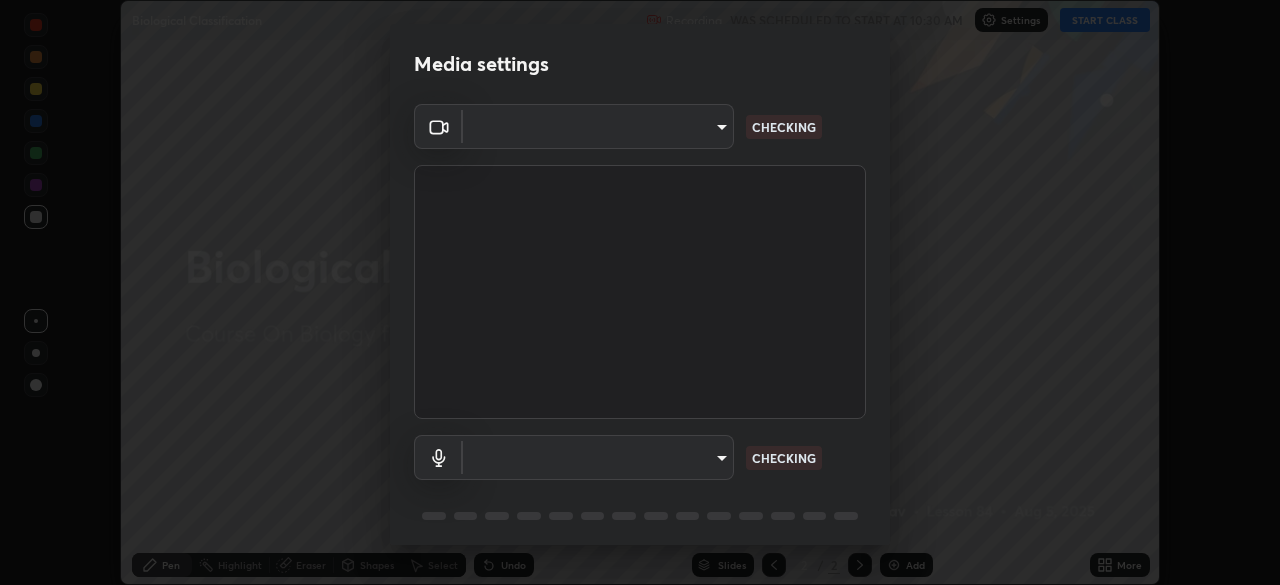 type on "94041621d18cc9dd34390ff77fa3d0b0b860356df96153333a0061212b2b3e48" 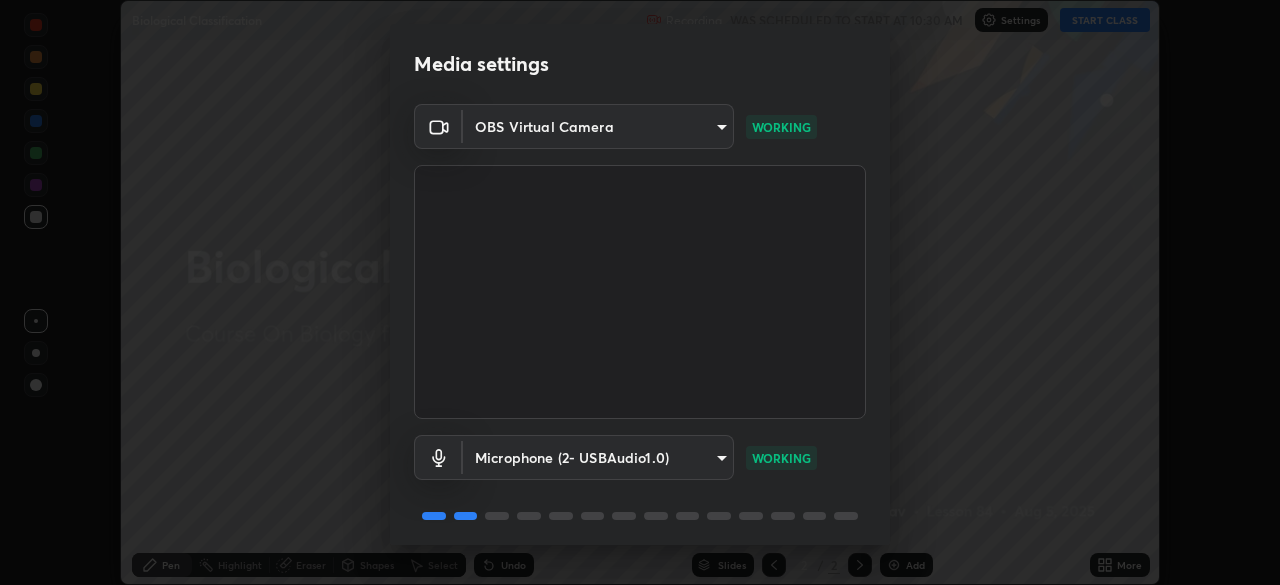 scroll, scrollTop: 71, scrollLeft: 0, axis: vertical 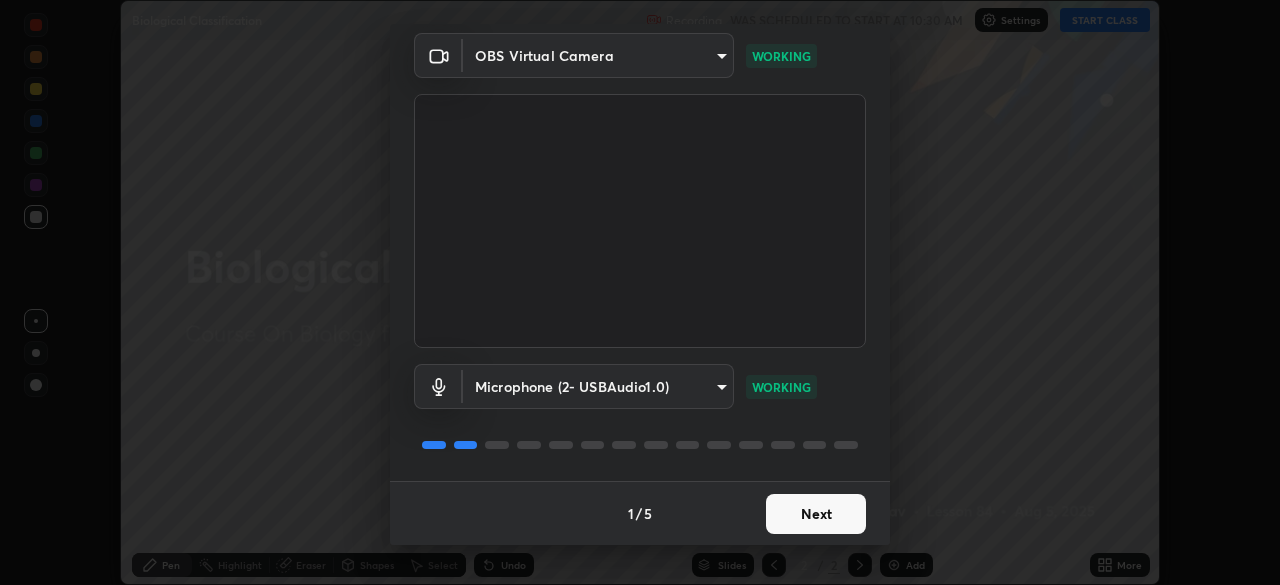 click on "Next" at bounding box center (816, 514) 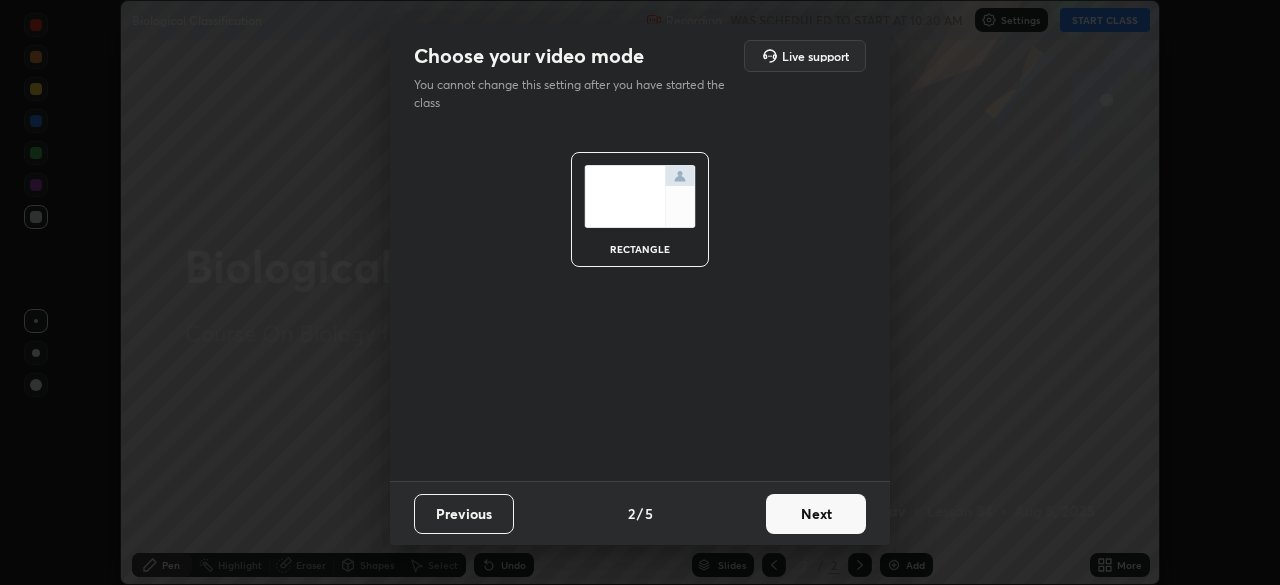 scroll, scrollTop: 0, scrollLeft: 0, axis: both 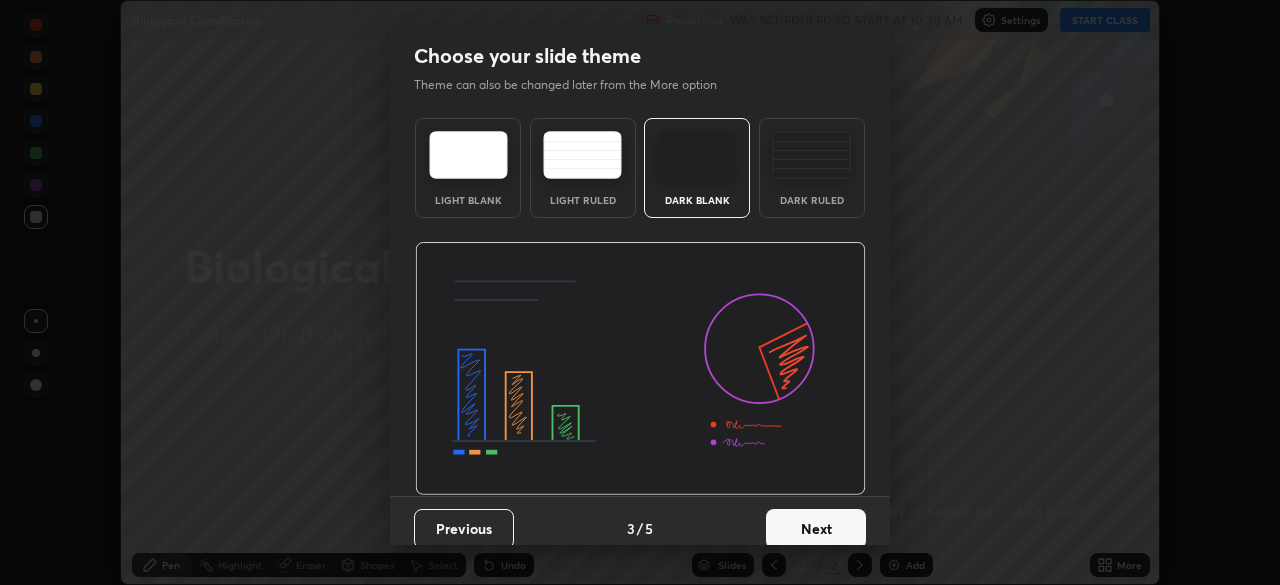 click on "Next" at bounding box center [816, 529] 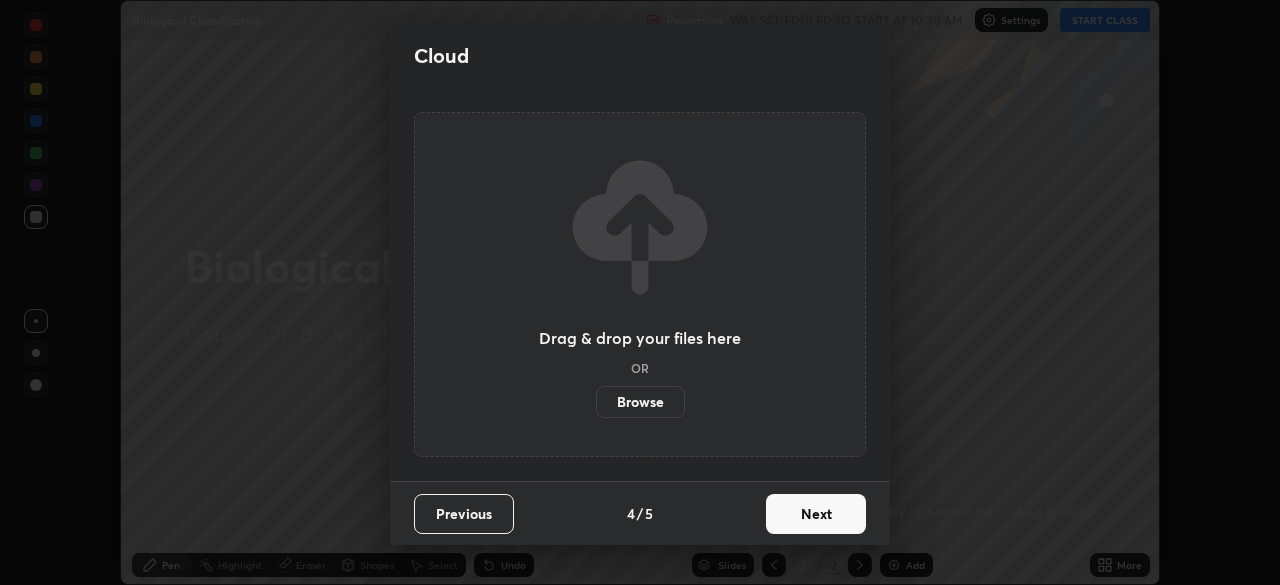 click on "Next" at bounding box center (816, 514) 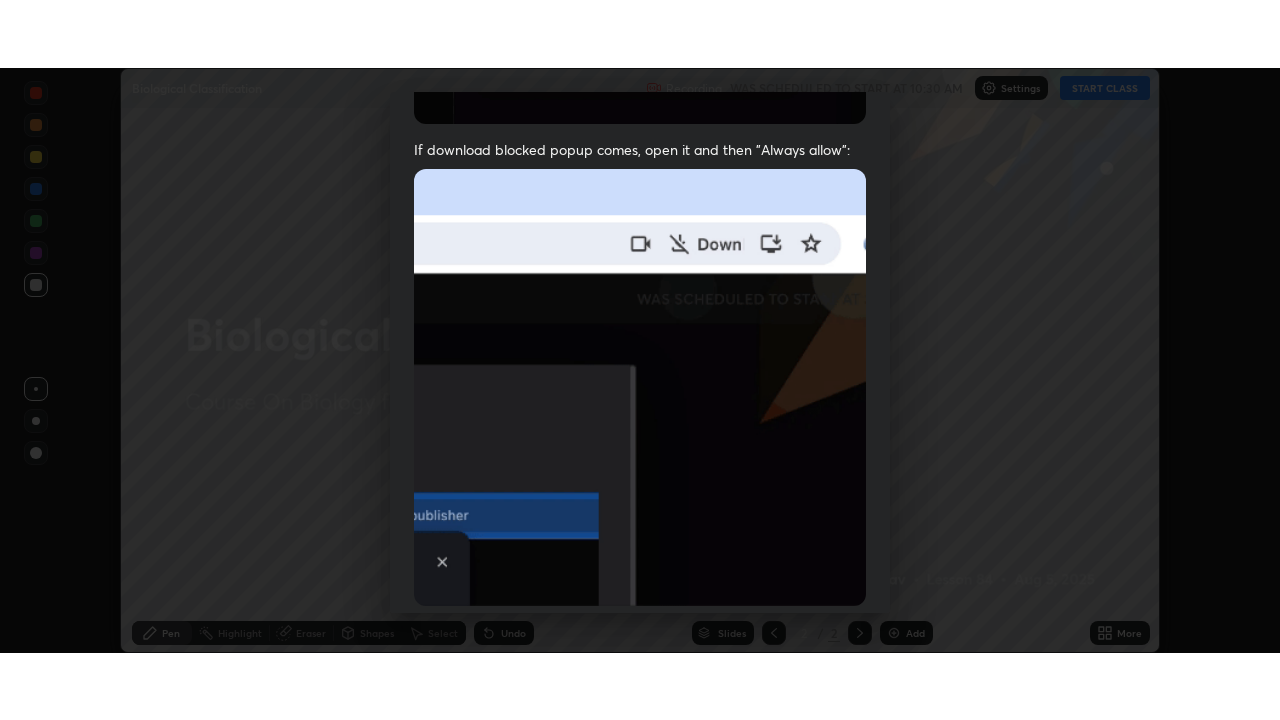 scroll, scrollTop: 479, scrollLeft: 0, axis: vertical 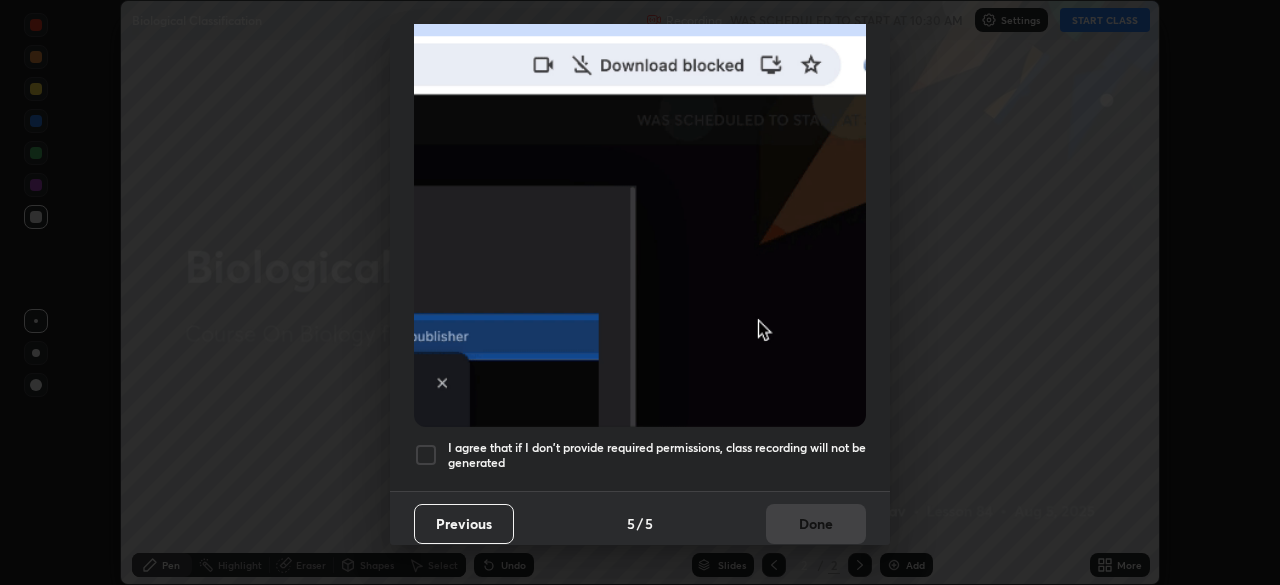 click at bounding box center [426, 455] 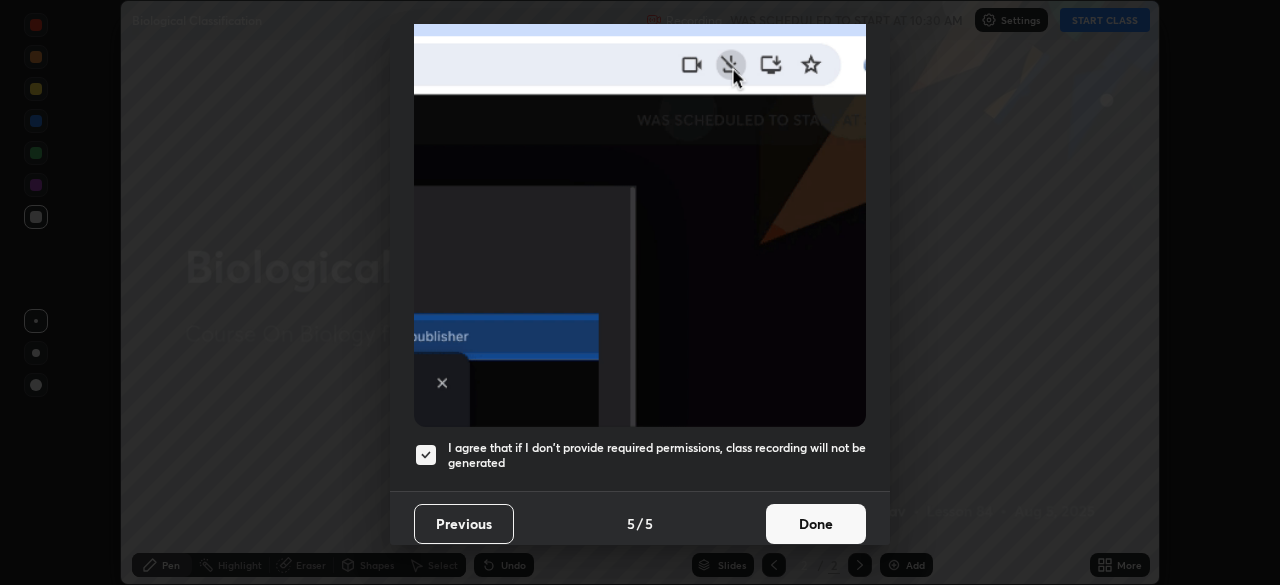 click on "Done" at bounding box center (816, 524) 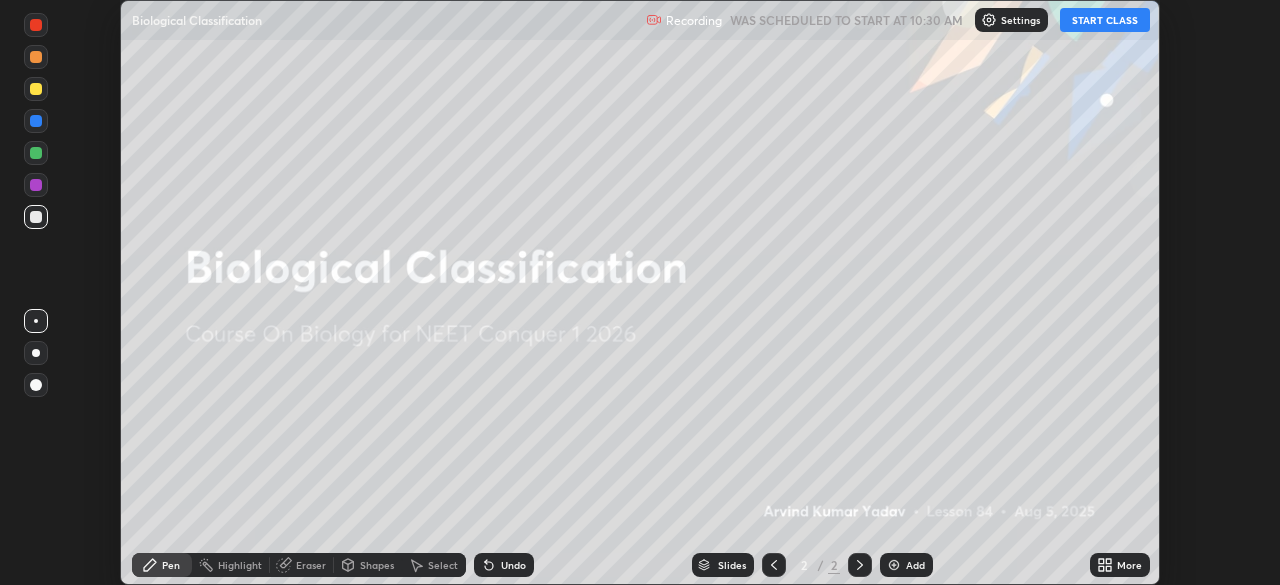 click on "Add" at bounding box center [906, 565] 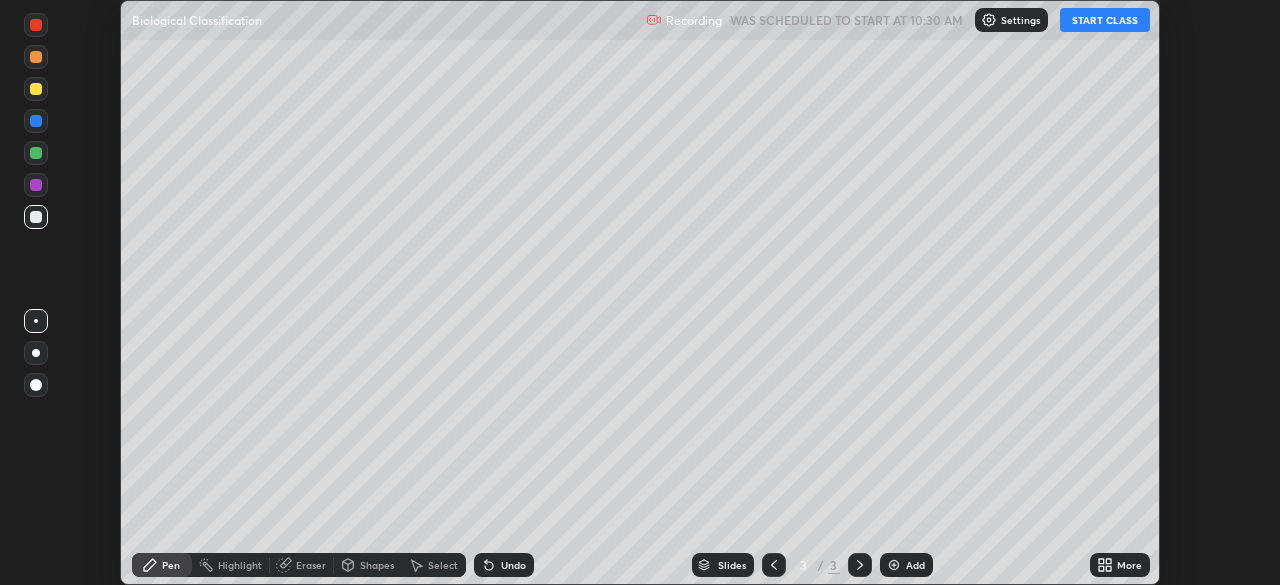 click on "START CLASS" at bounding box center [1105, 20] 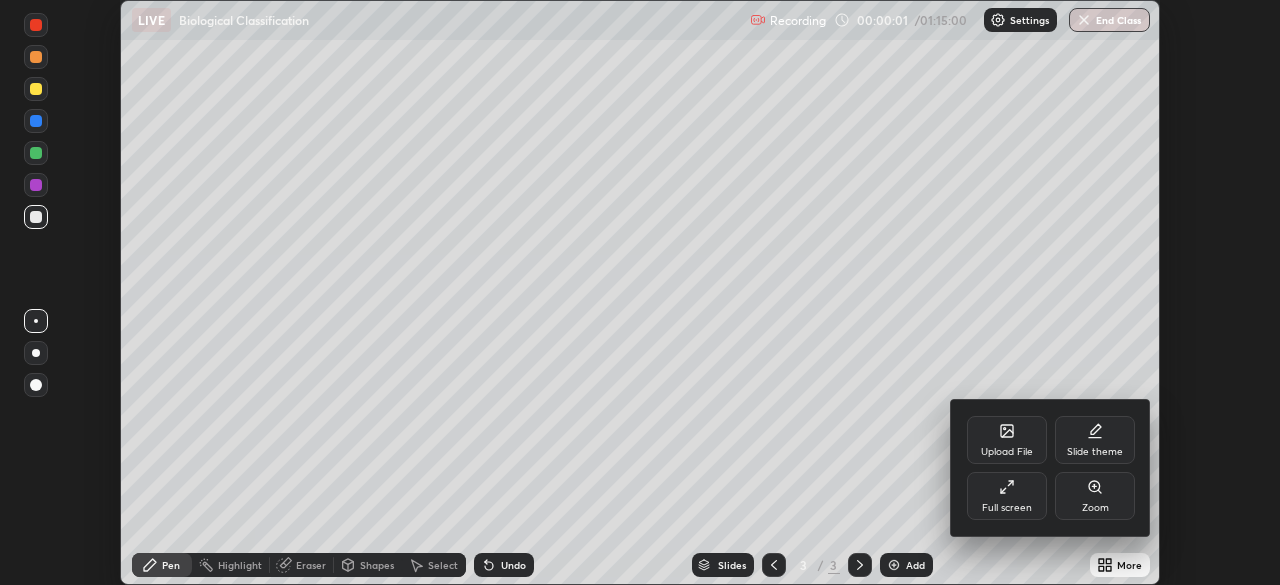 click on "Full screen" at bounding box center [1007, 496] 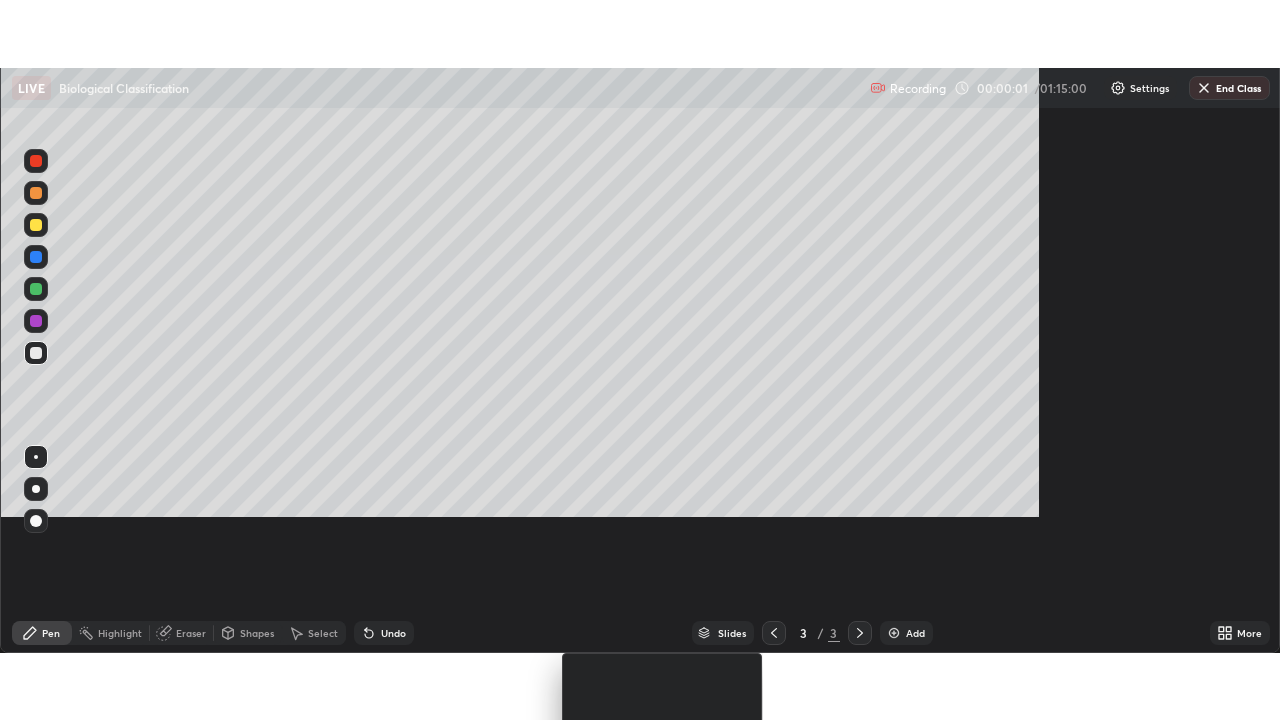 scroll, scrollTop: 99280, scrollLeft: 98720, axis: both 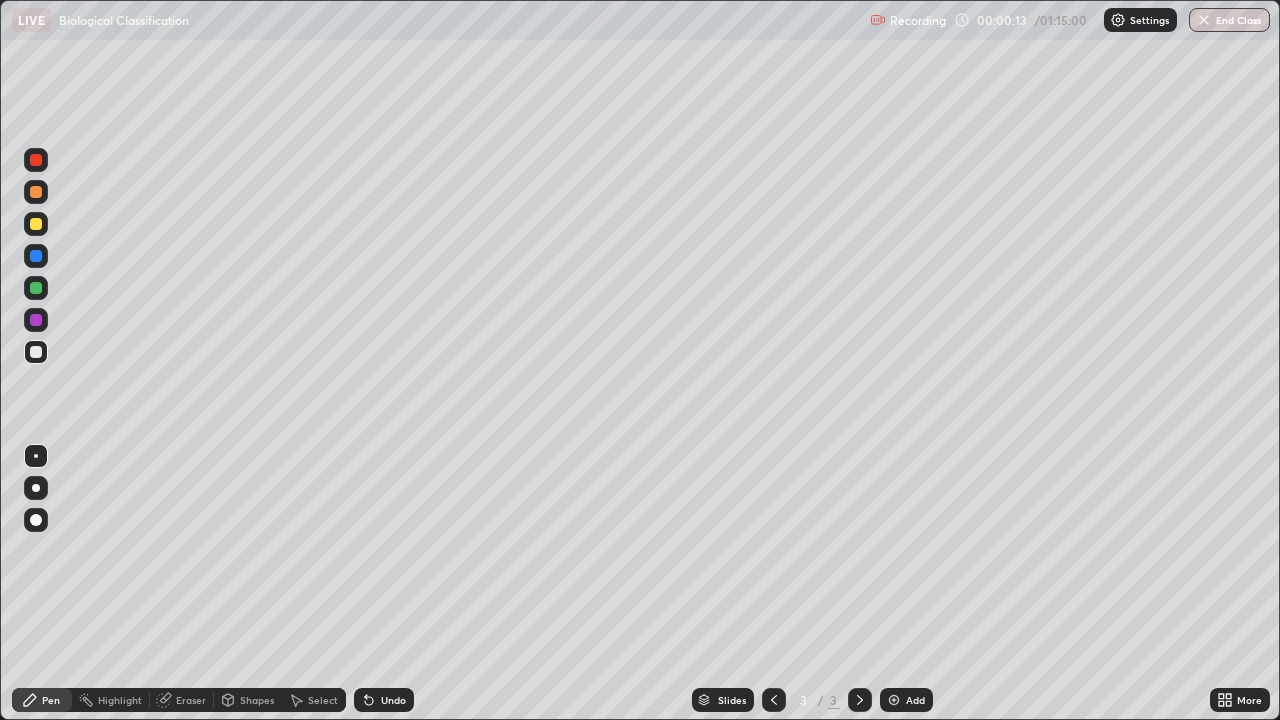 click at bounding box center (36, 288) 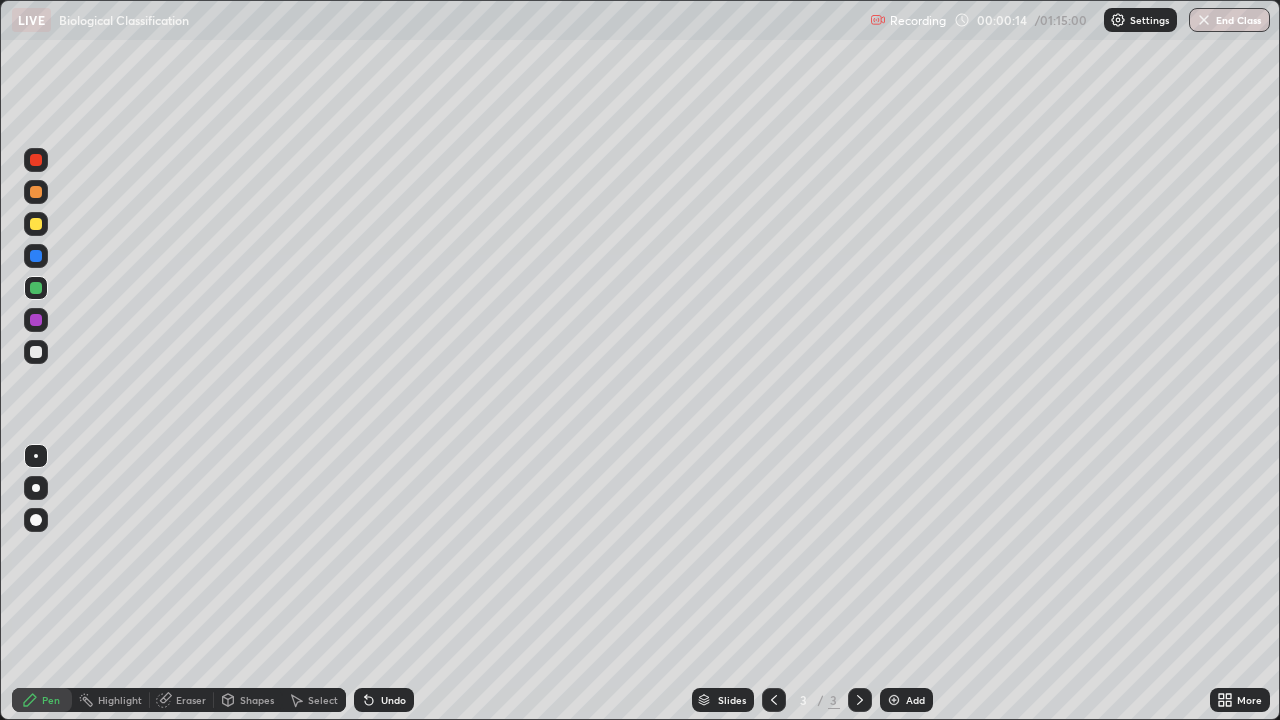 click at bounding box center [36, 224] 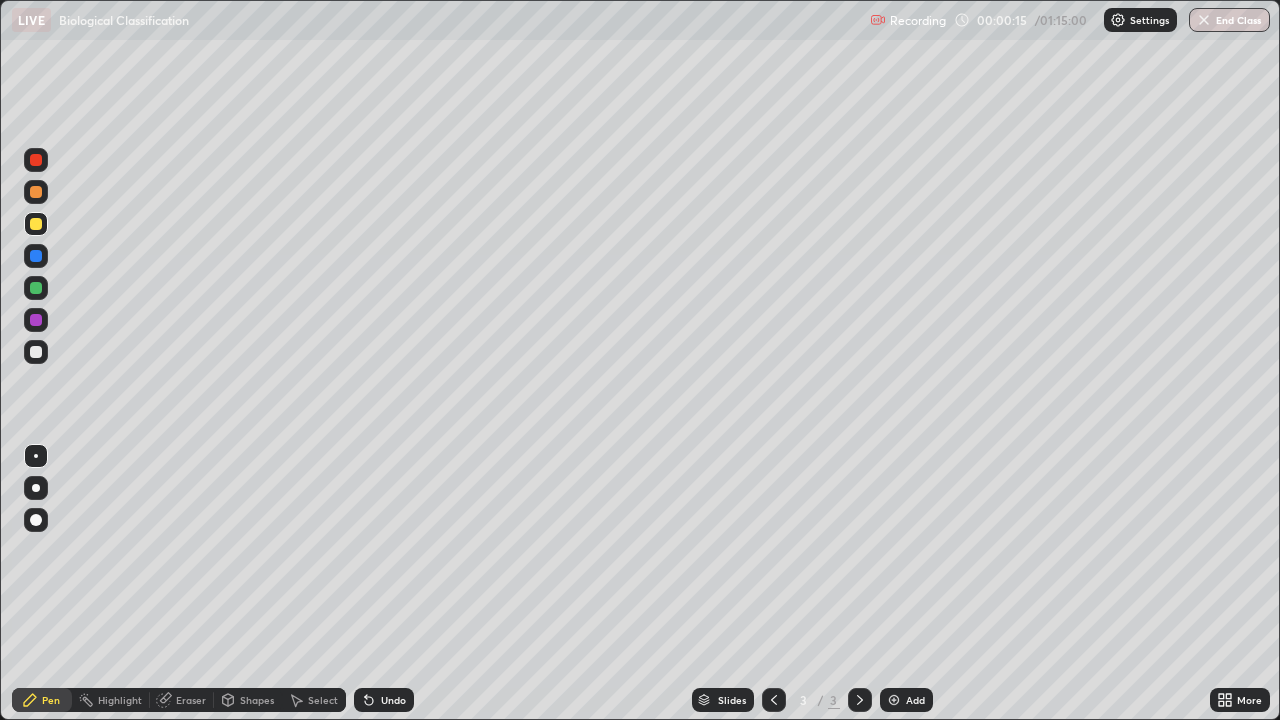click at bounding box center (36, 224) 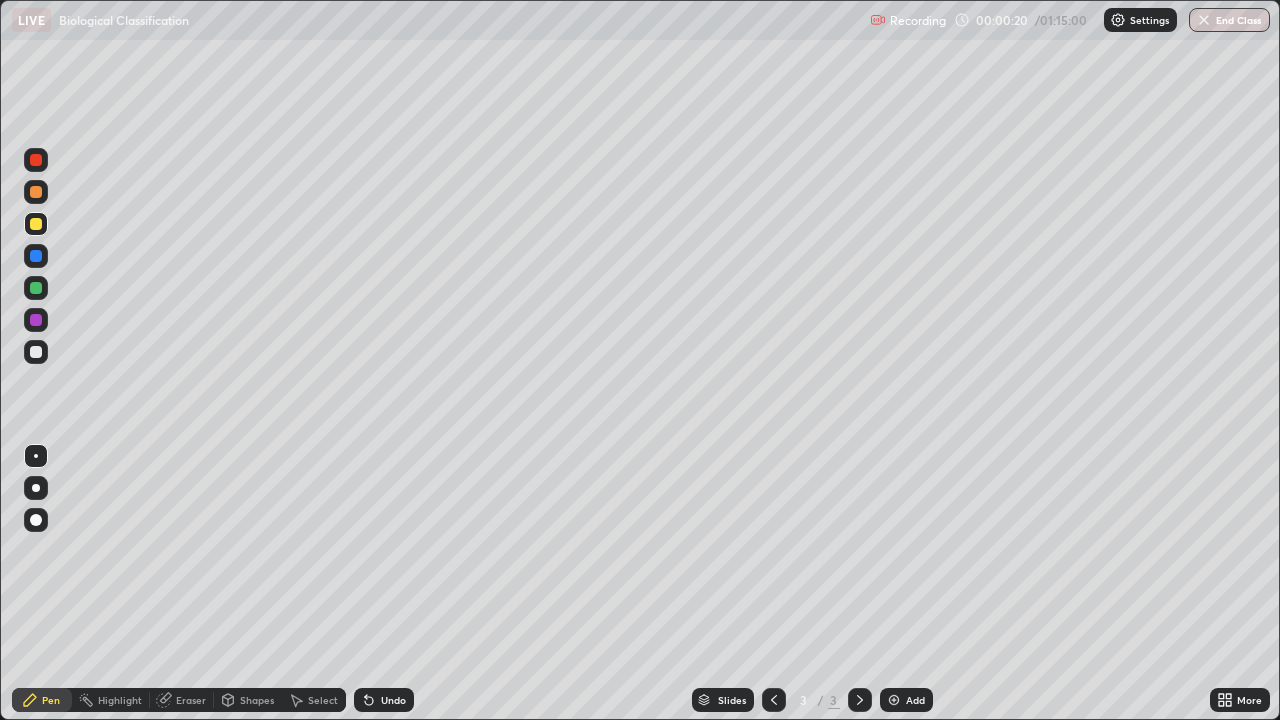click at bounding box center (36, 520) 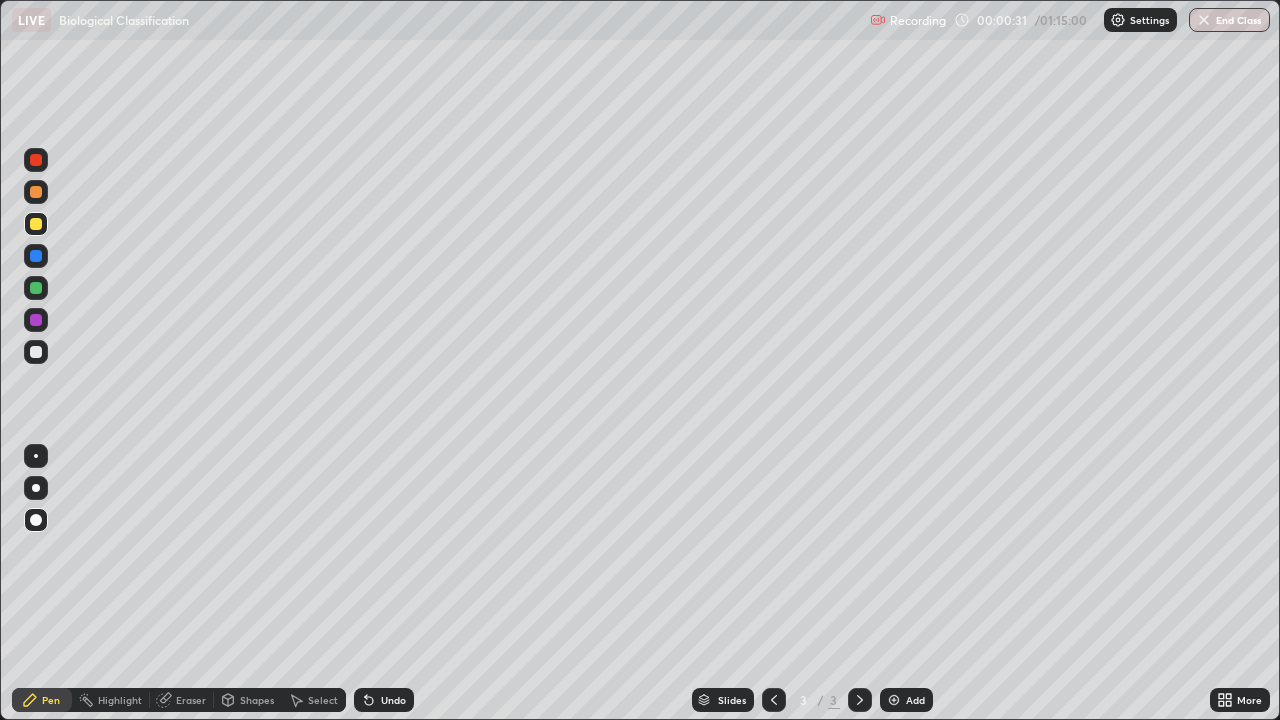 click at bounding box center (36, 352) 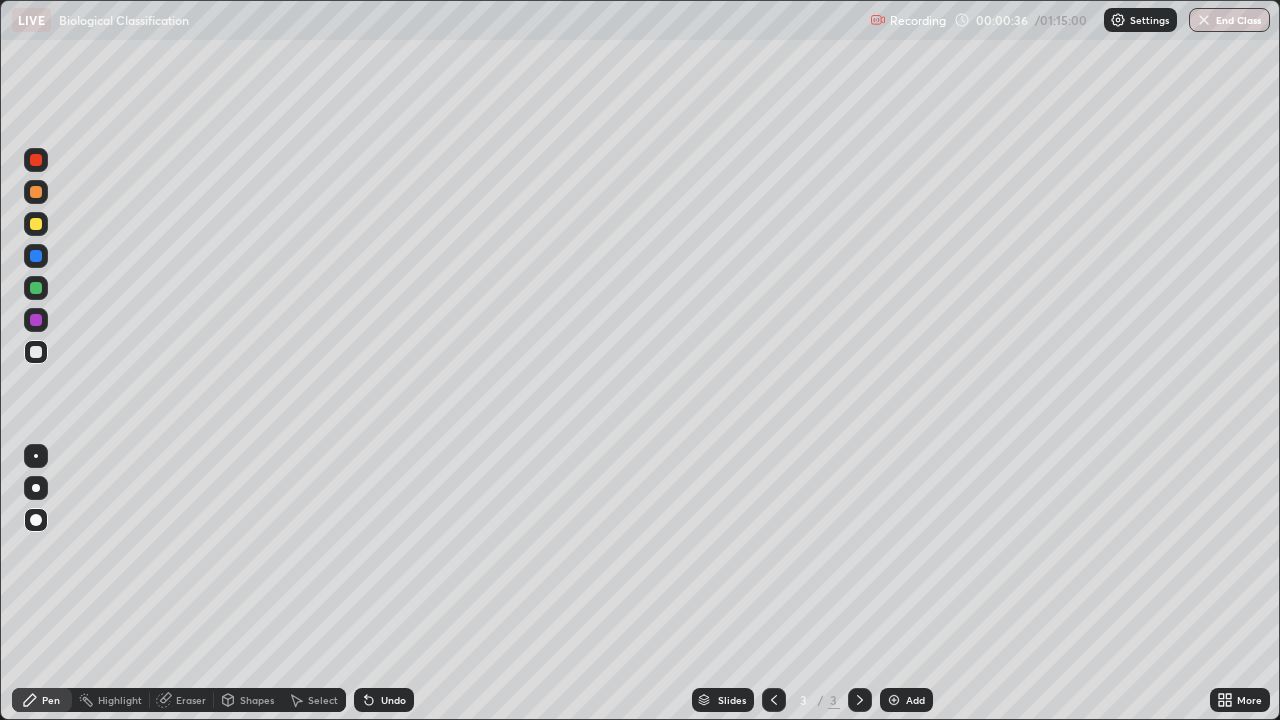 click at bounding box center [36, 288] 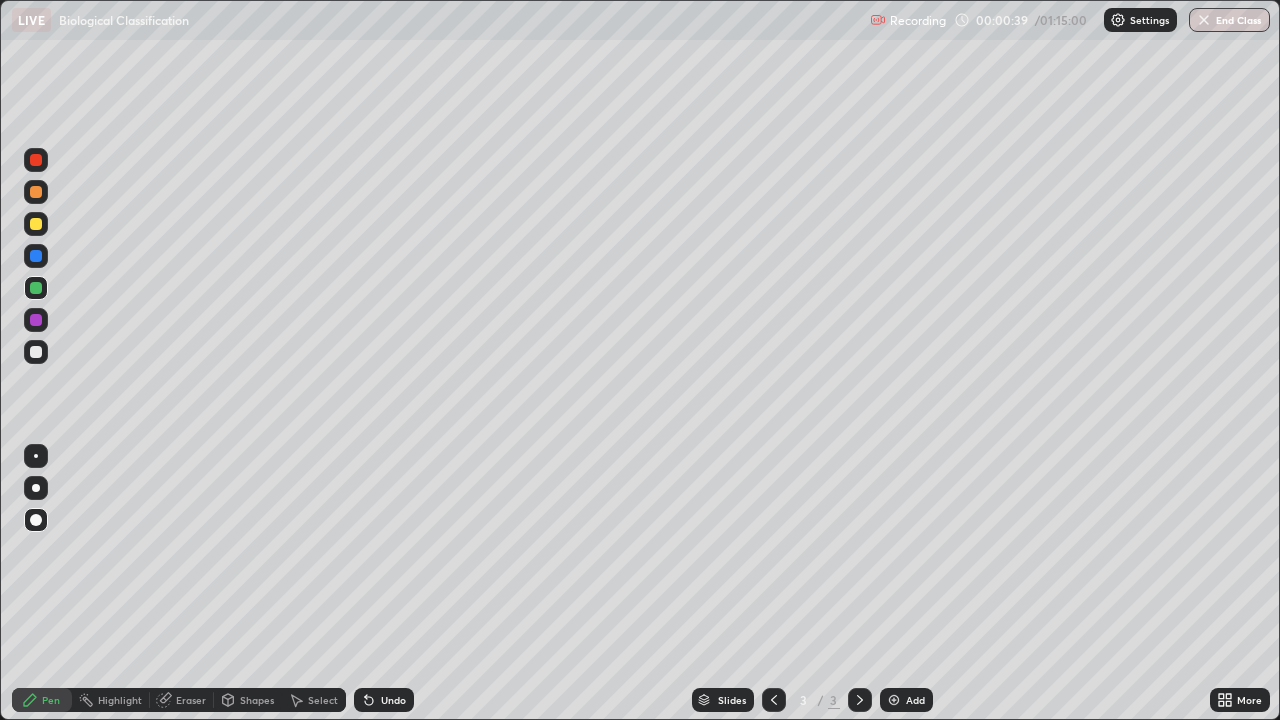 click at bounding box center [36, 224] 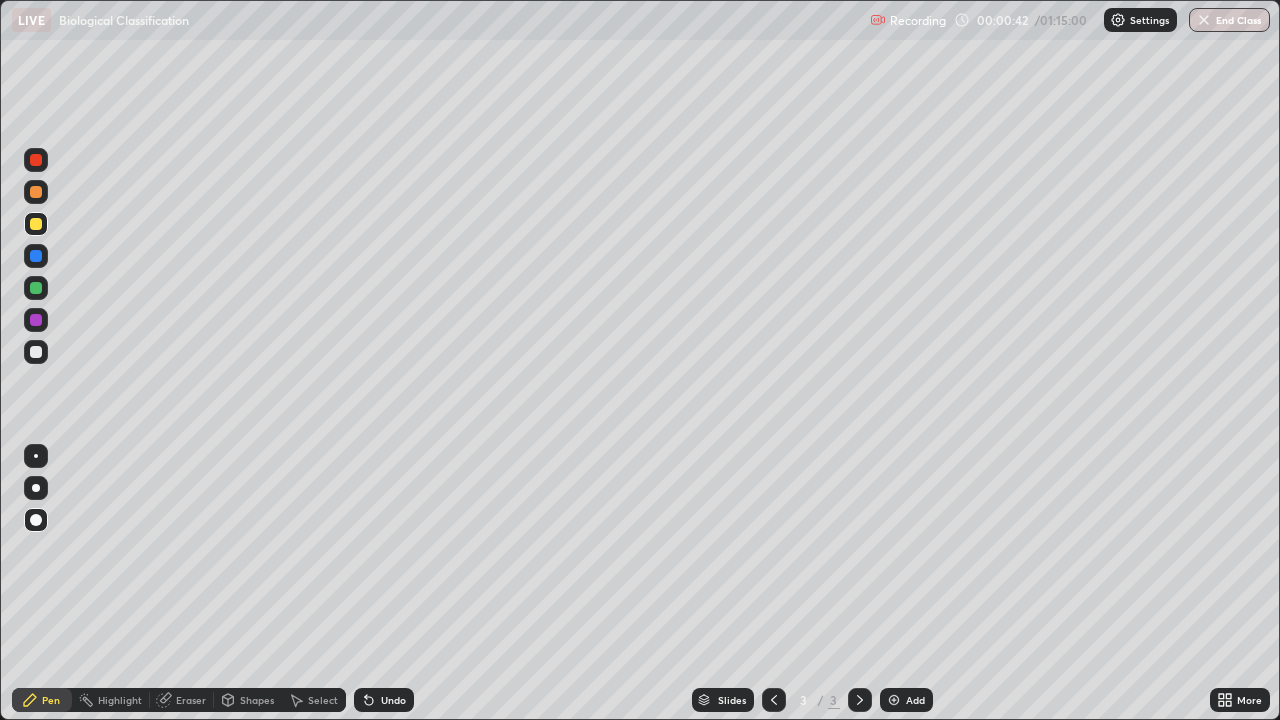 click at bounding box center (36, 288) 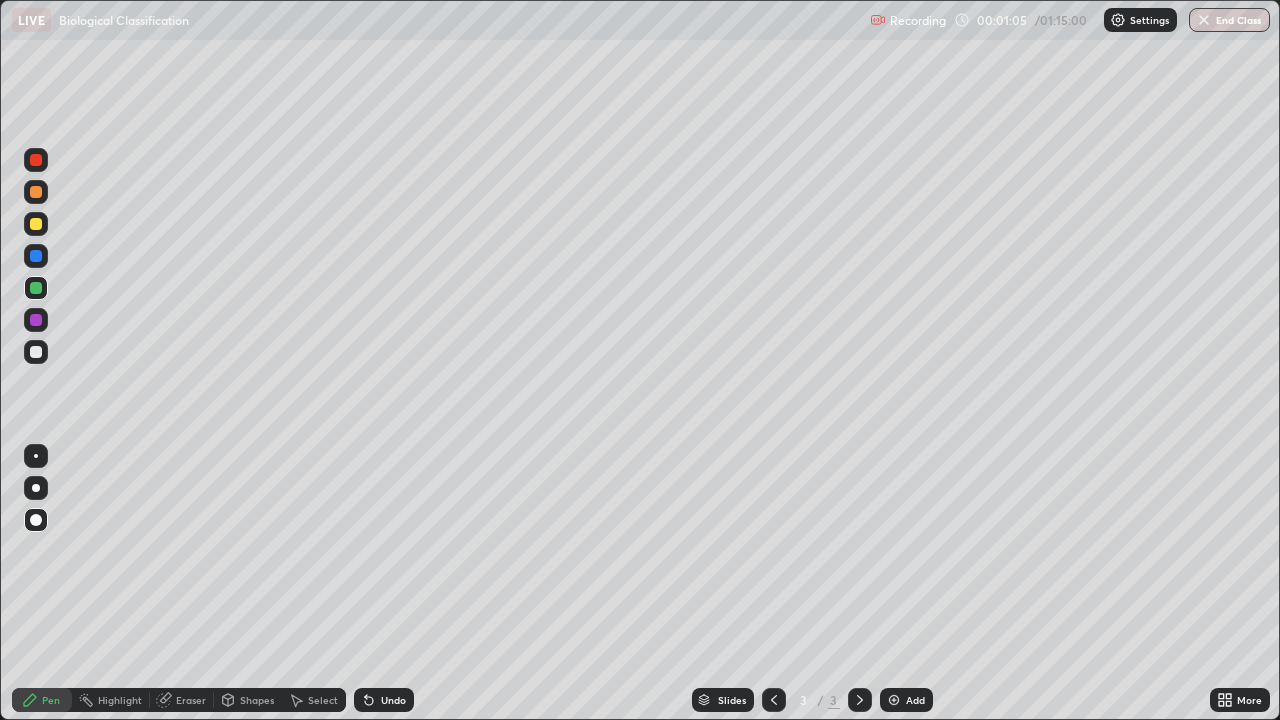 click at bounding box center (36, 352) 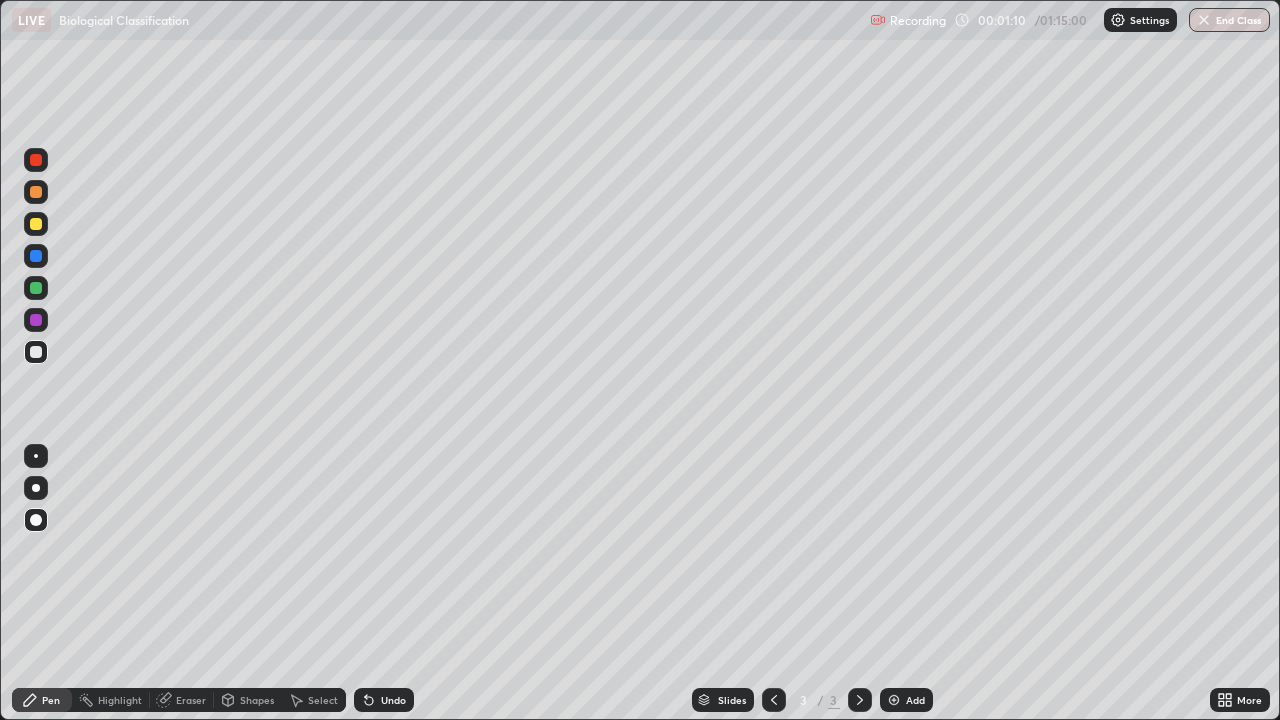 click at bounding box center [36, 488] 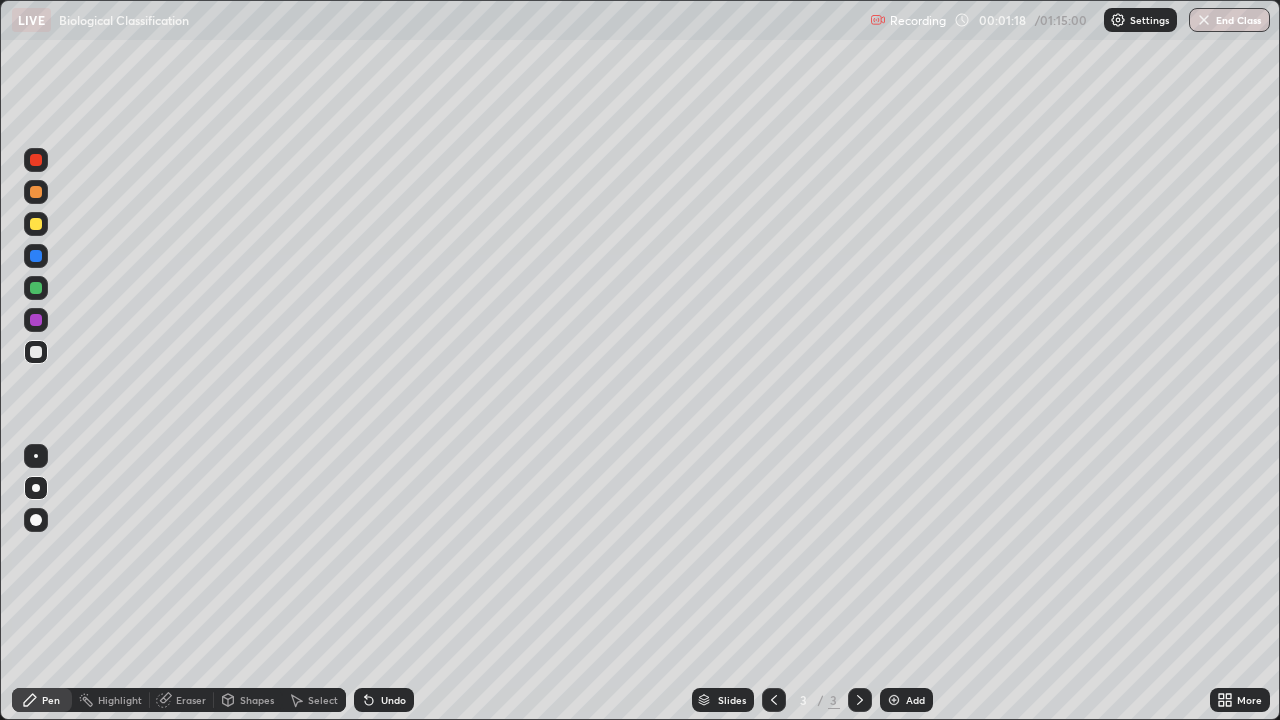 click at bounding box center (36, 456) 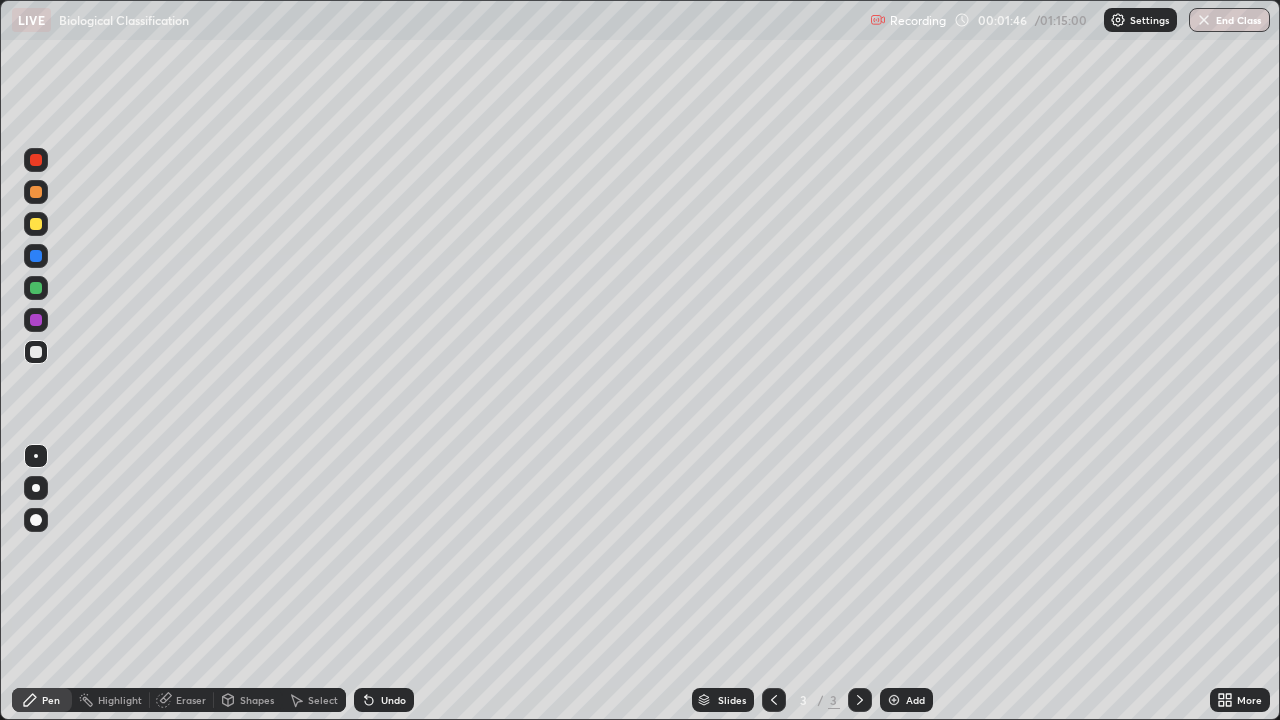 click 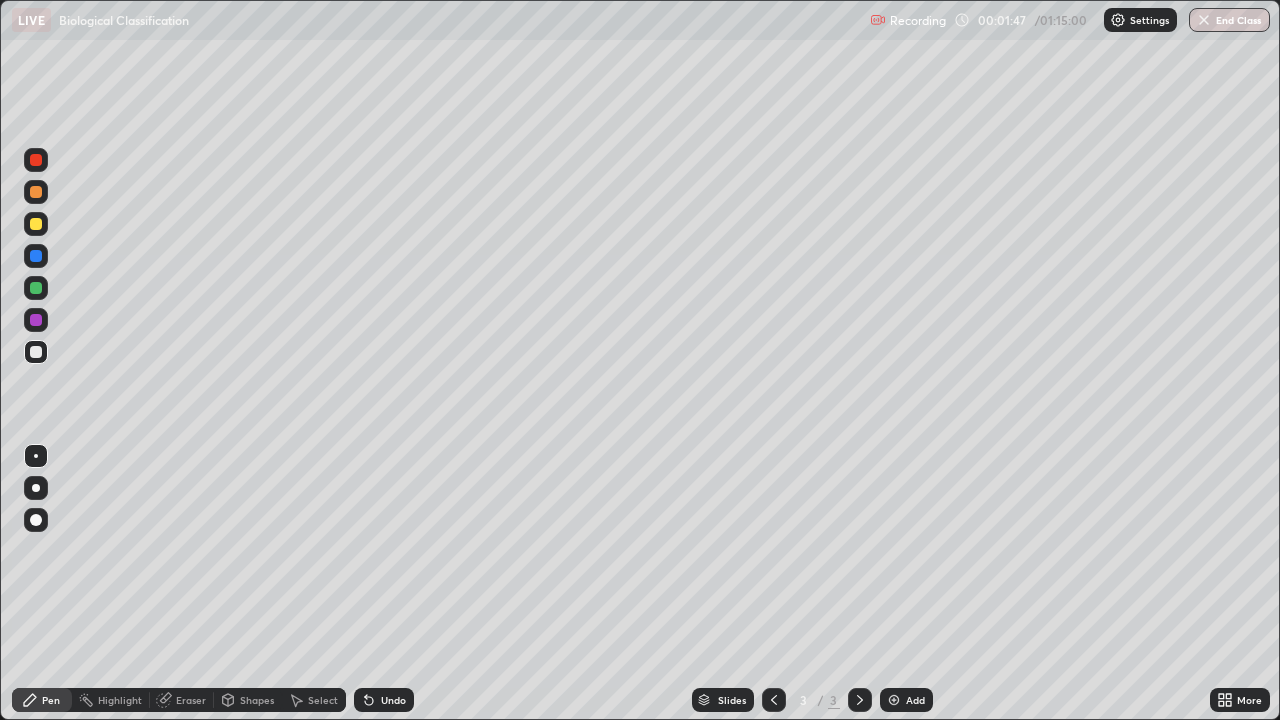 click 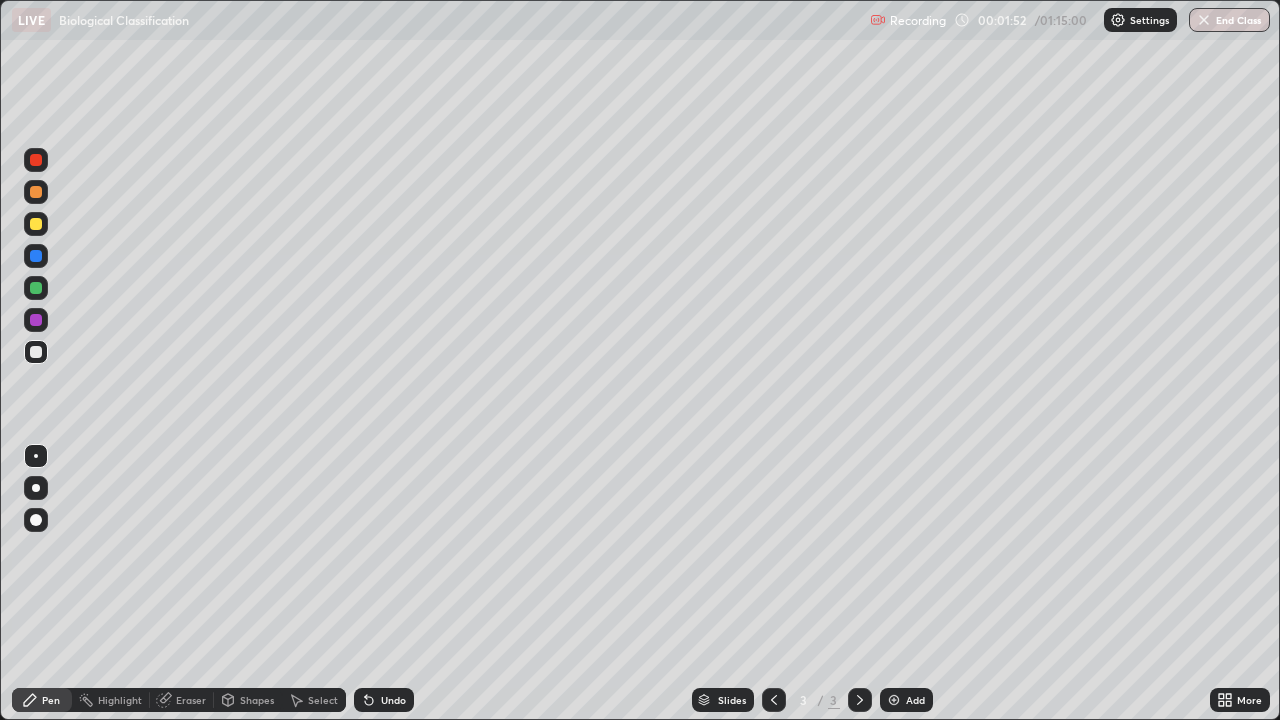 click at bounding box center [36, 288] 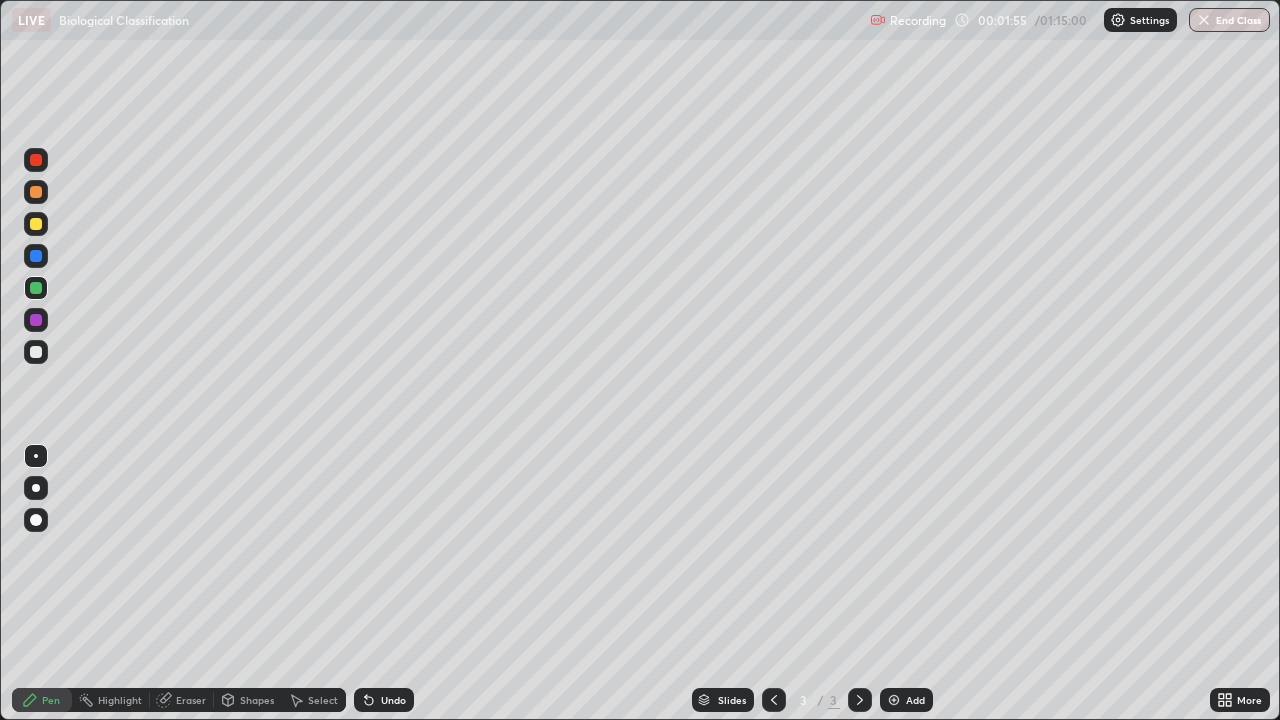 click at bounding box center [36, 352] 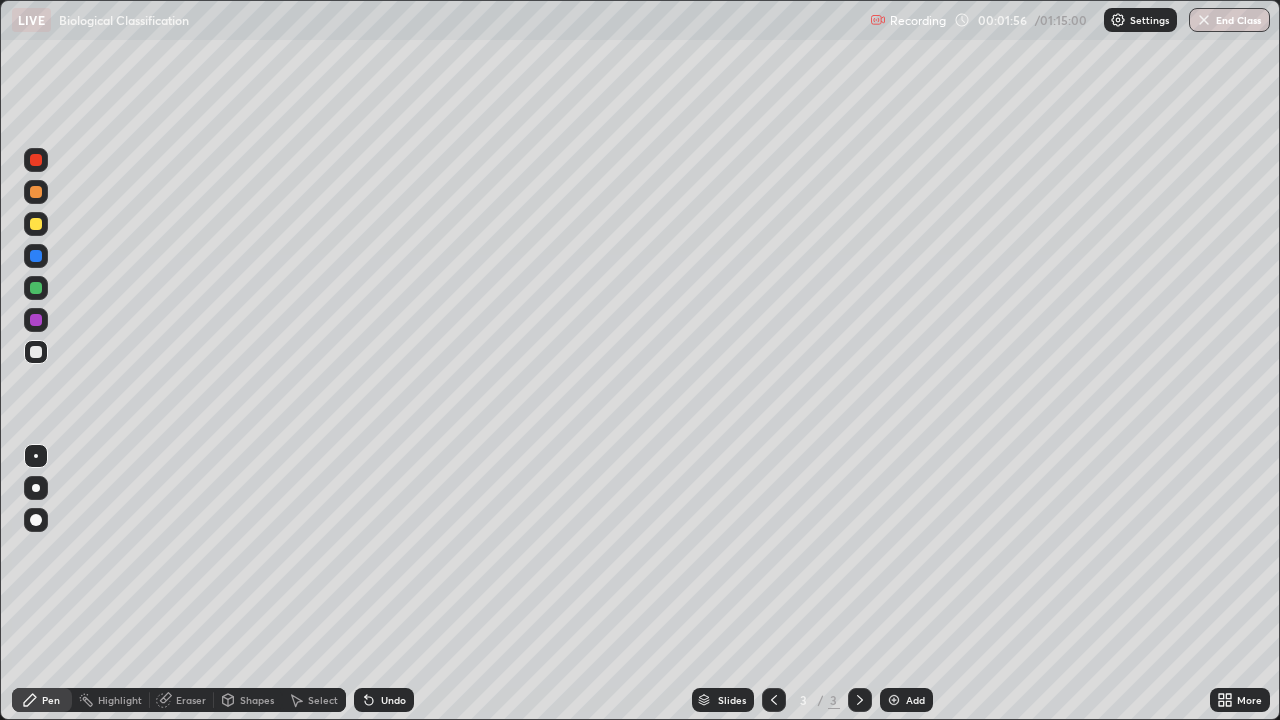 click at bounding box center (36, 488) 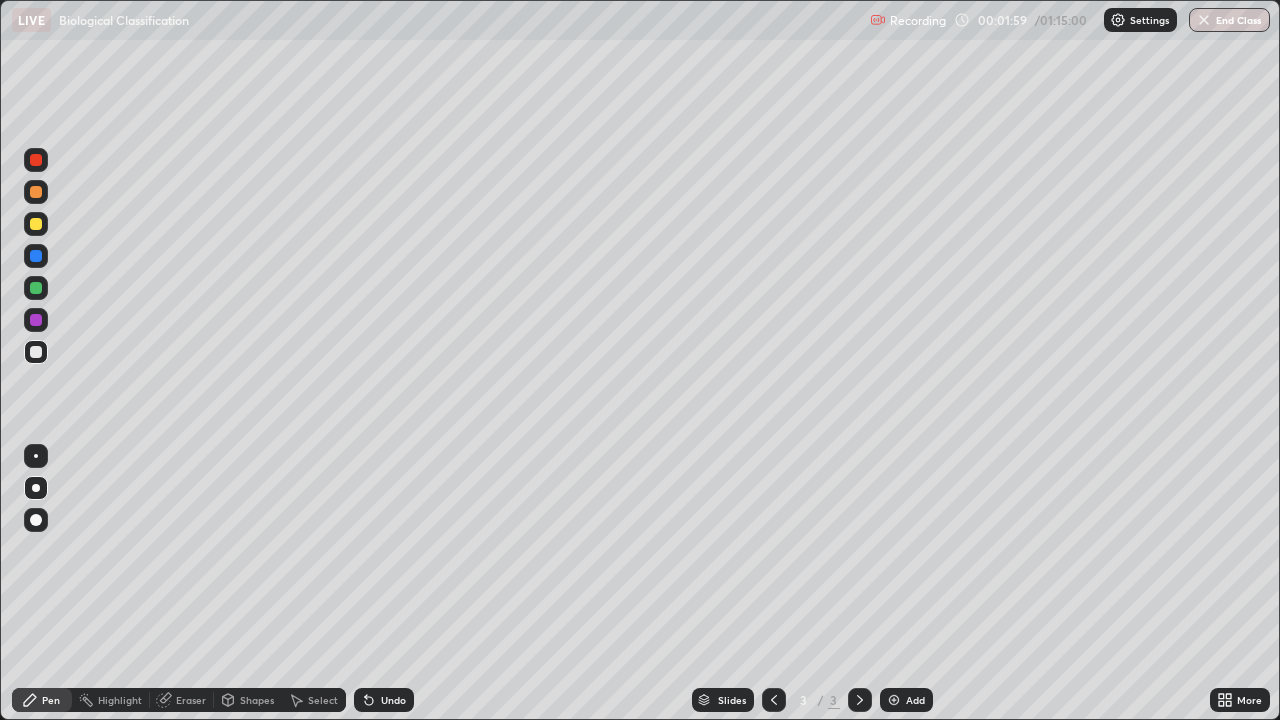 click 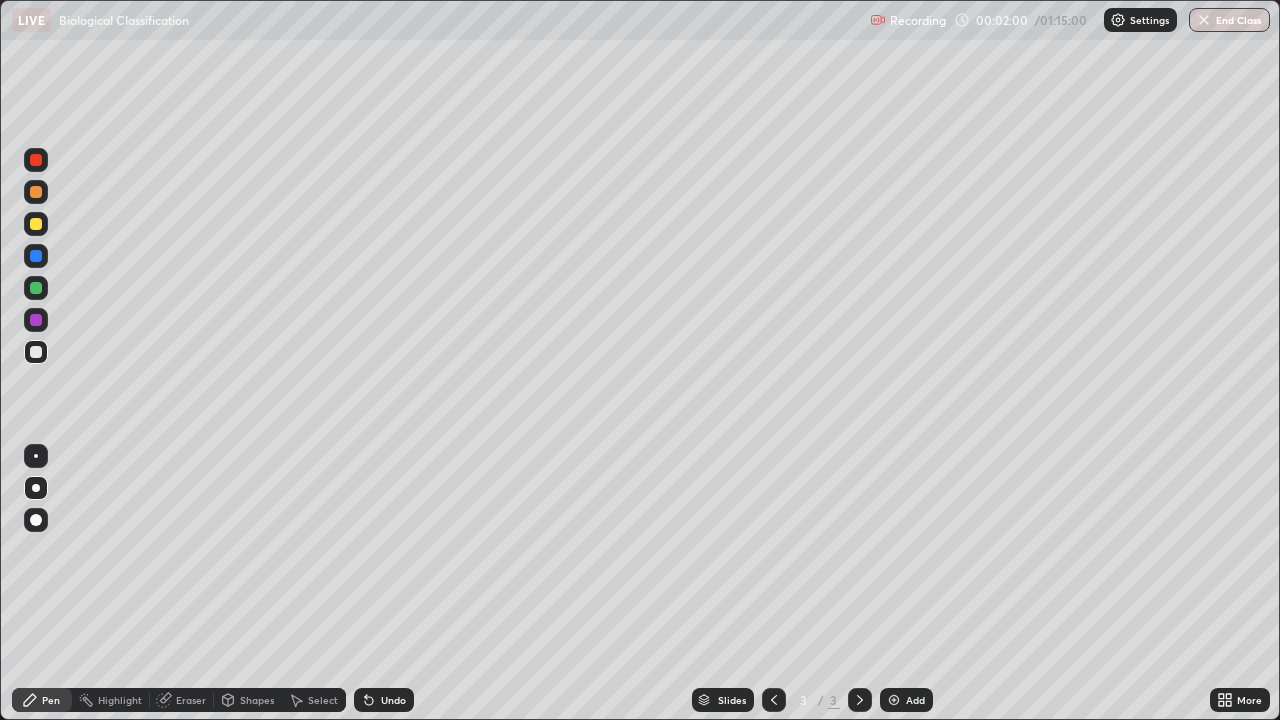 click 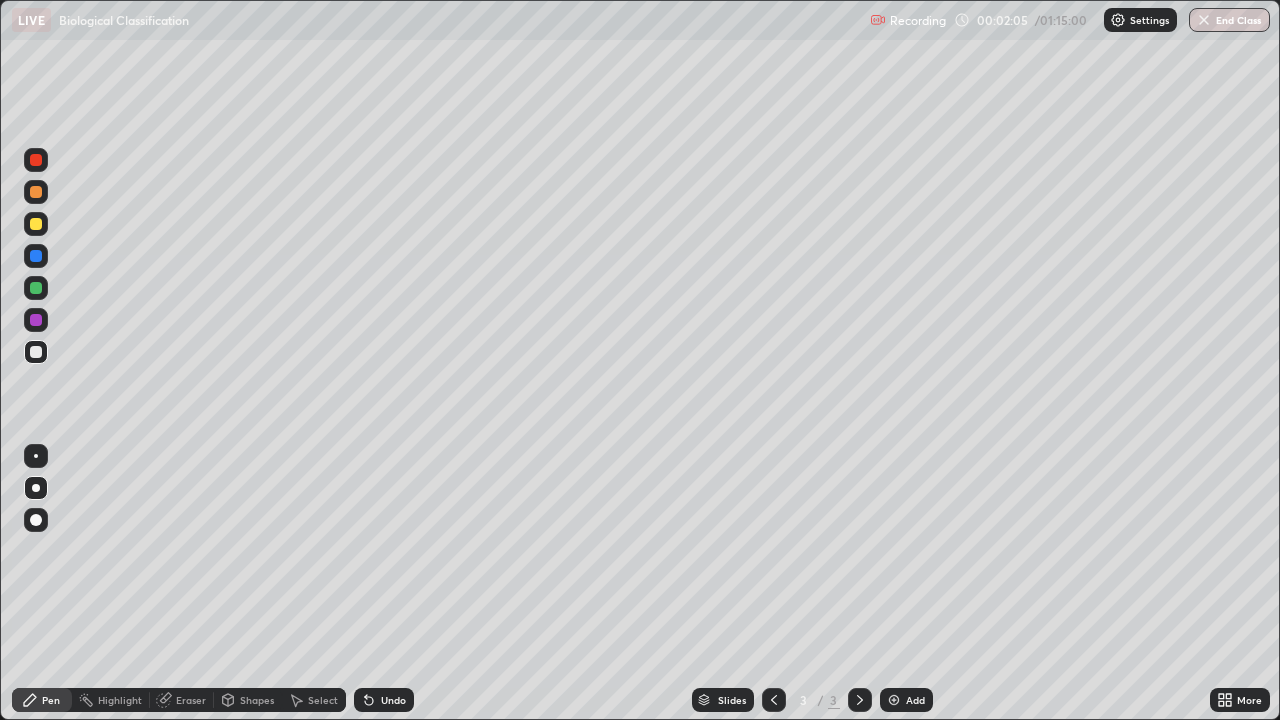 click at bounding box center (36, 288) 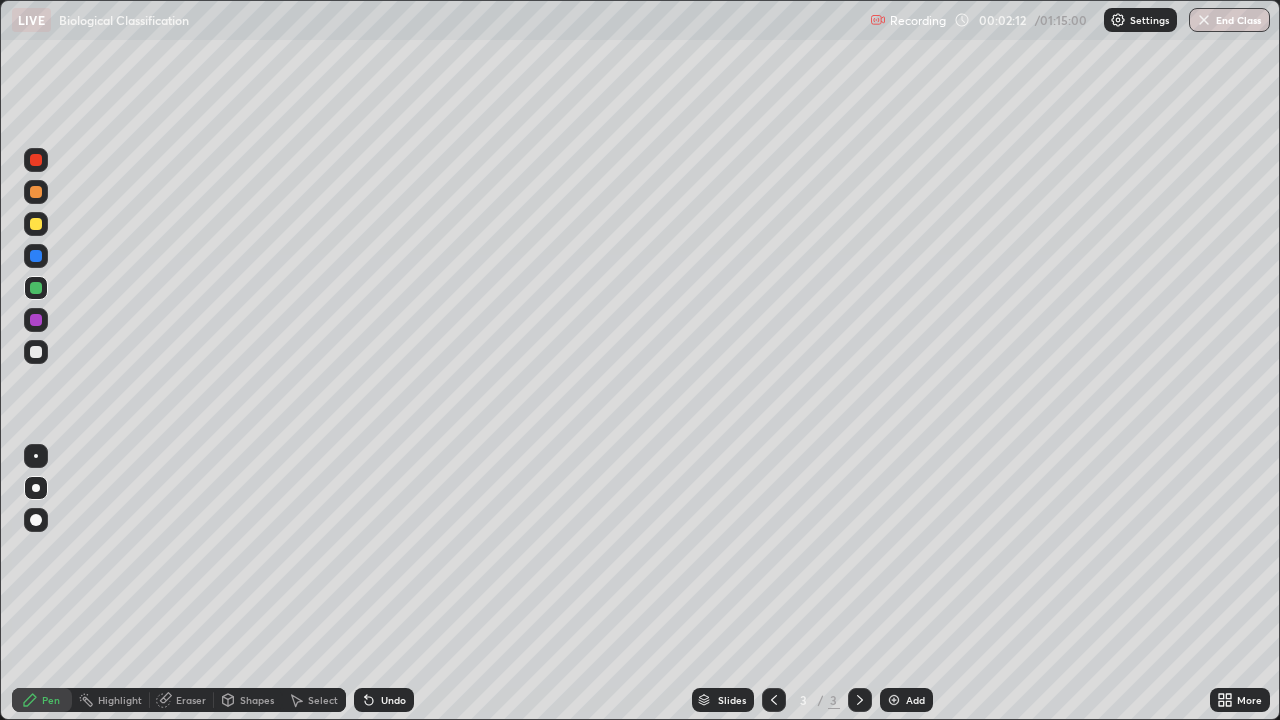 click at bounding box center [36, 224] 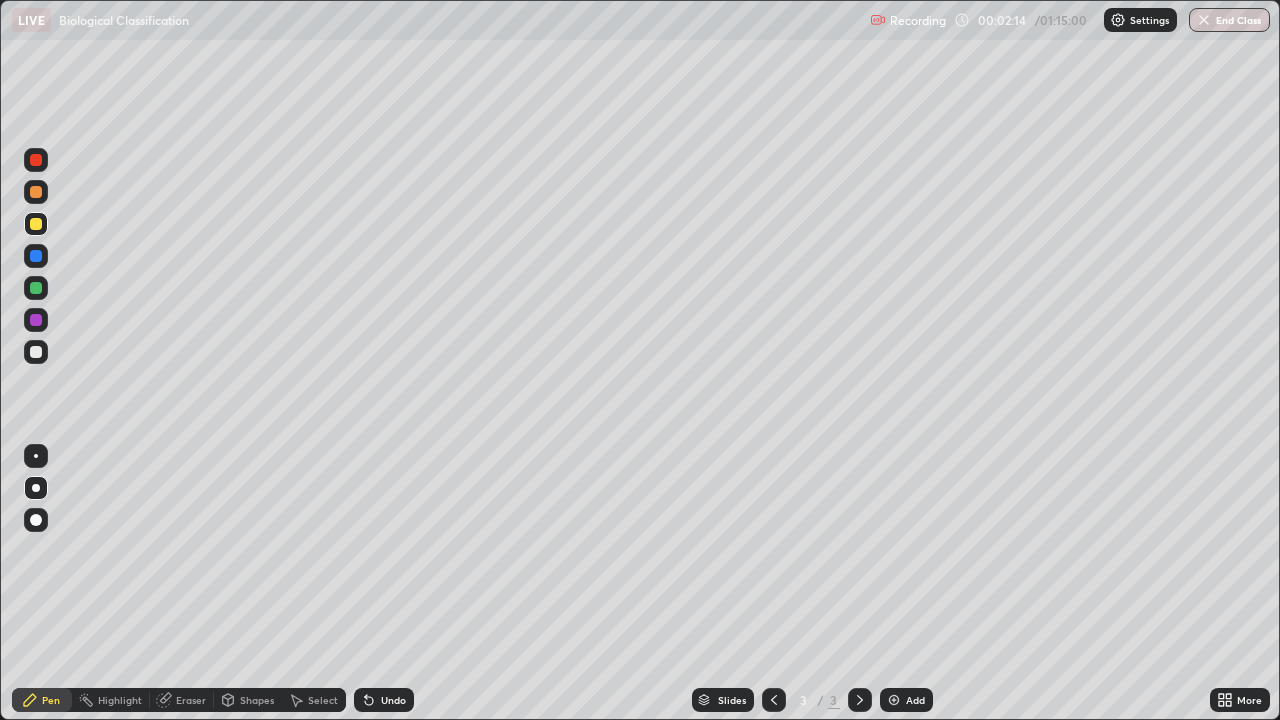 click at bounding box center (36, 160) 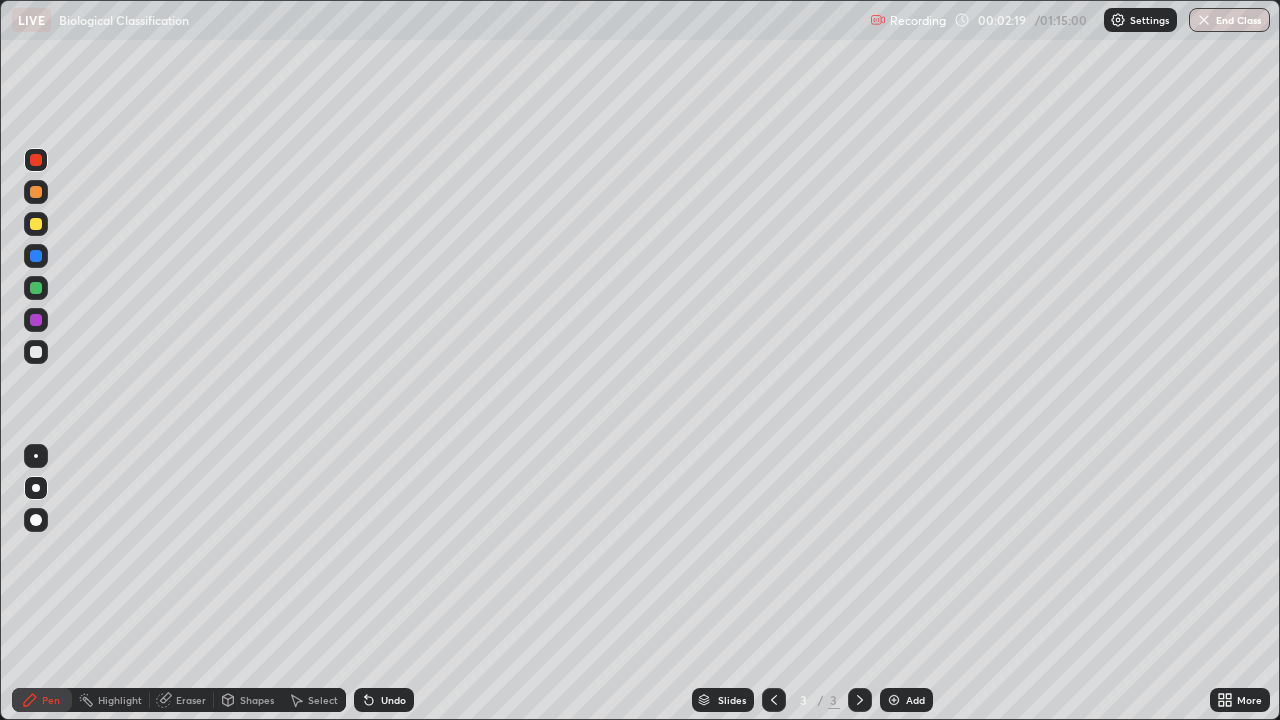 click at bounding box center (36, 224) 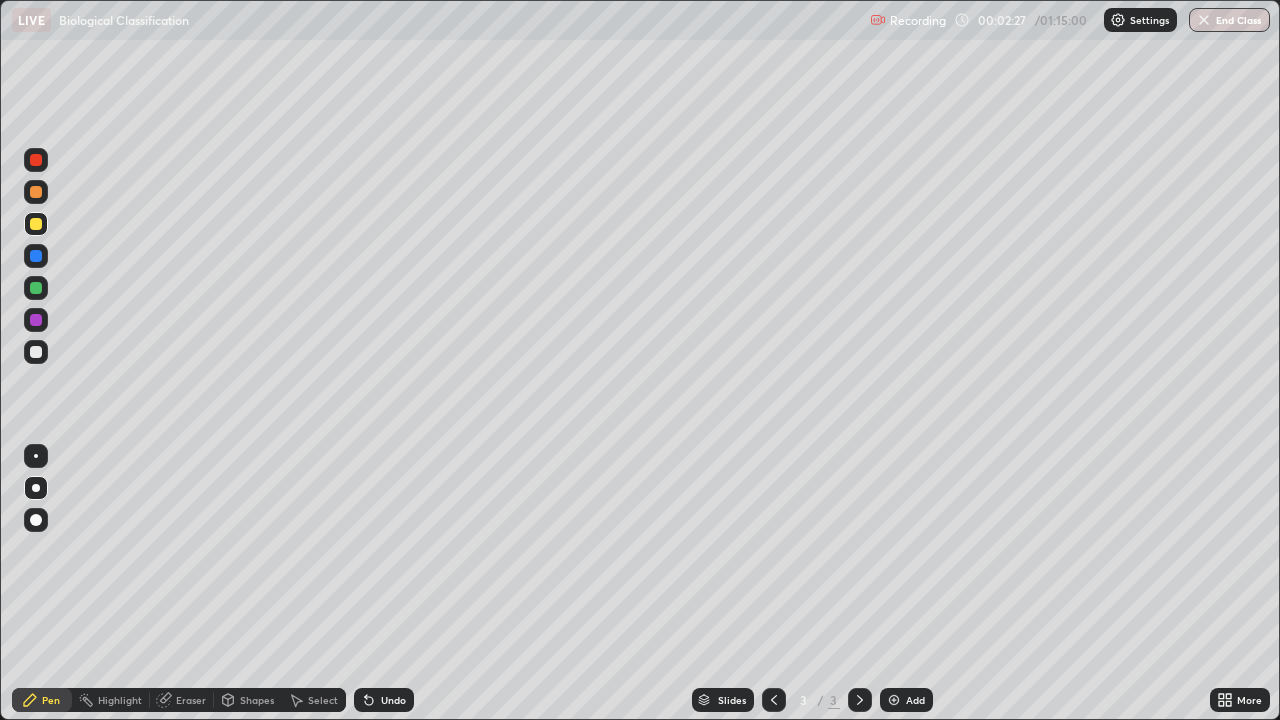 click at bounding box center (36, 352) 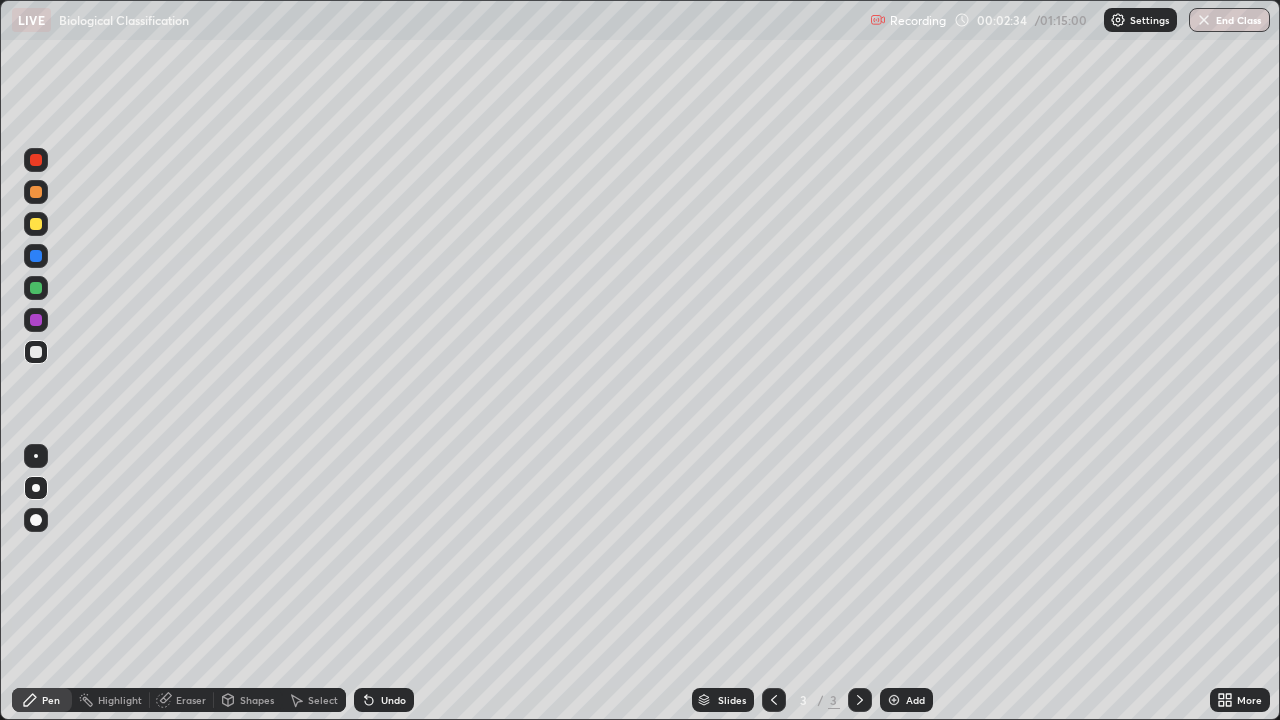 click at bounding box center [36, 224] 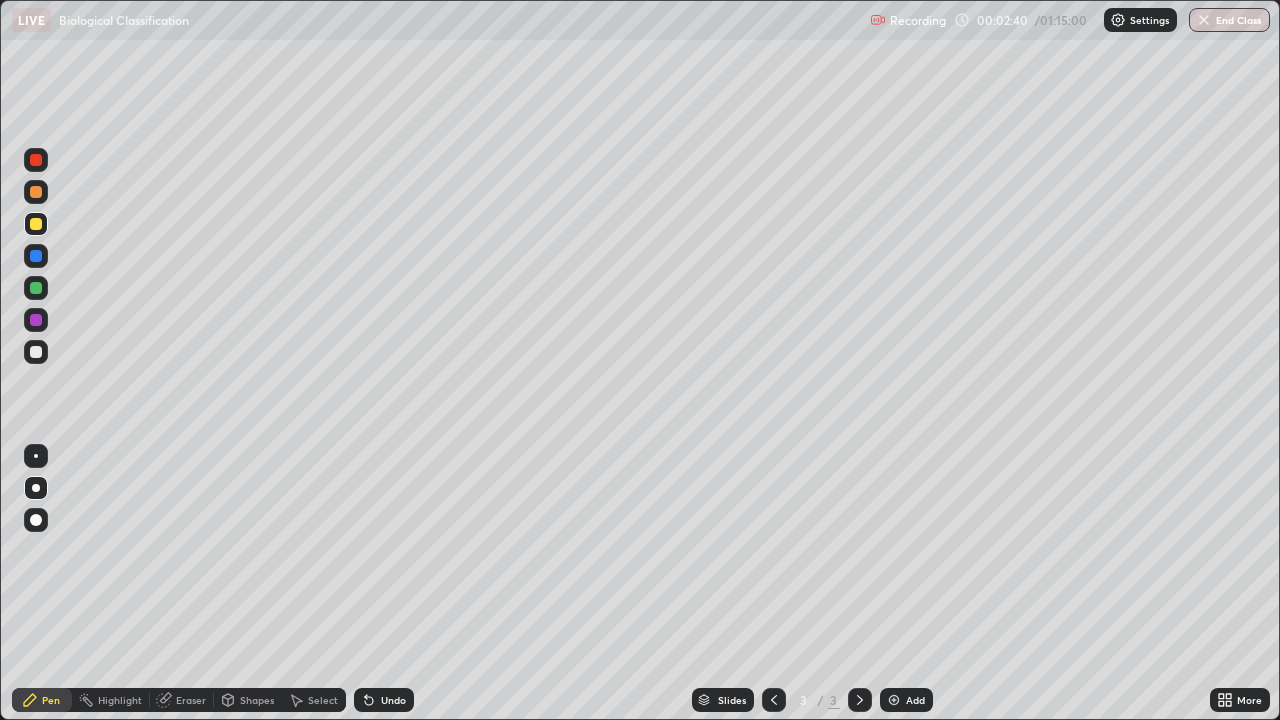 click at bounding box center [36, 456] 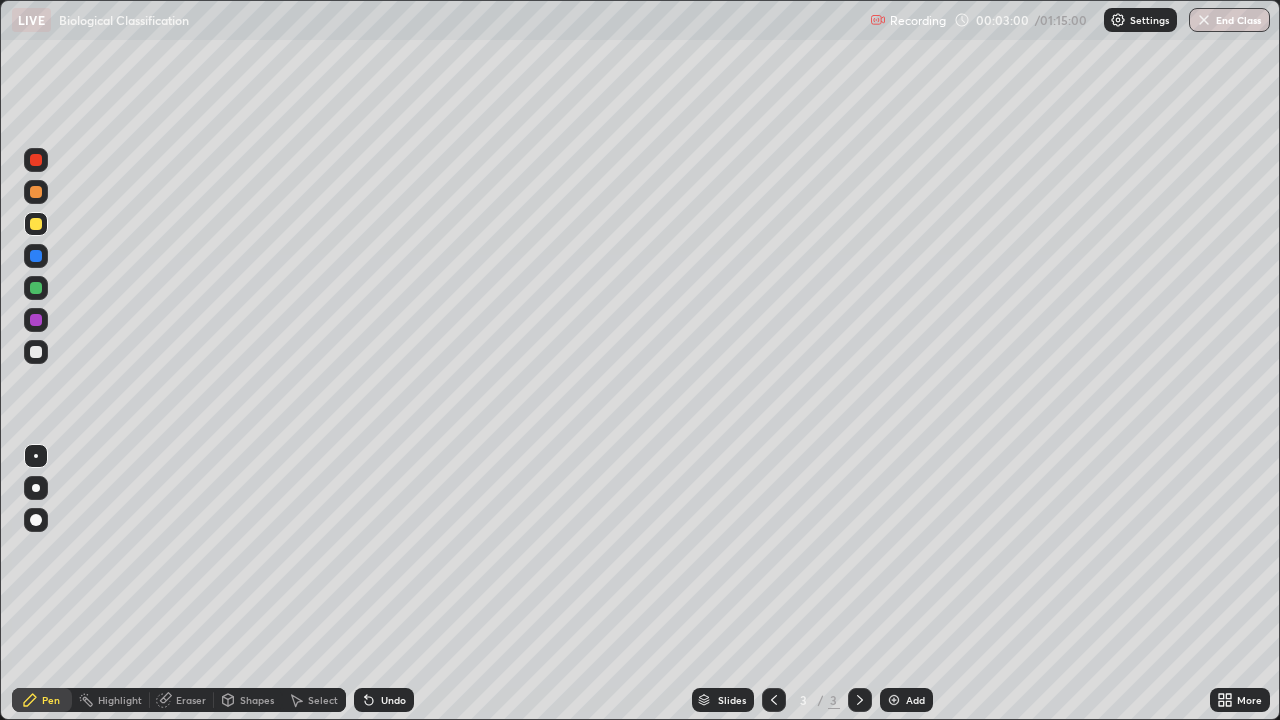 click at bounding box center [36, 352] 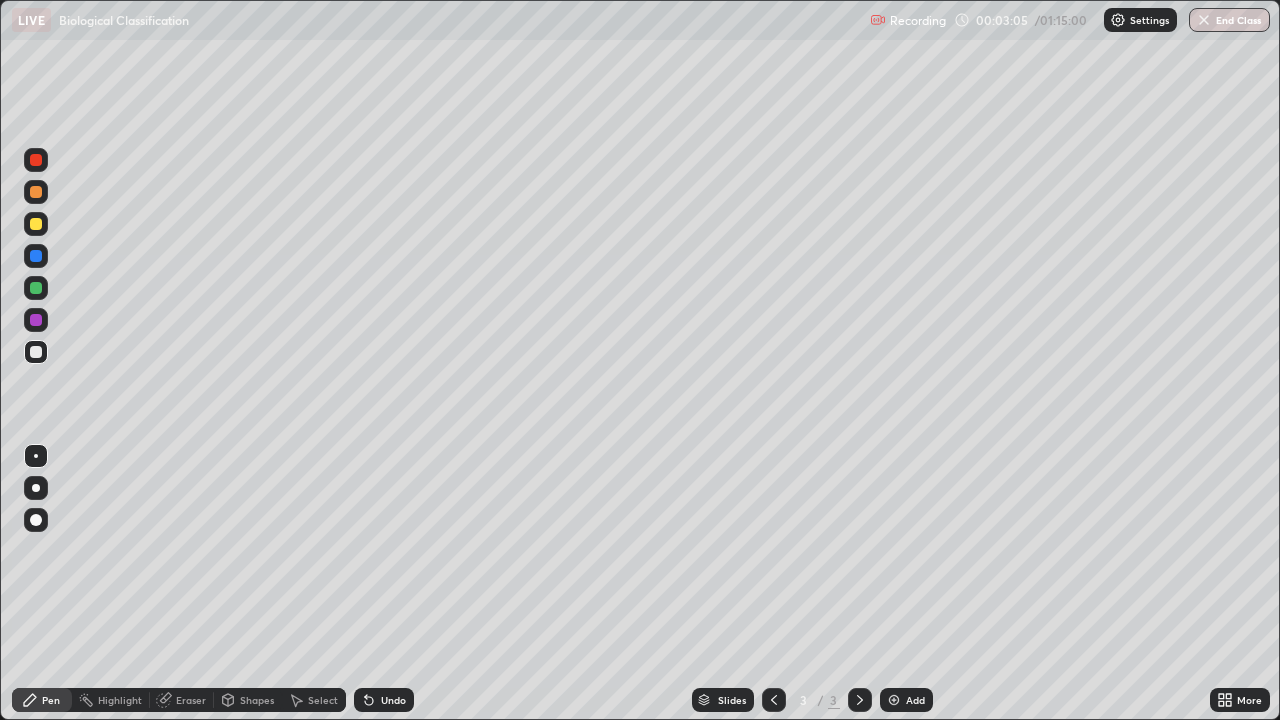 click at bounding box center [36, 352] 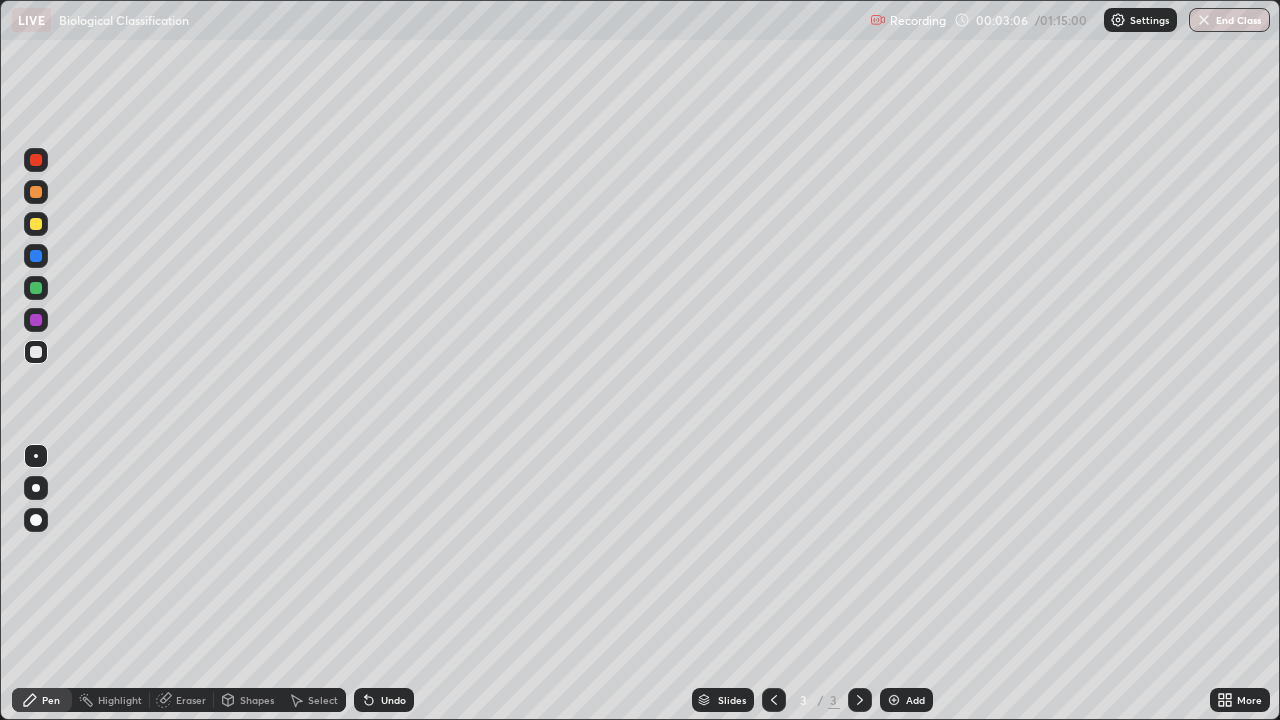click at bounding box center (36, 224) 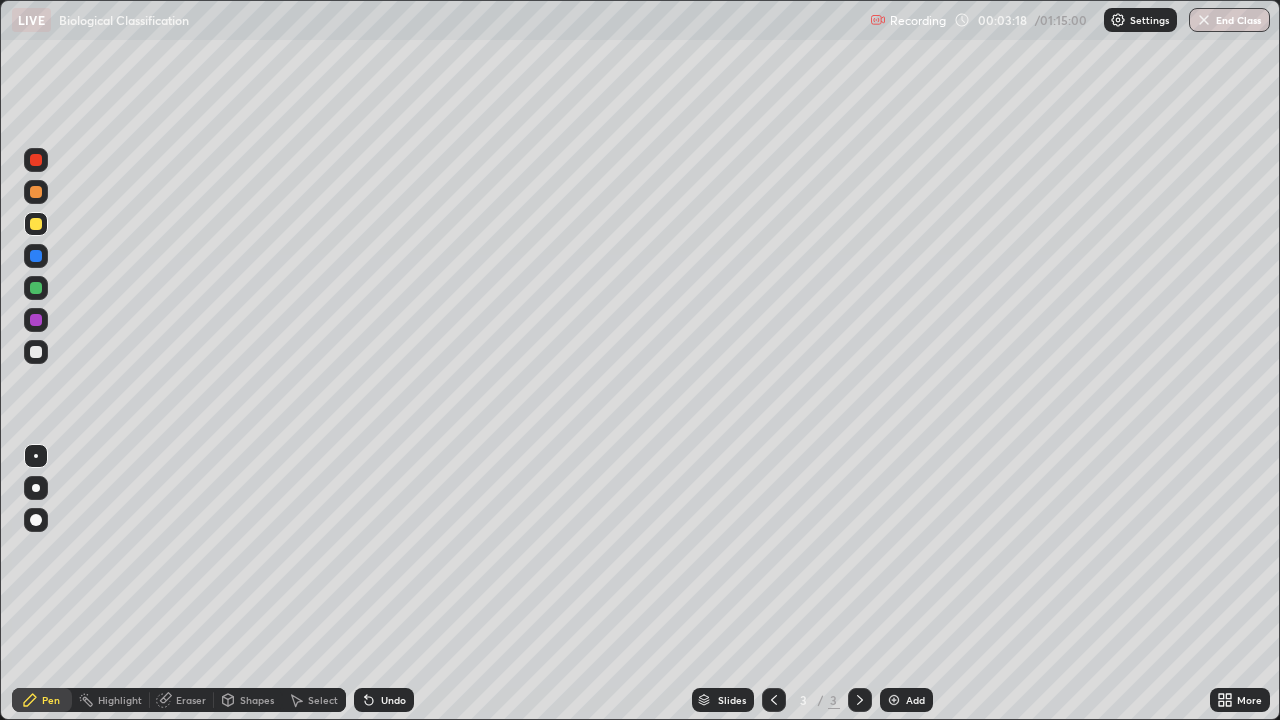 click at bounding box center (36, 352) 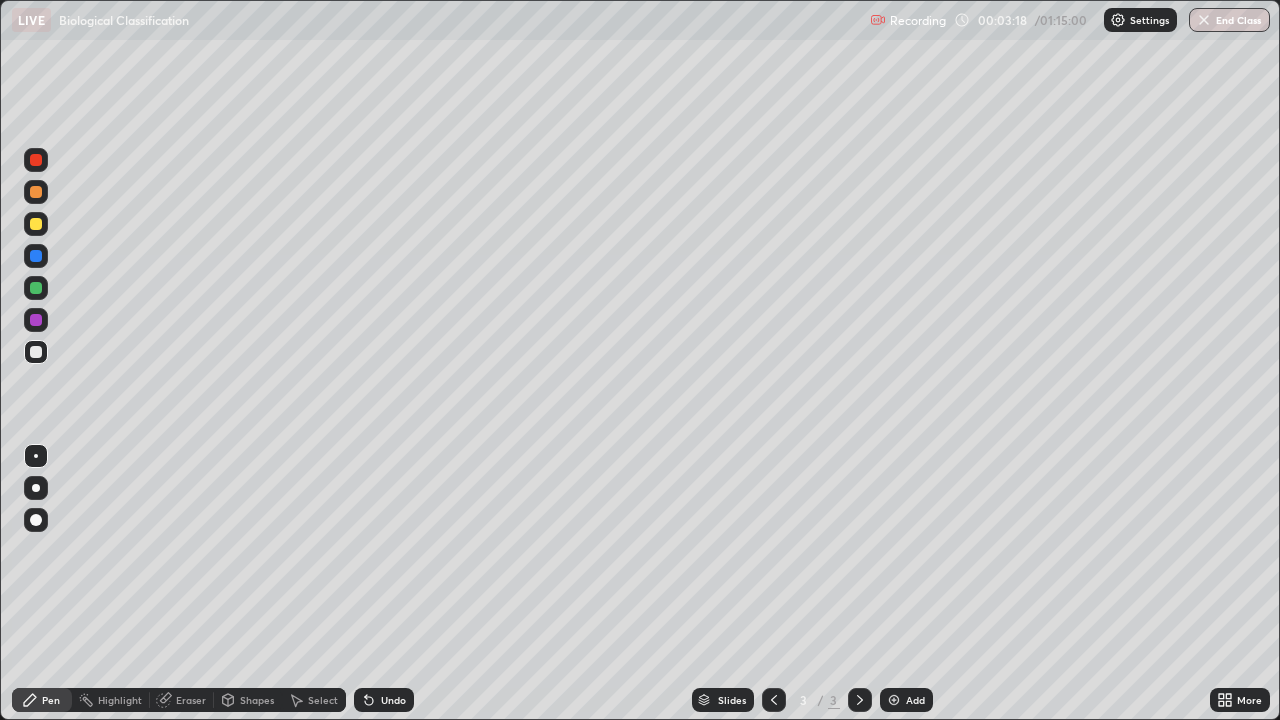 click at bounding box center [36, 488] 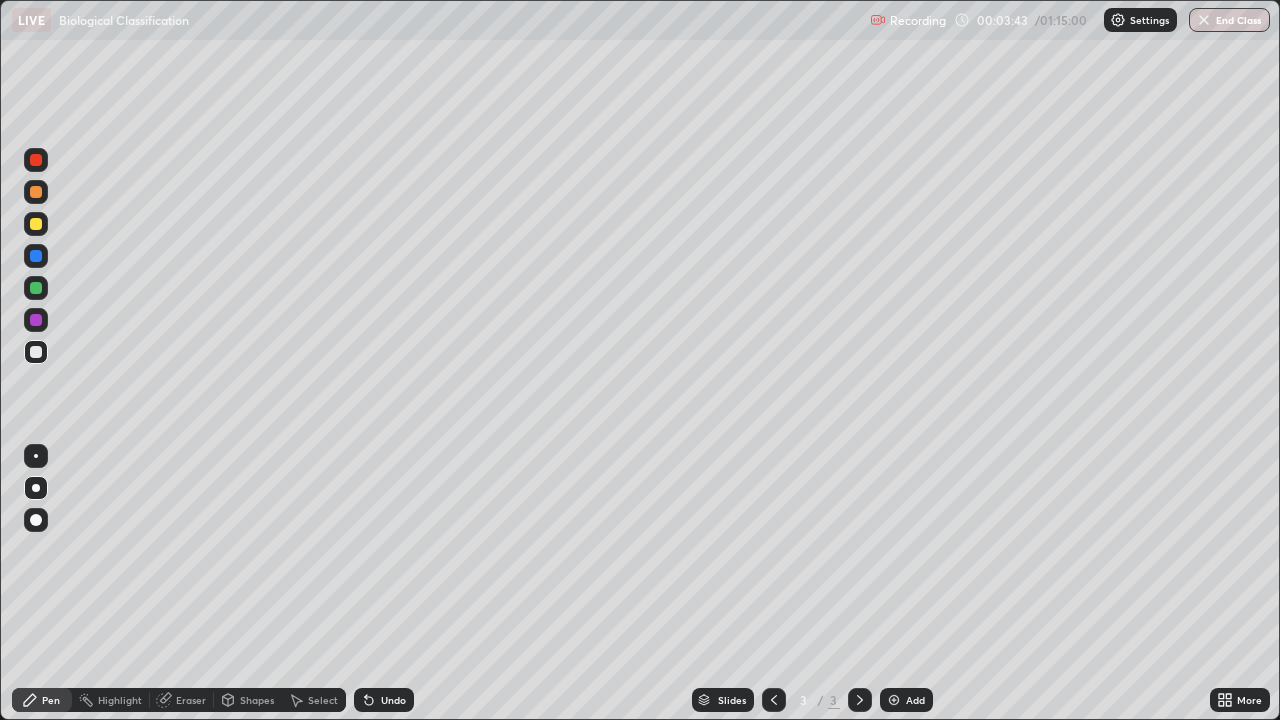 click at bounding box center (36, 352) 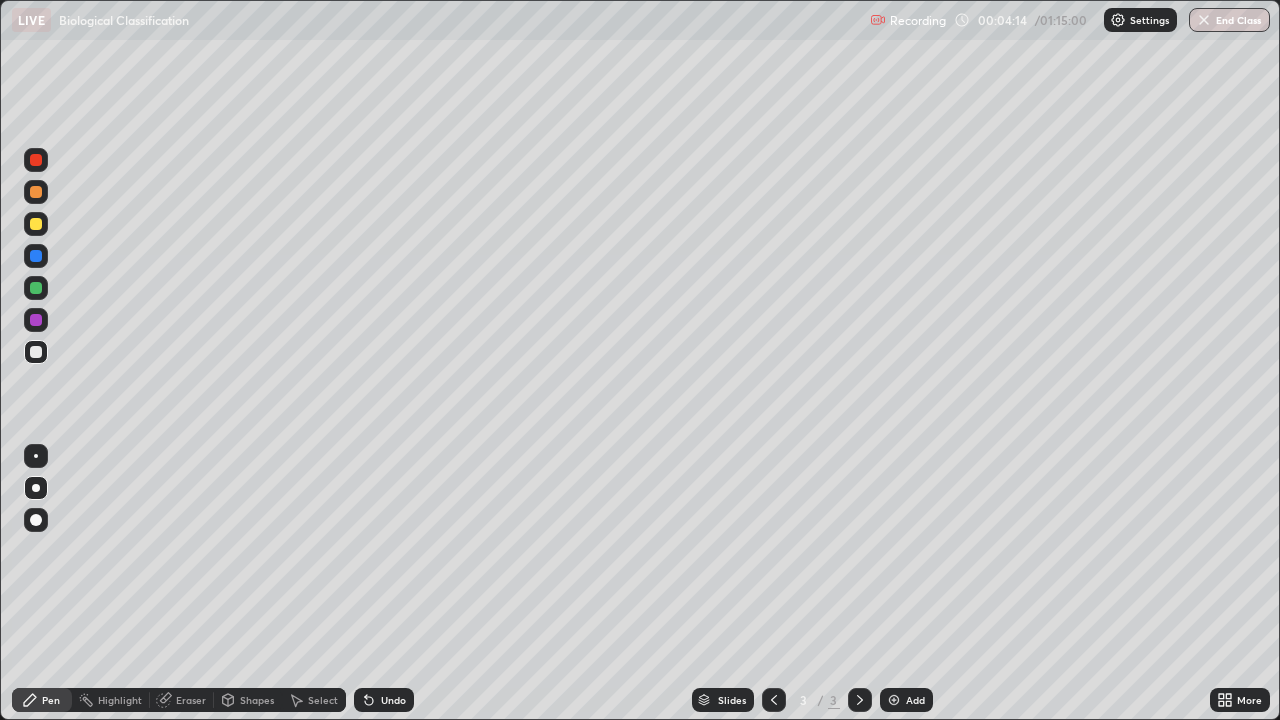 click at bounding box center [36, 456] 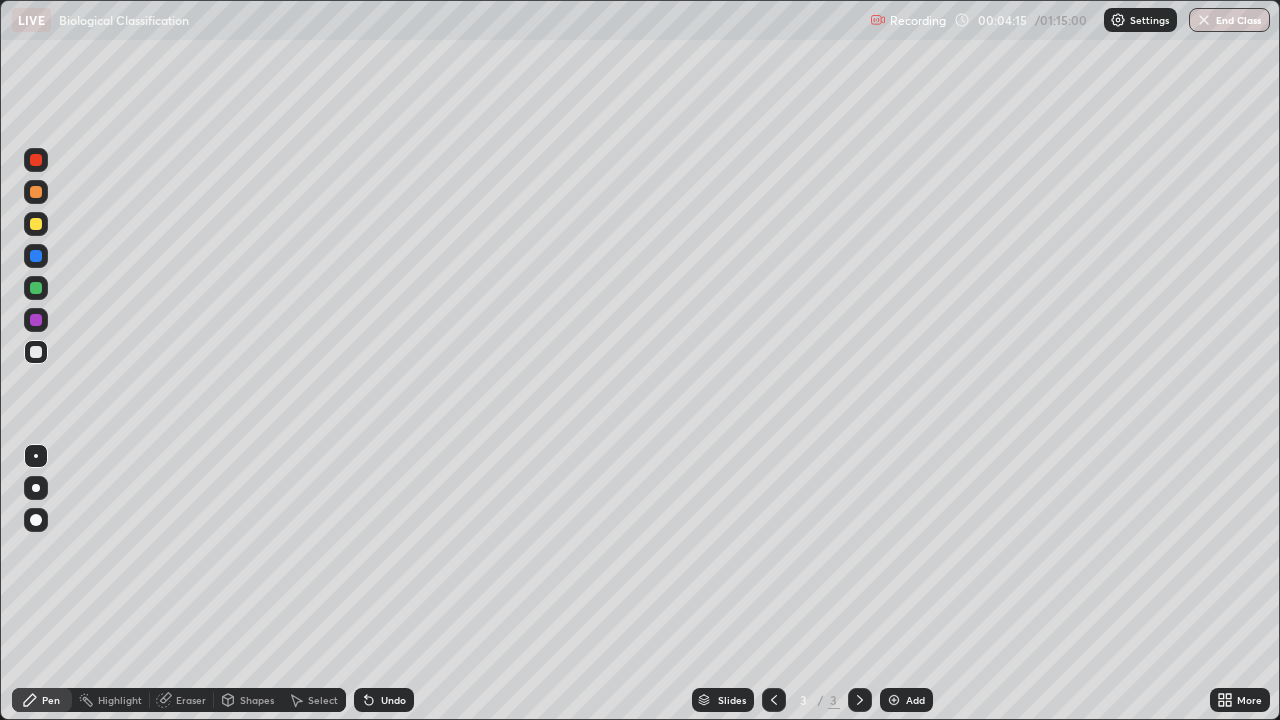 click at bounding box center [36, 224] 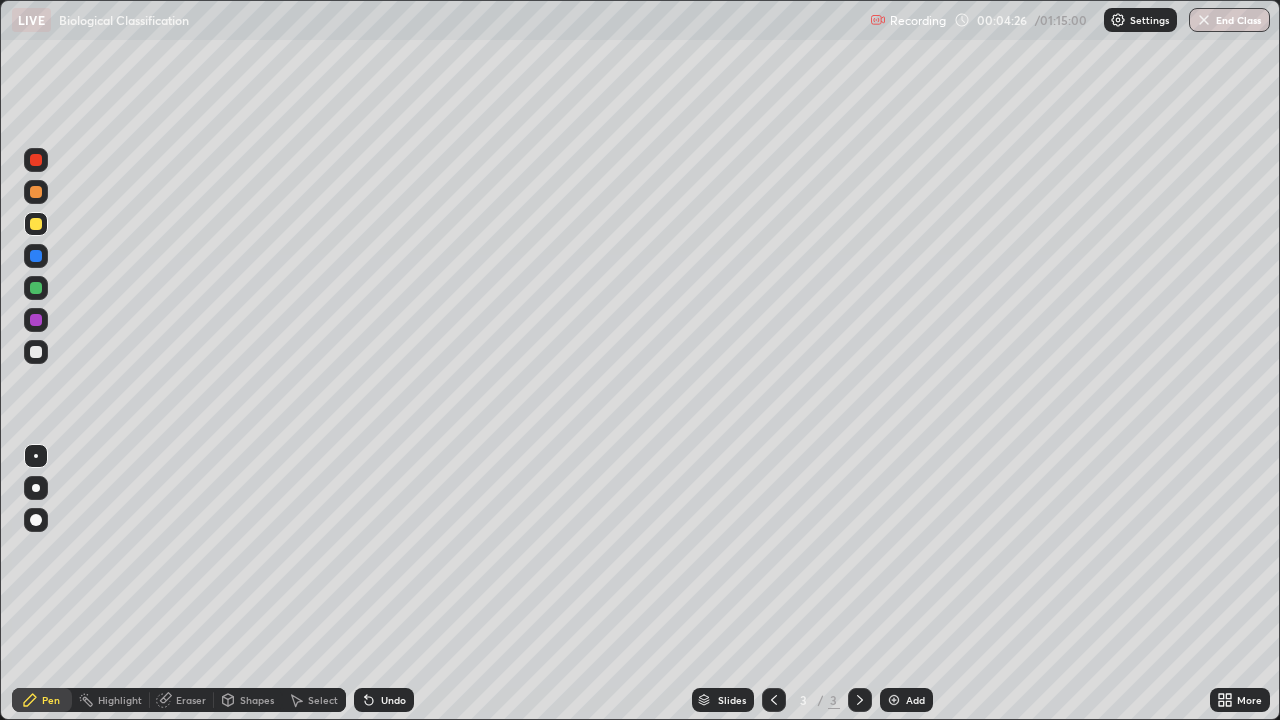 click at bounding box center (36, 160) 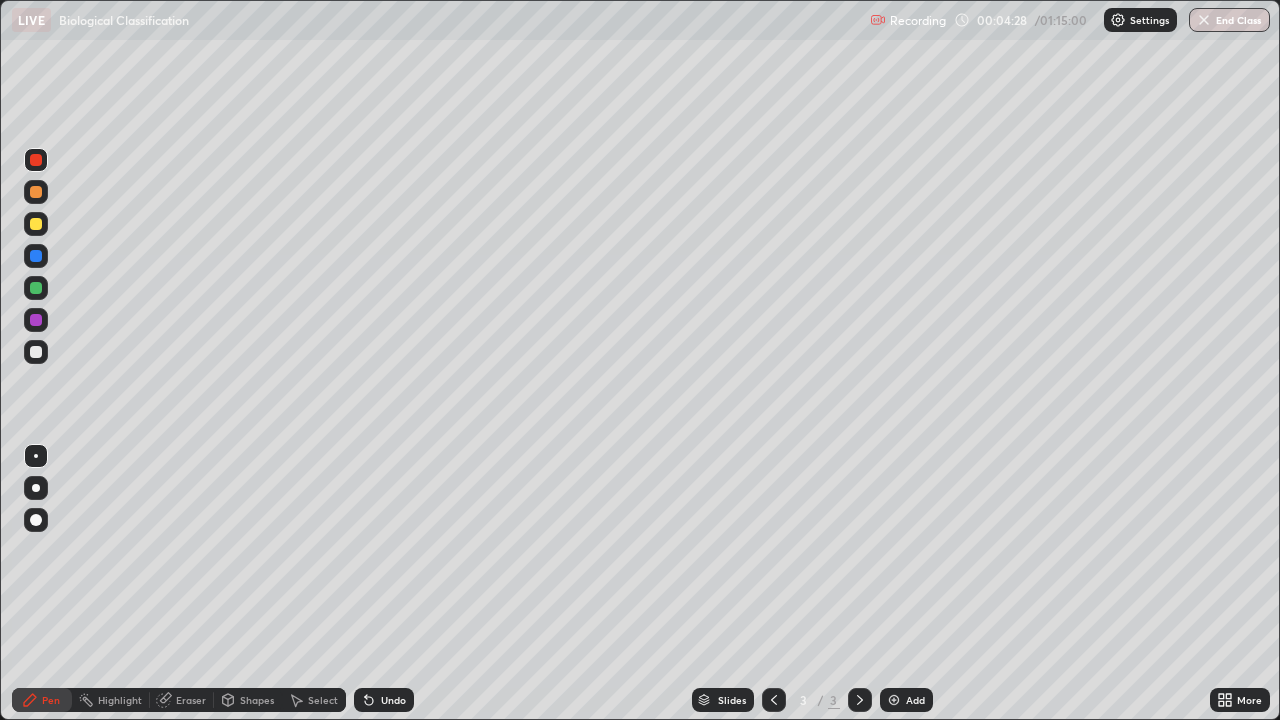 click at bounding box center (36, 352) 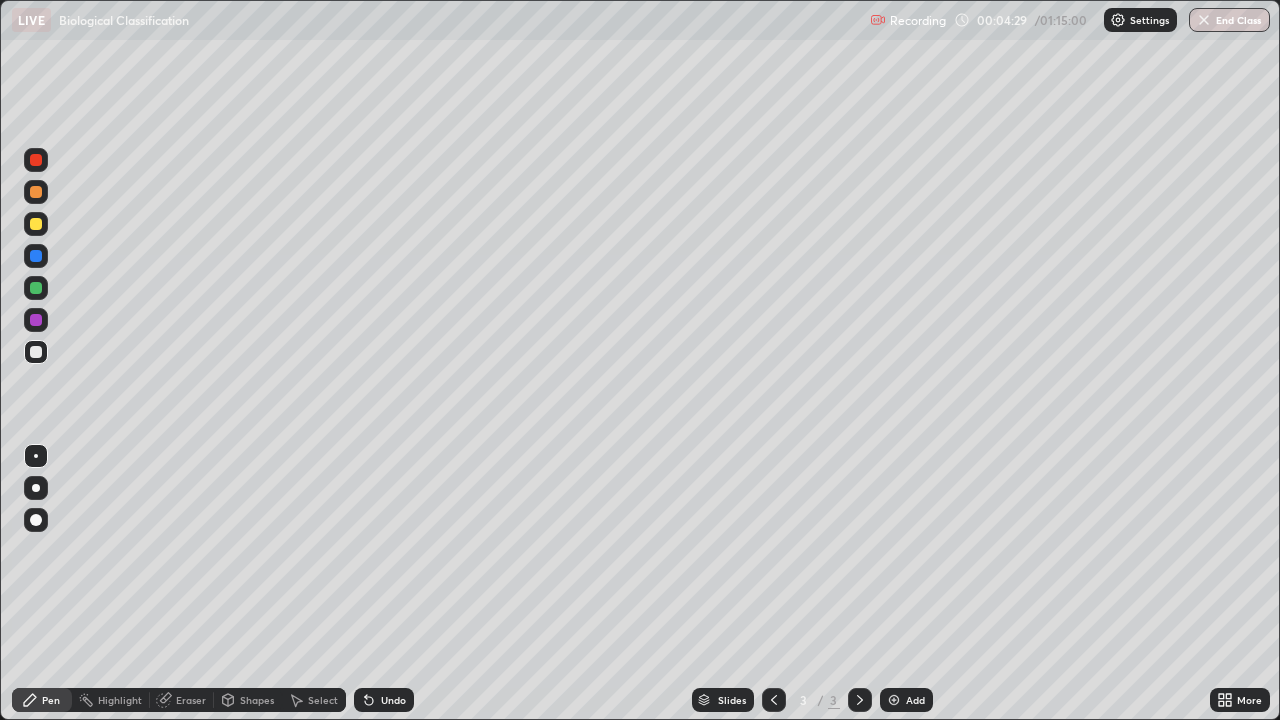 click at bounding box center [36, 488] 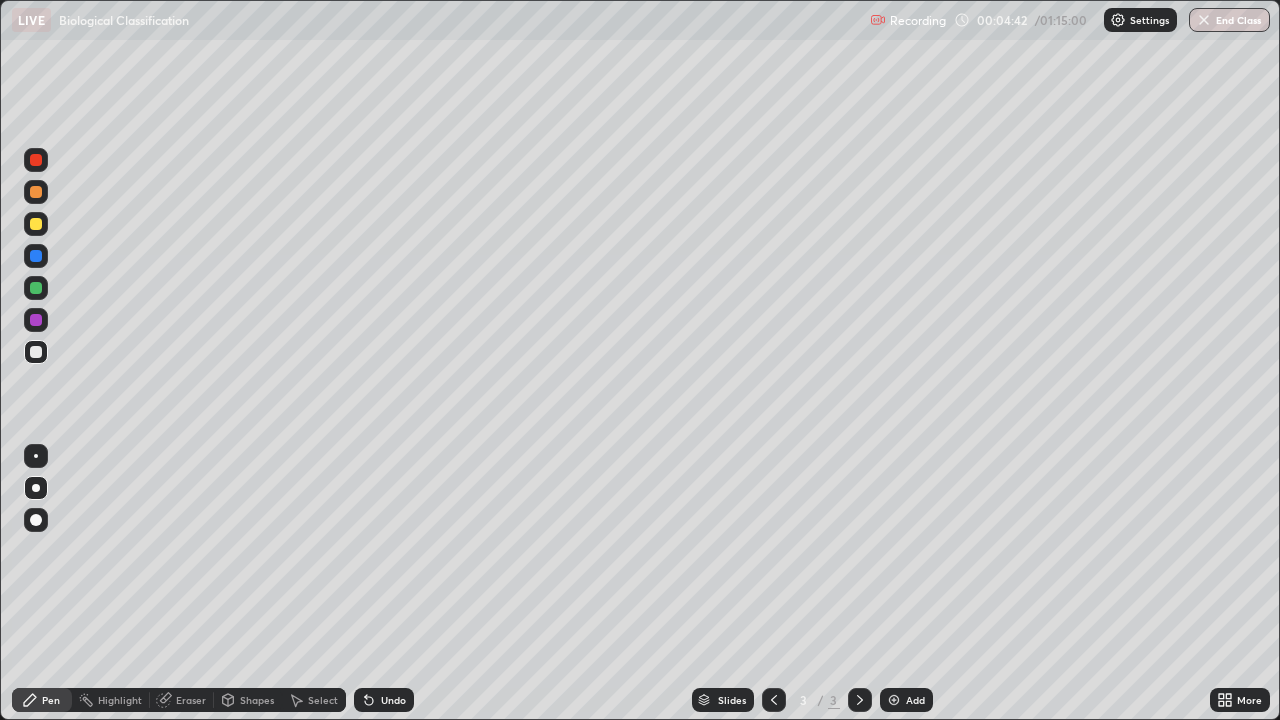 click at bounding box center [36, 224] 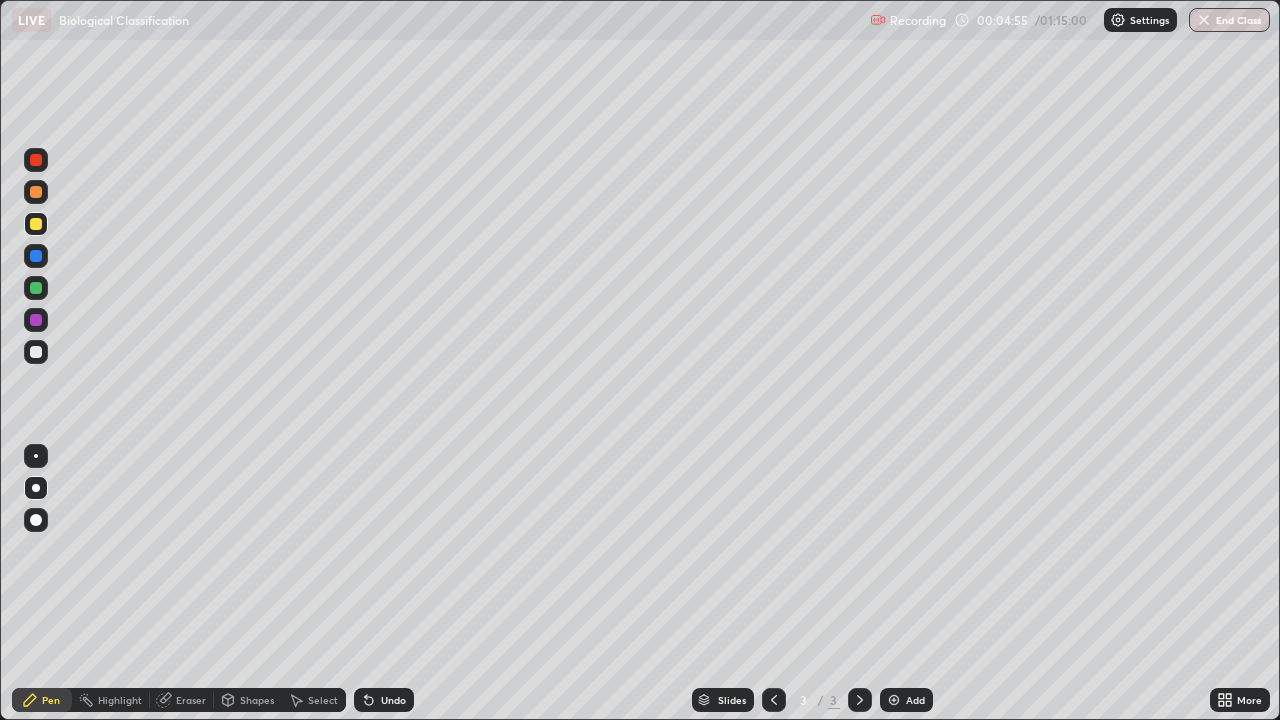 click at bounding box center (36, 352) 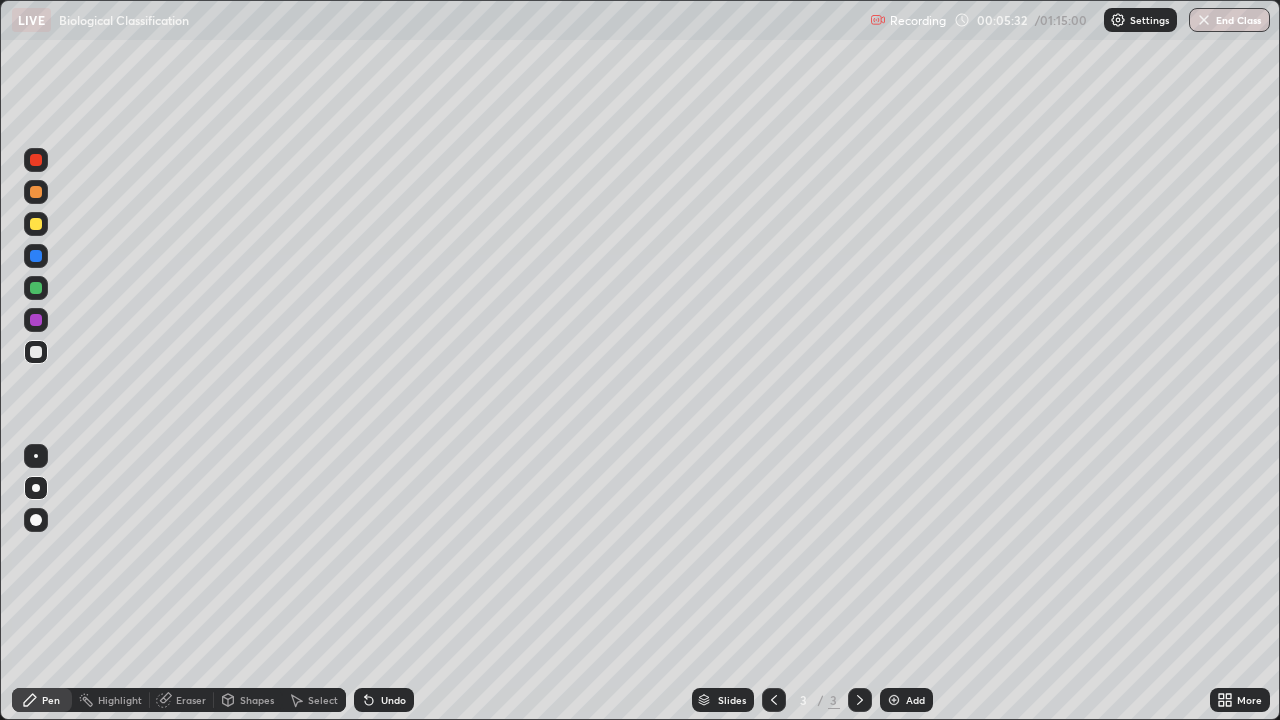 click at bounding box center [36, 224] 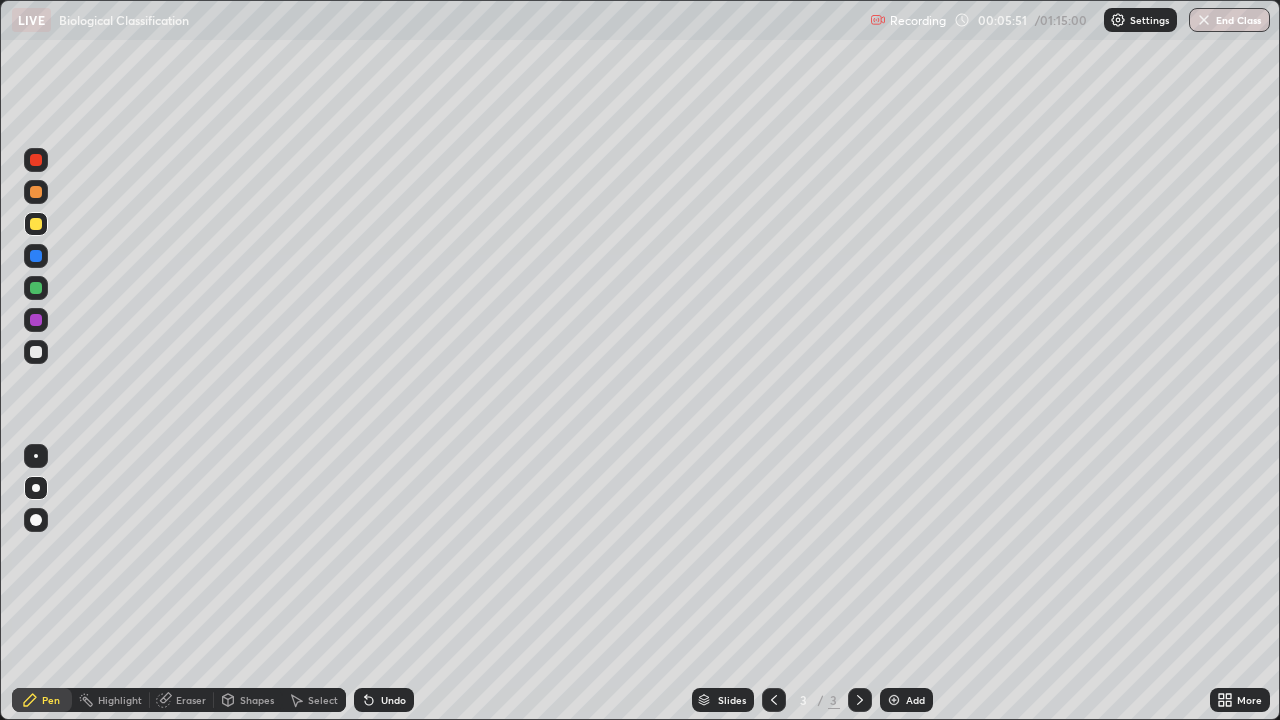 click at bounding box center [36, 352] 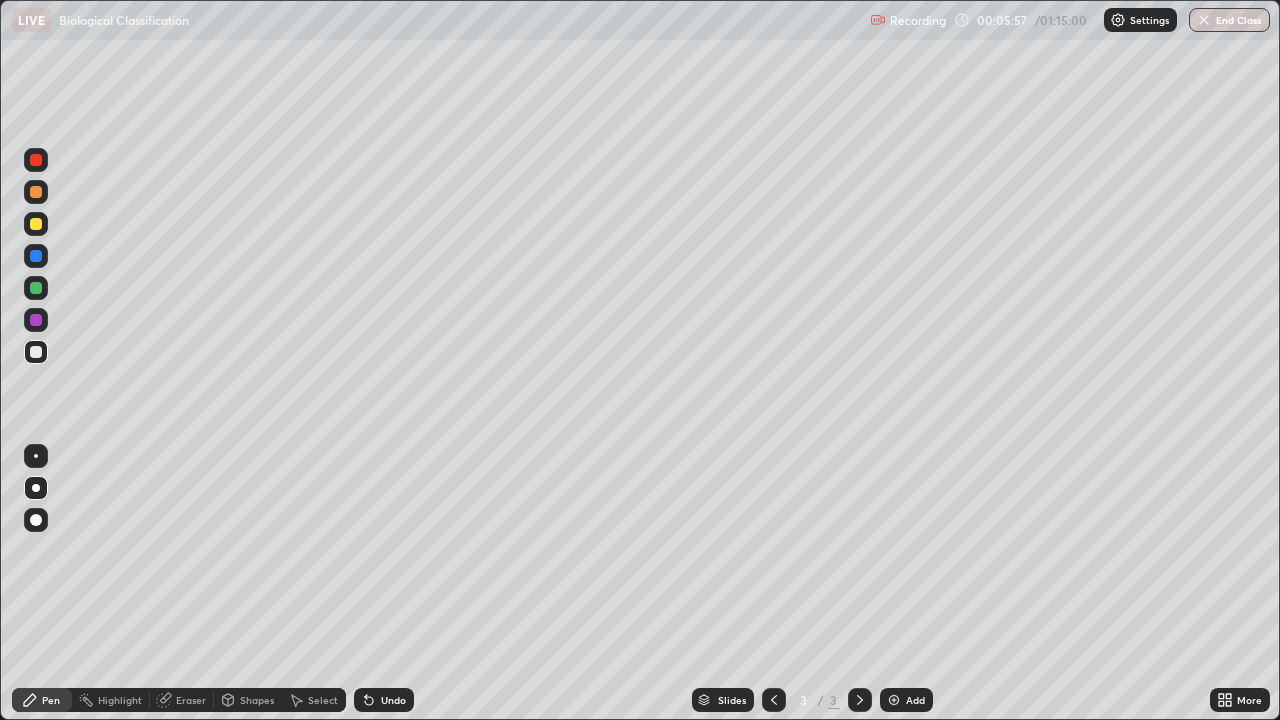 click at bounding box center (36, 224) 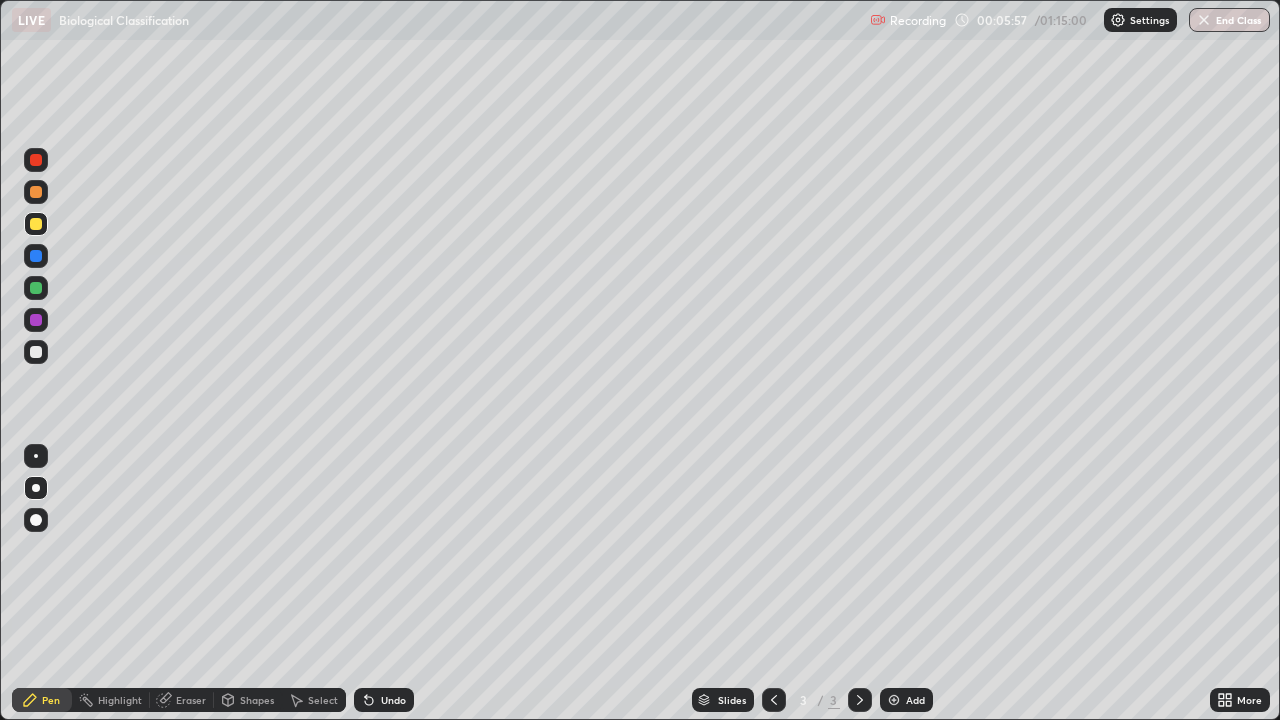 click at bounding box center [36, 224] 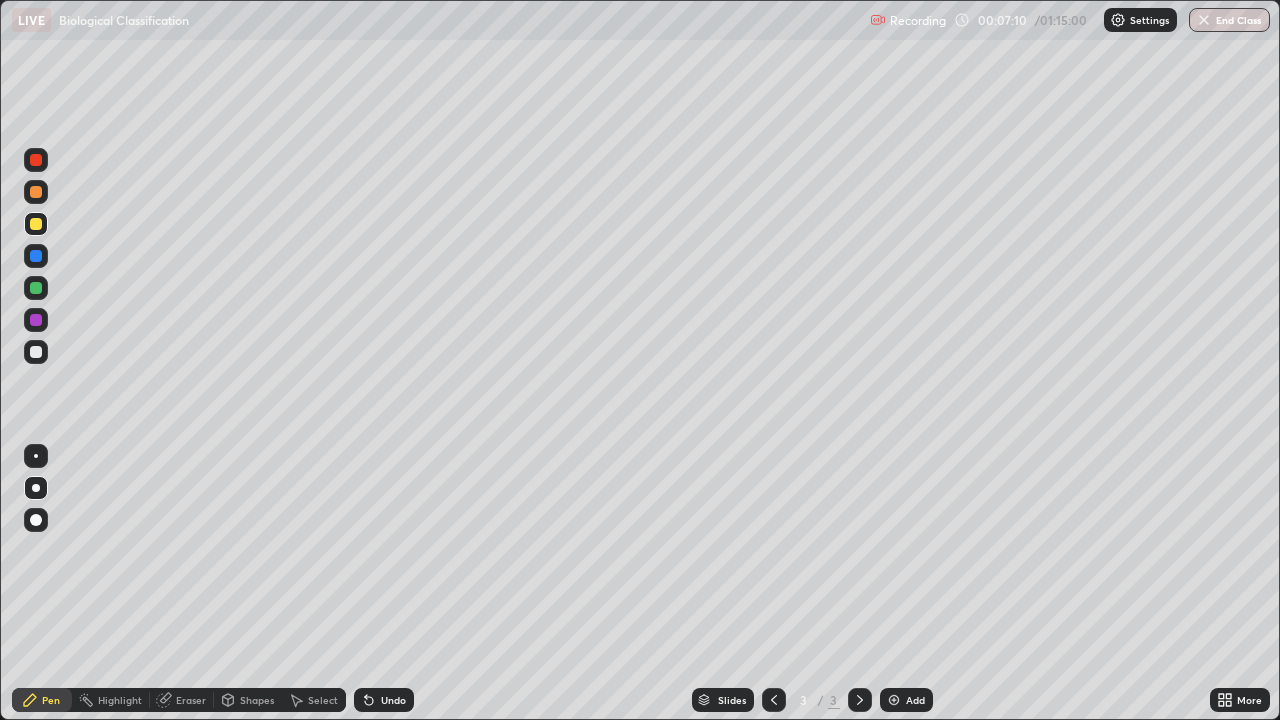 click at bounding box center [36, 224] 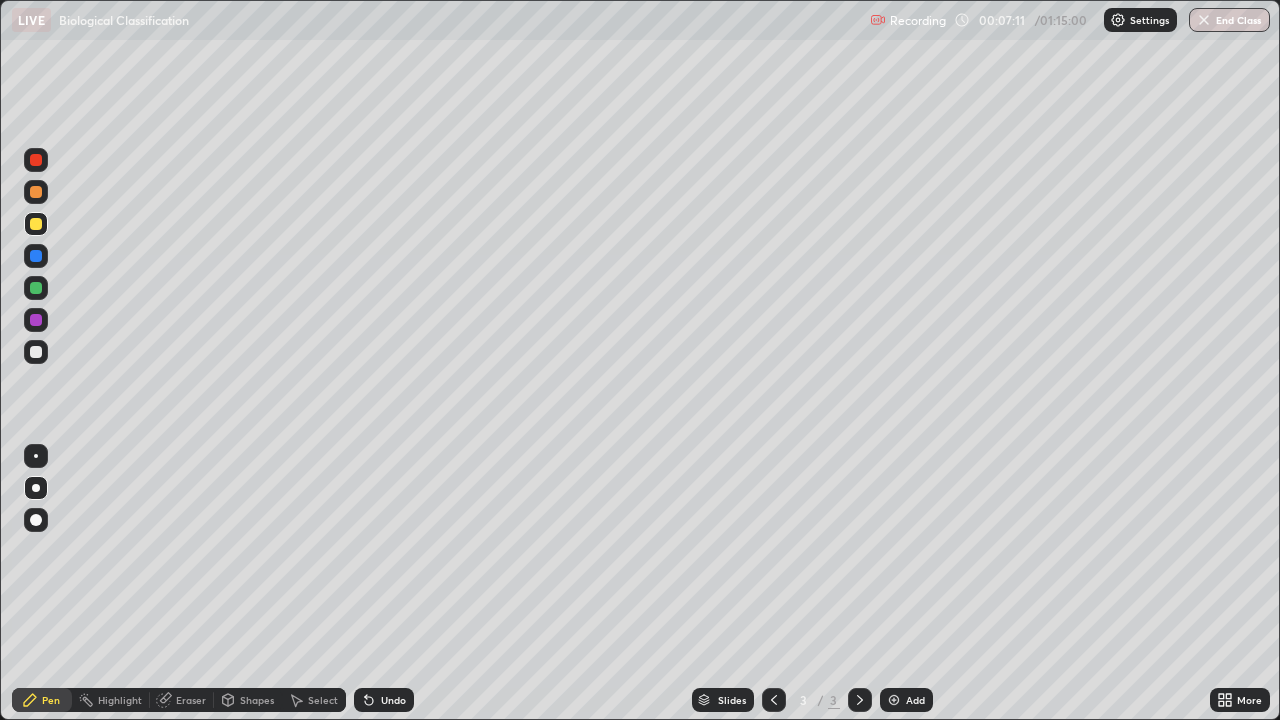 click at bounding box center (36, 520) 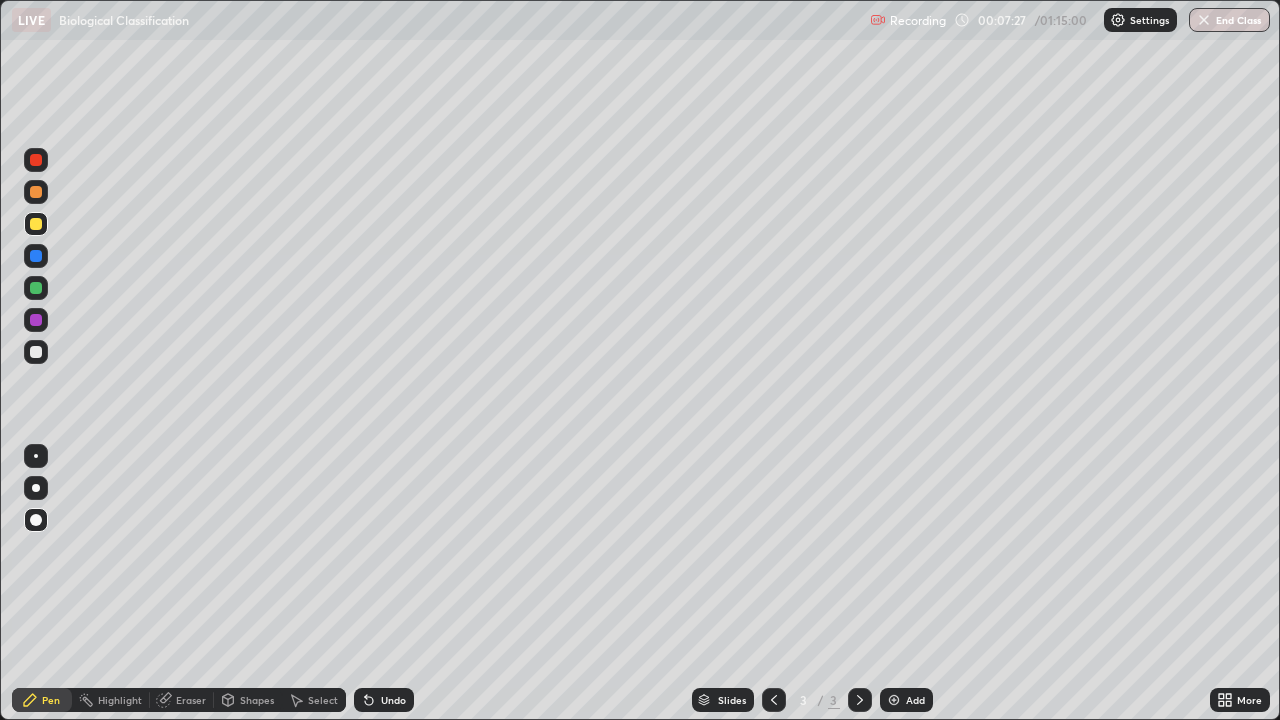 click on "Eraser" at bounding box center [191, 700] 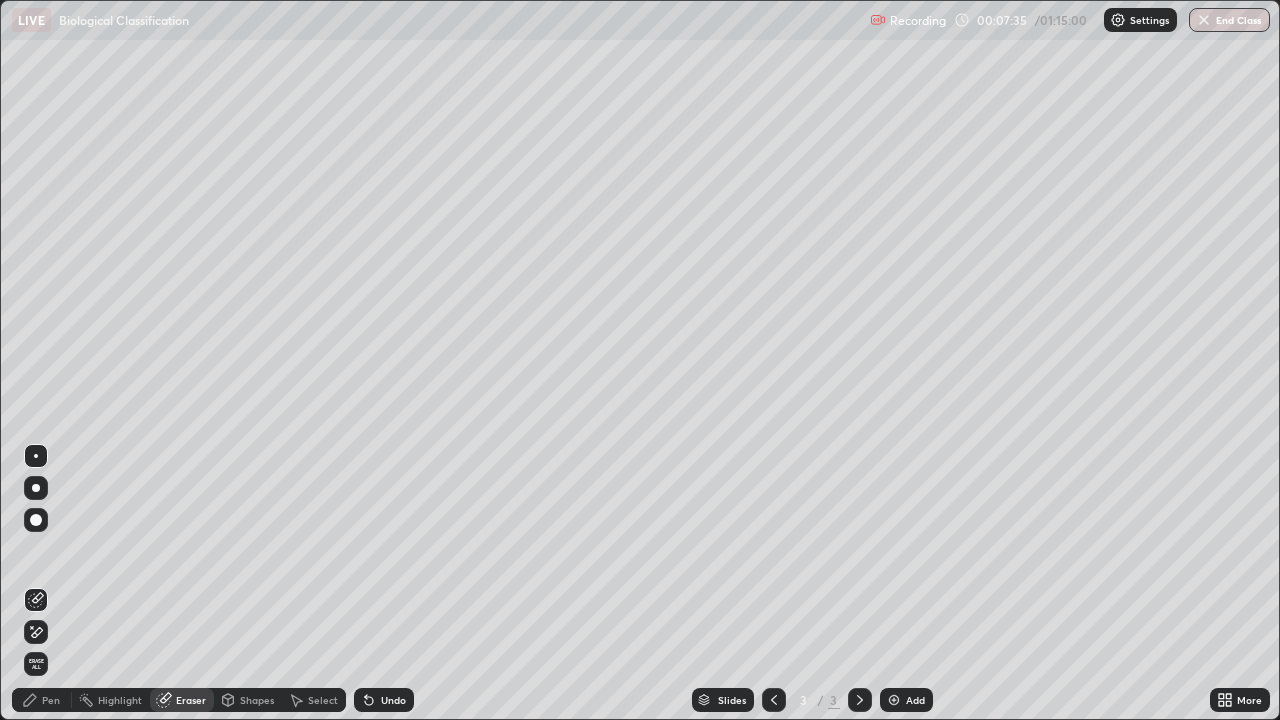 click 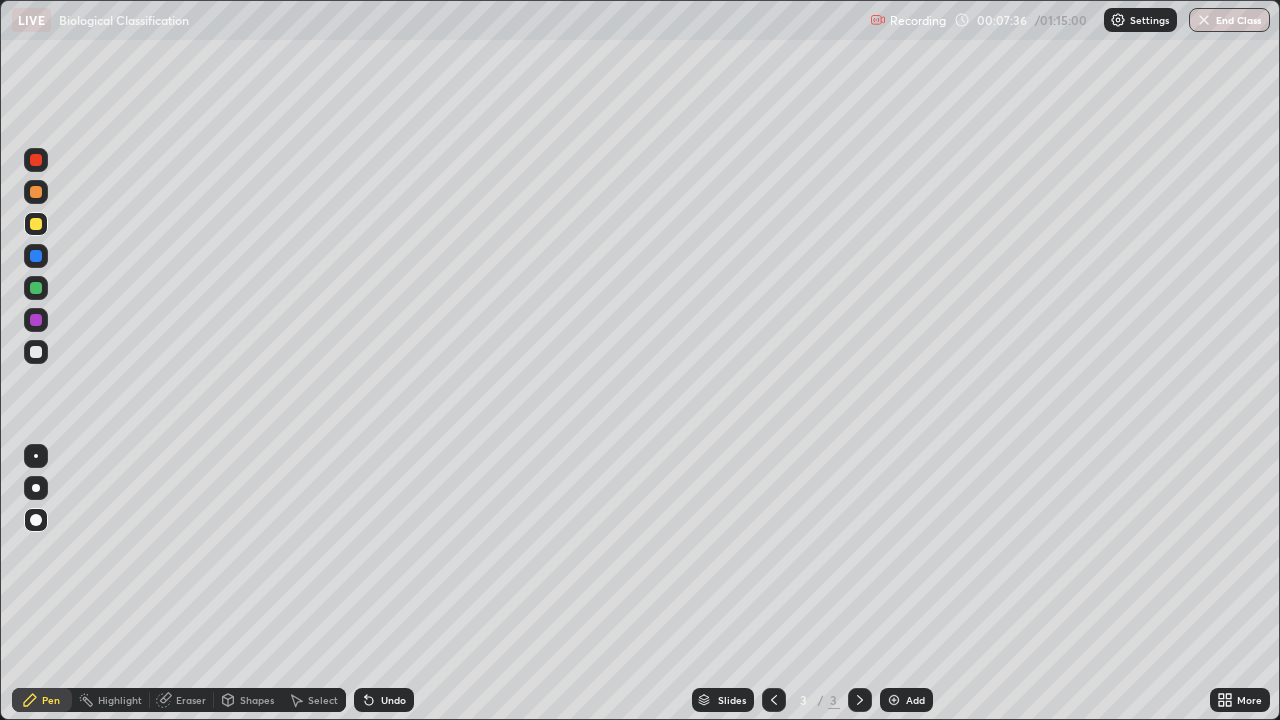 click at bounding box center [36, 456] 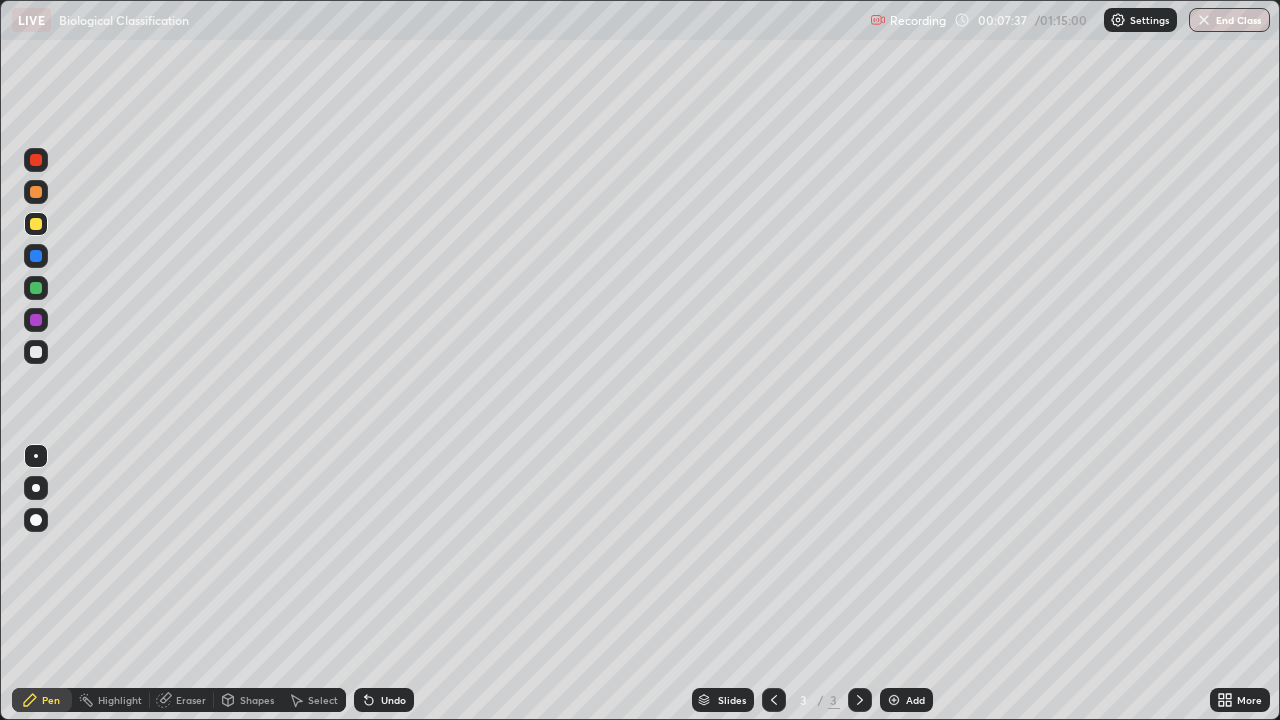 click at bounding box center (36, 488) 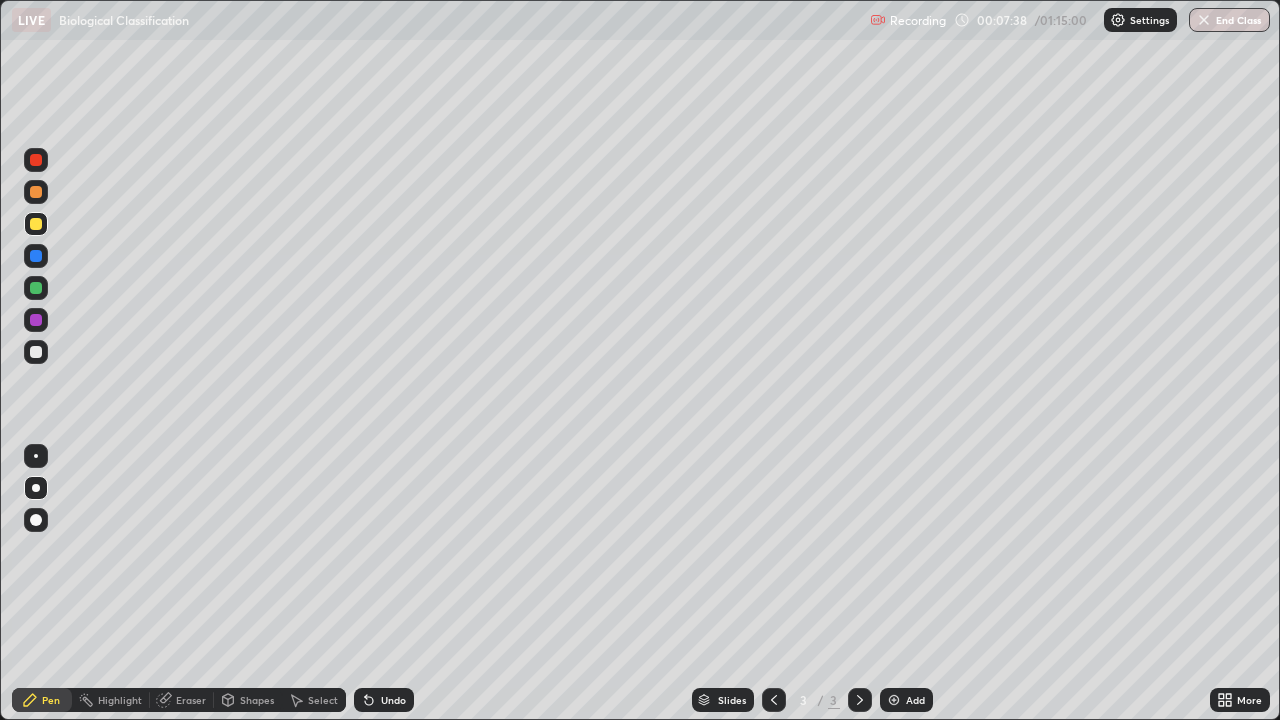 click at bounding box center [36, 224] 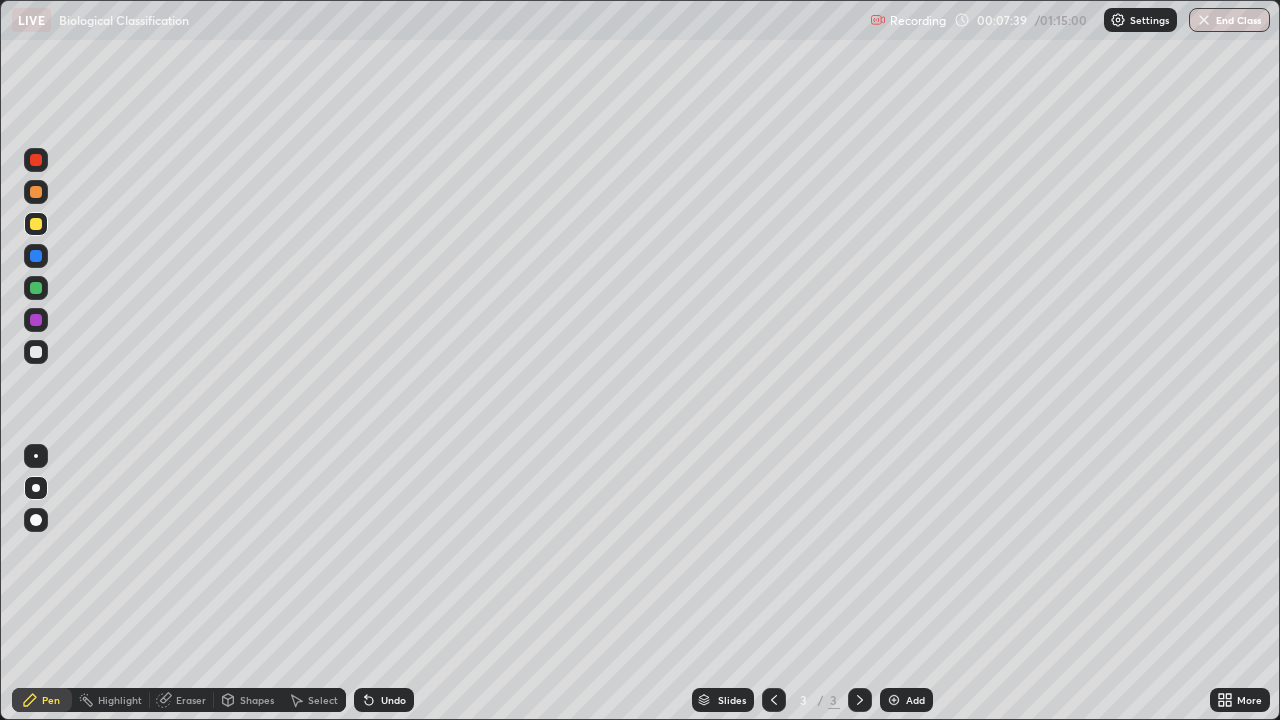 click at bounding box center [36, 520] 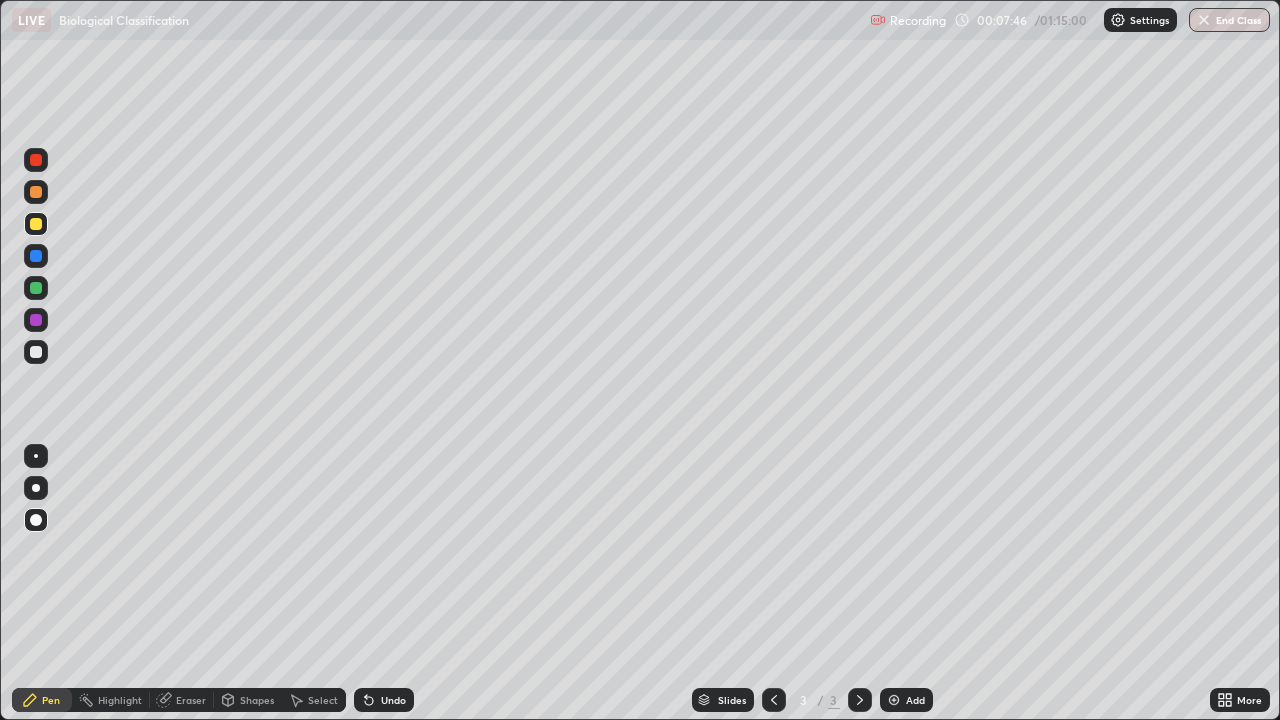 click at bounding box center [36, 352] 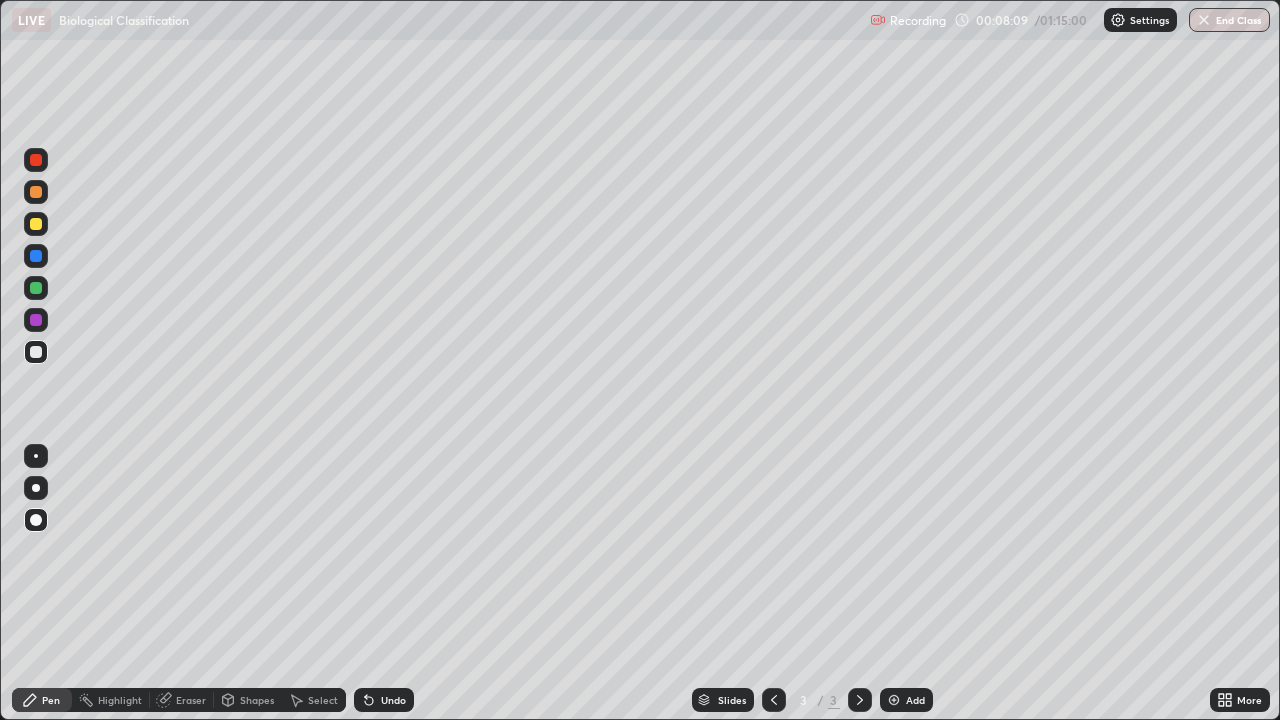click at bounding box center [36, 288] 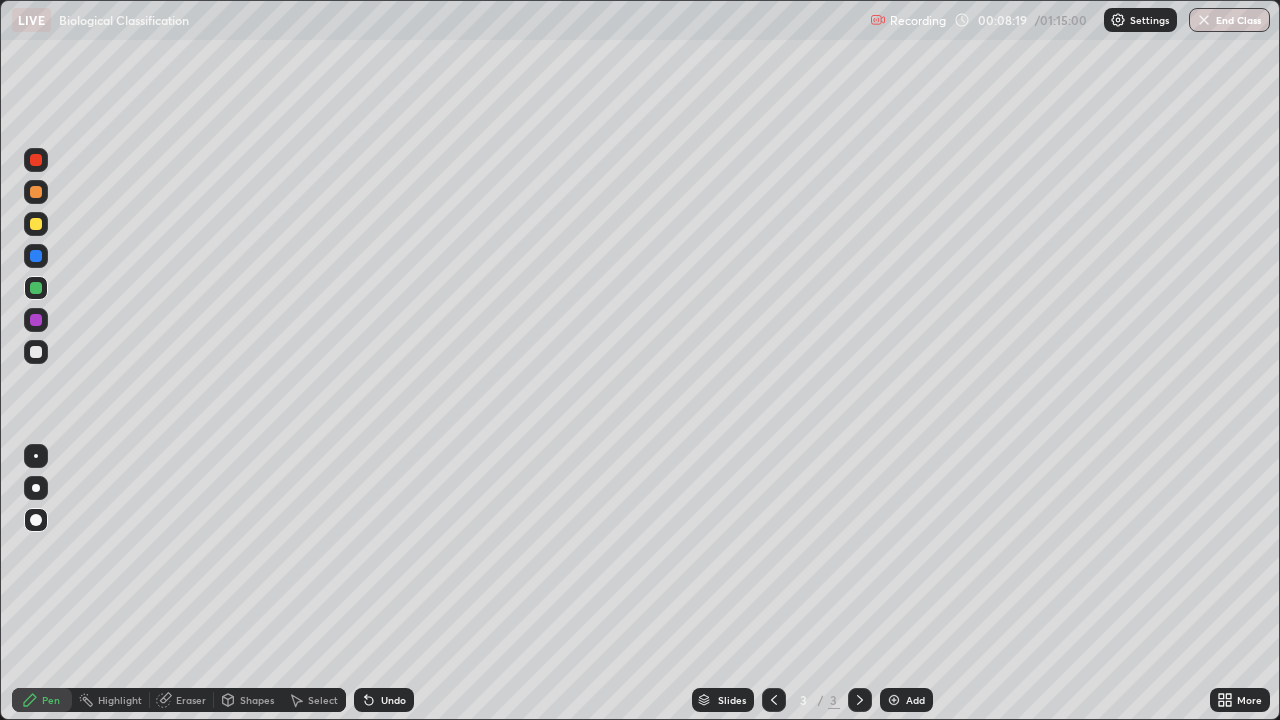 click 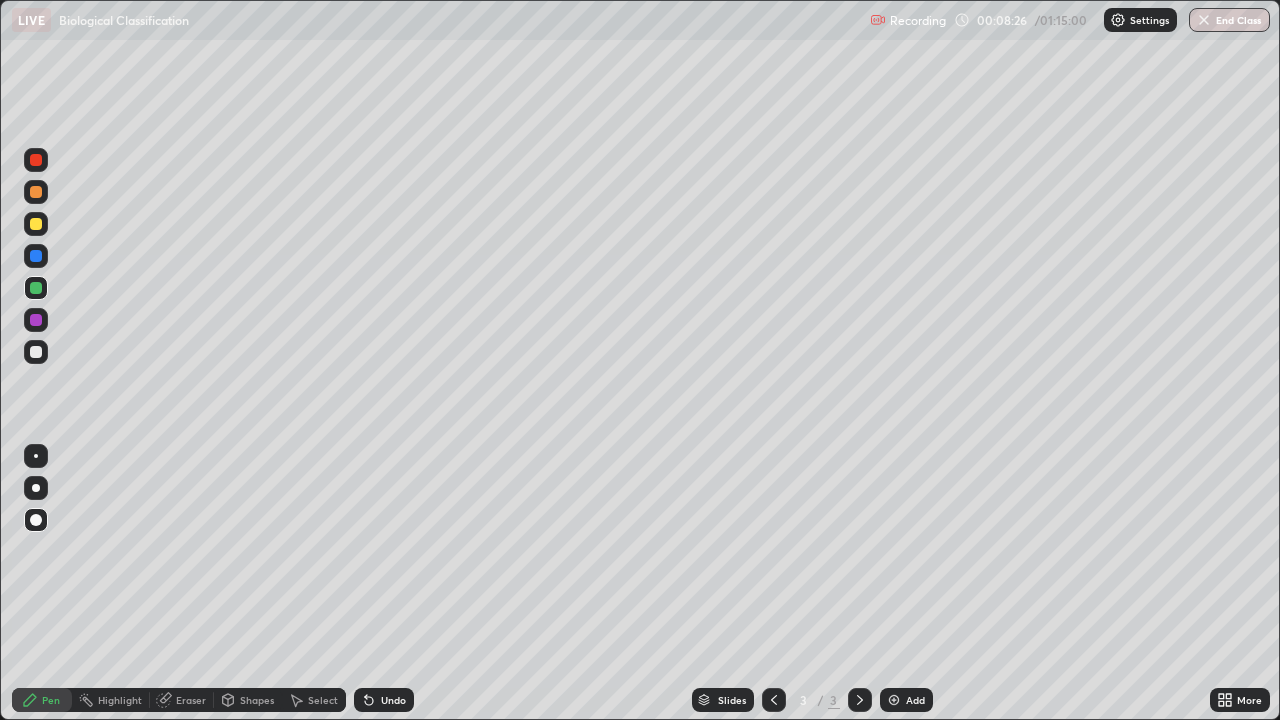 click at bounding box center (36, 288) 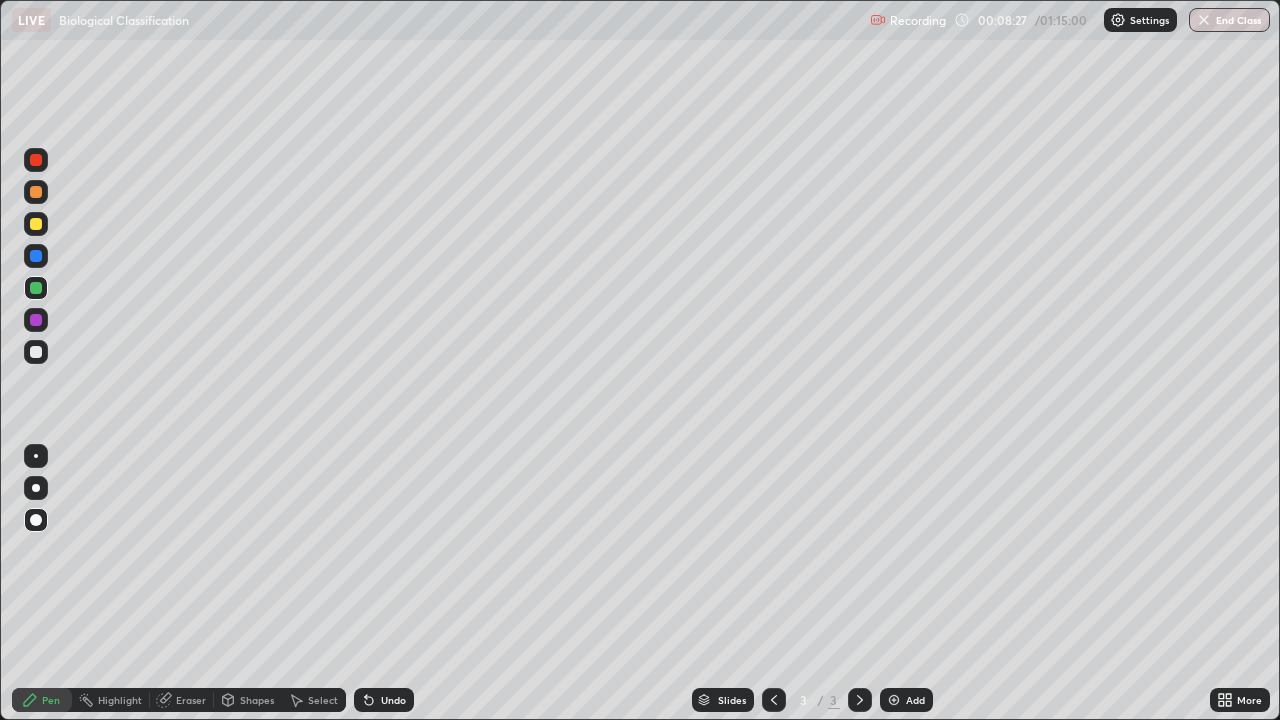 click at bounding box center (36, 224) 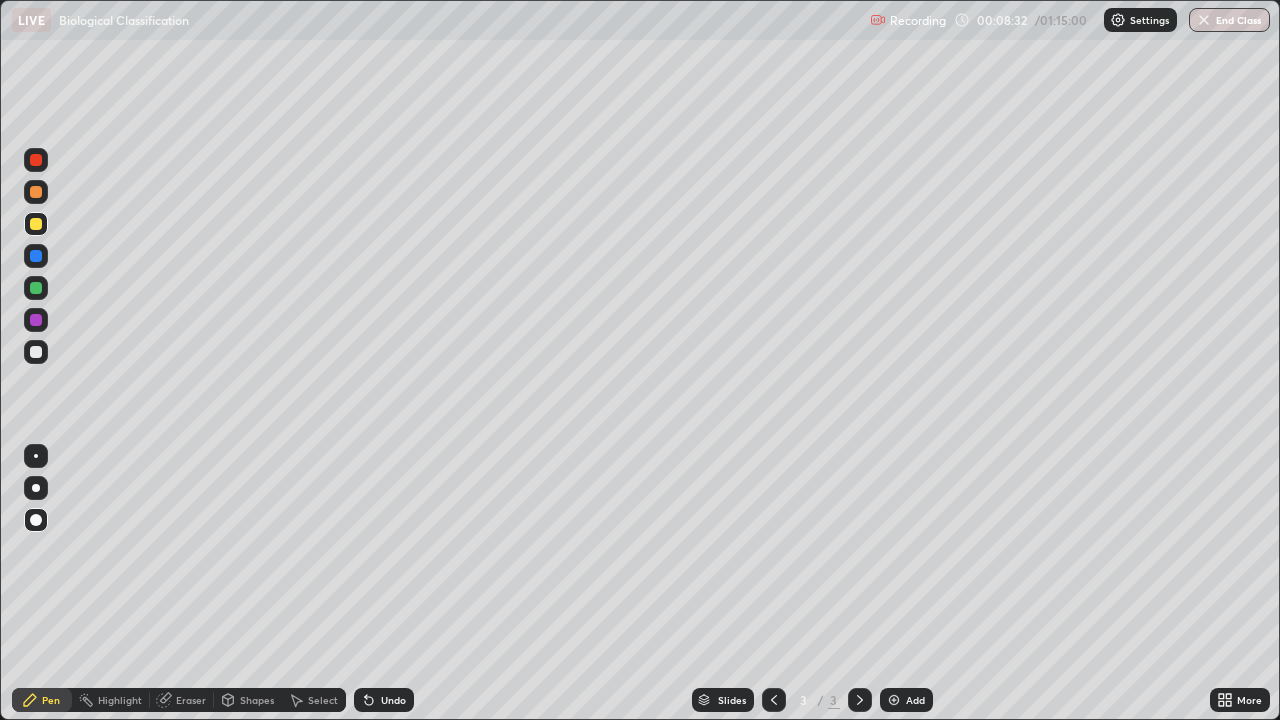 click at bounding box center [36, 352] 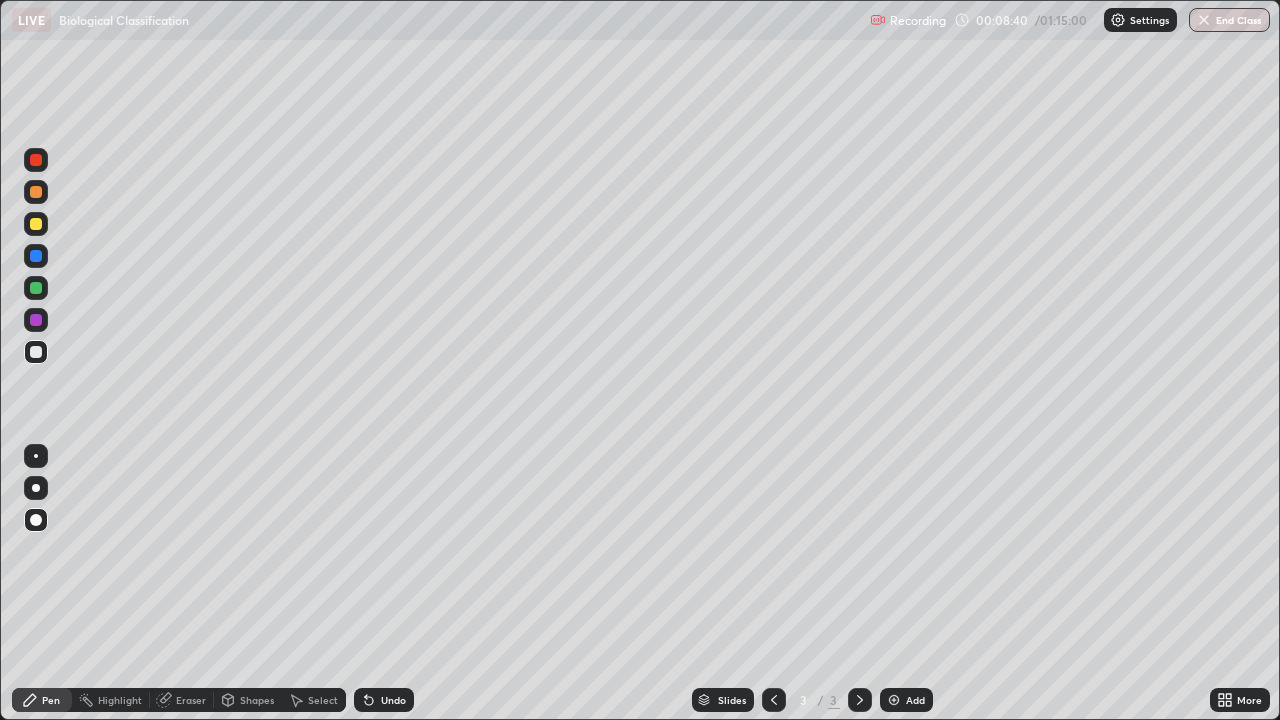 click at bounding box center (36, 288) 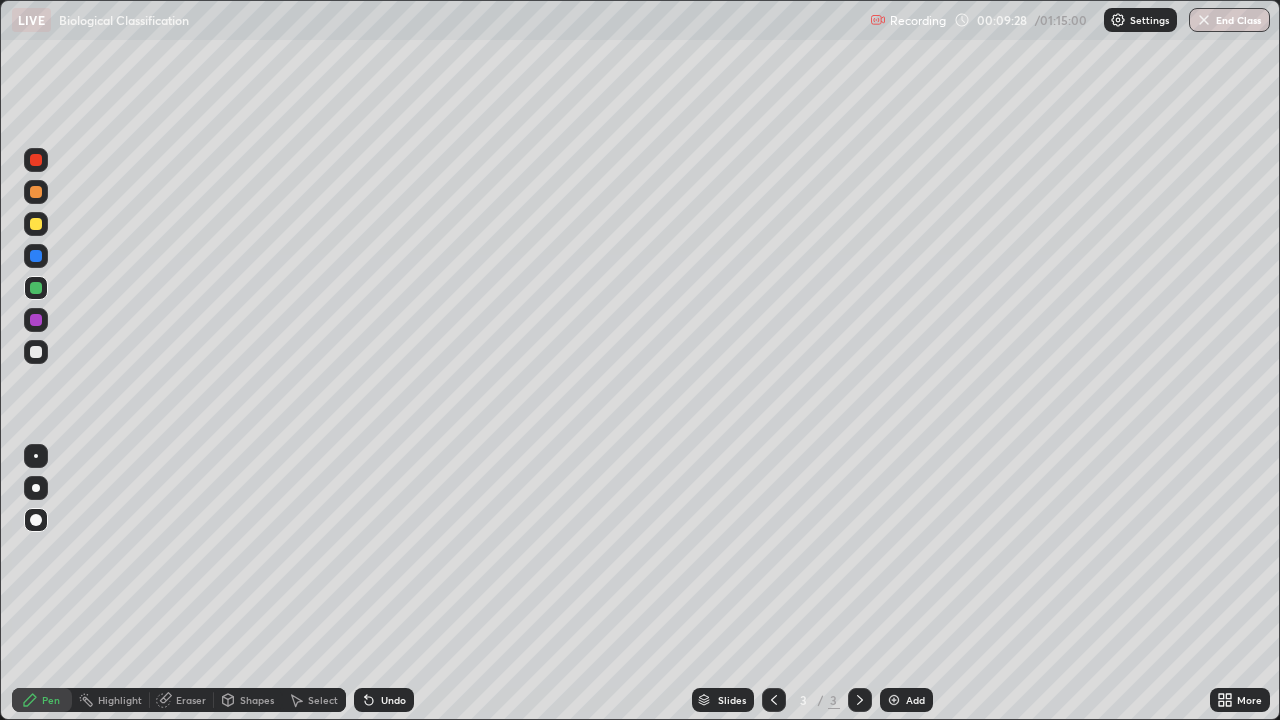 click at bounding box center (36, 352) 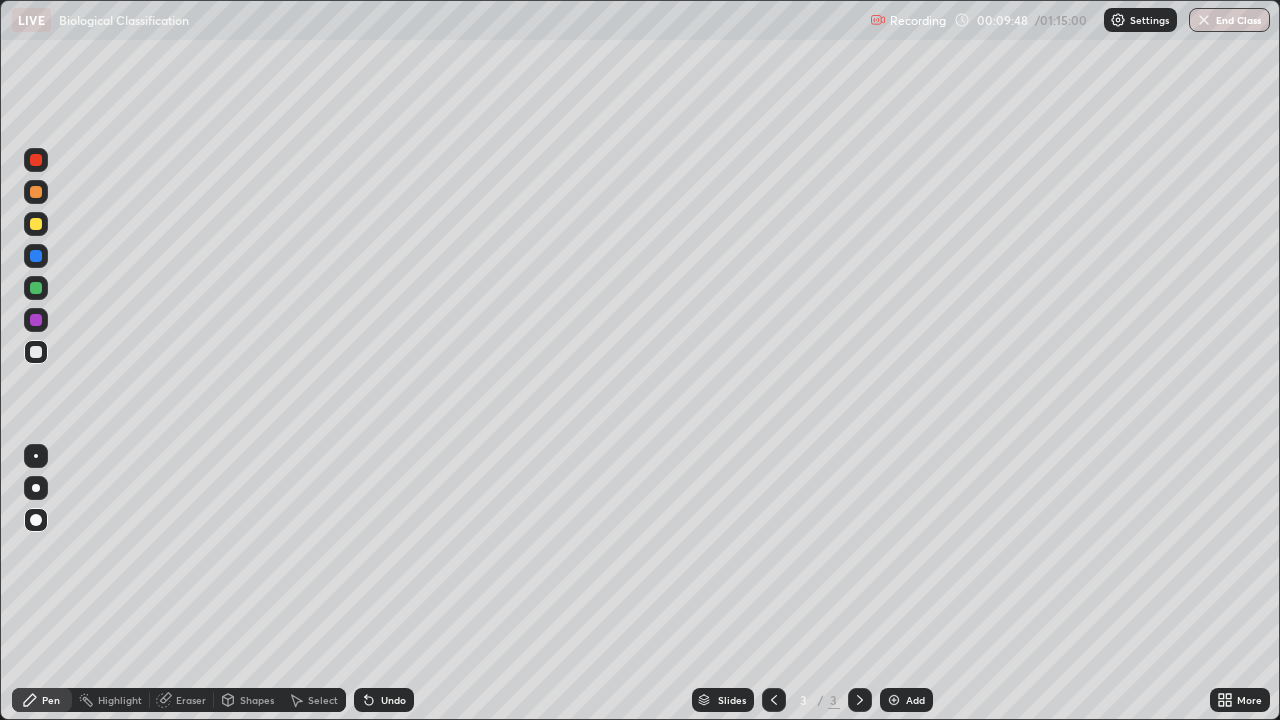 click at bounding box center [36, 456] 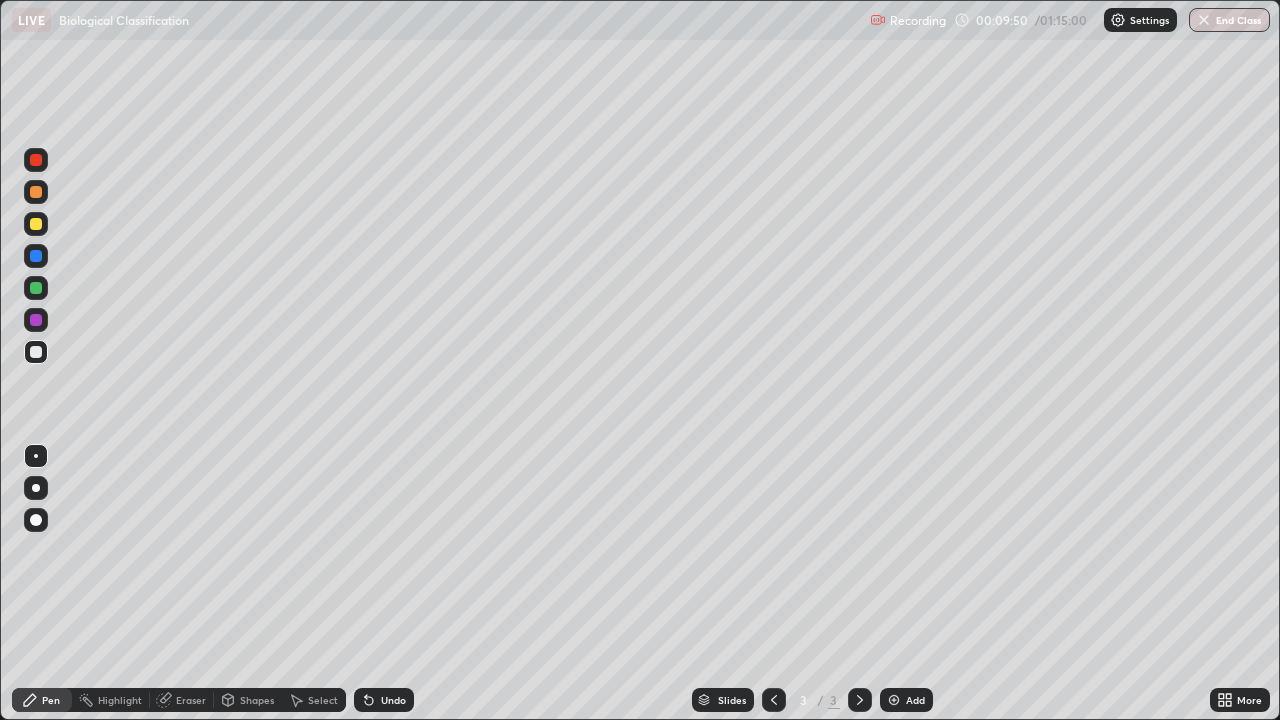 click at bounding box center (36, 224) 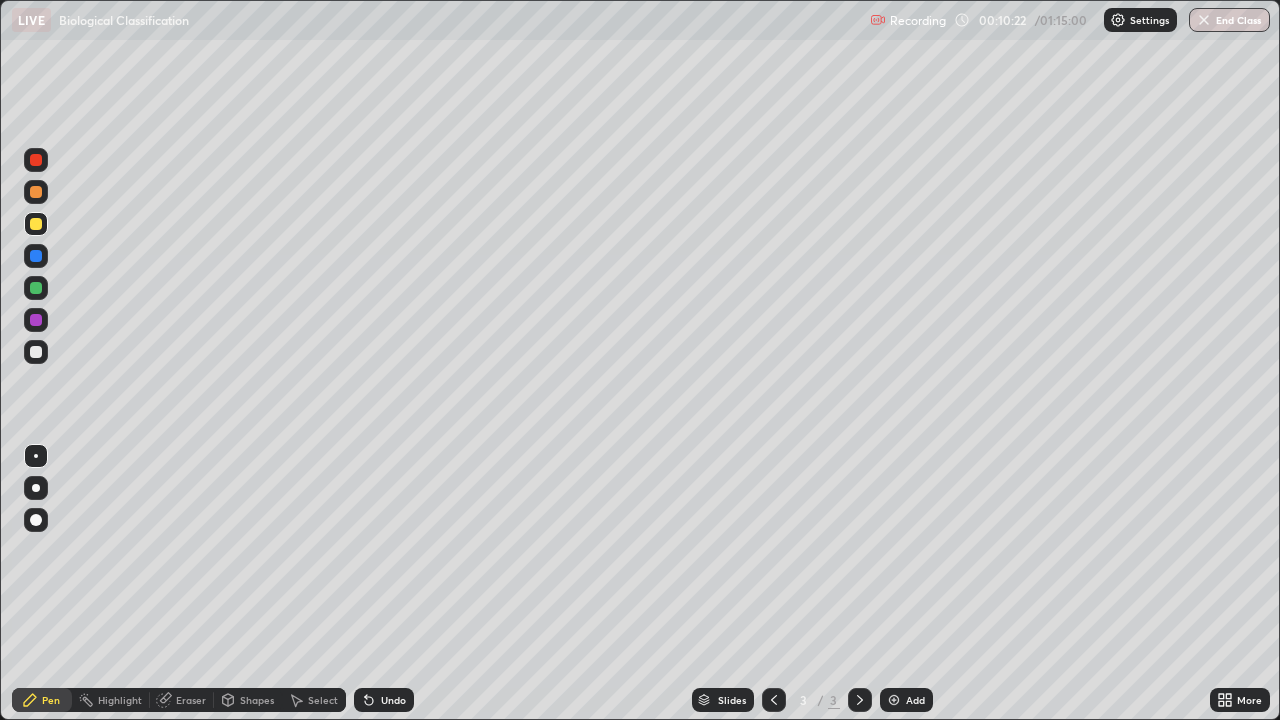click at bounding box center [36, 160] 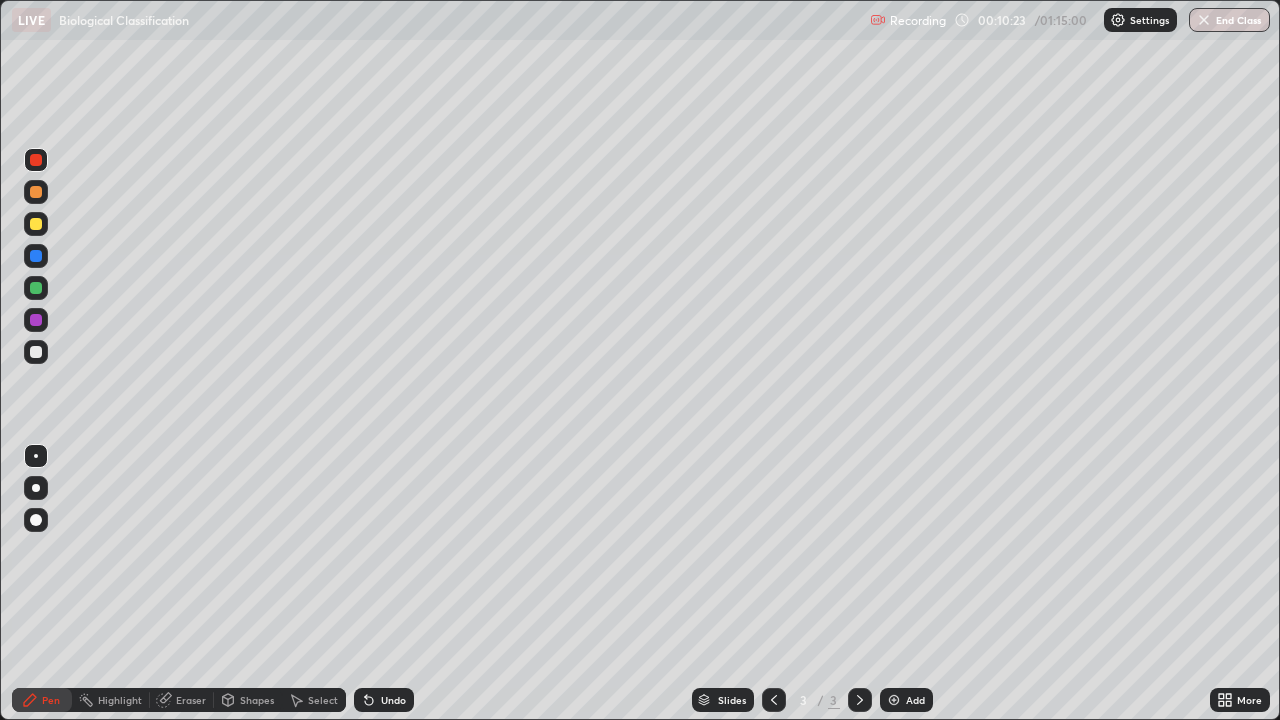 click at bounding box center (36, 352) 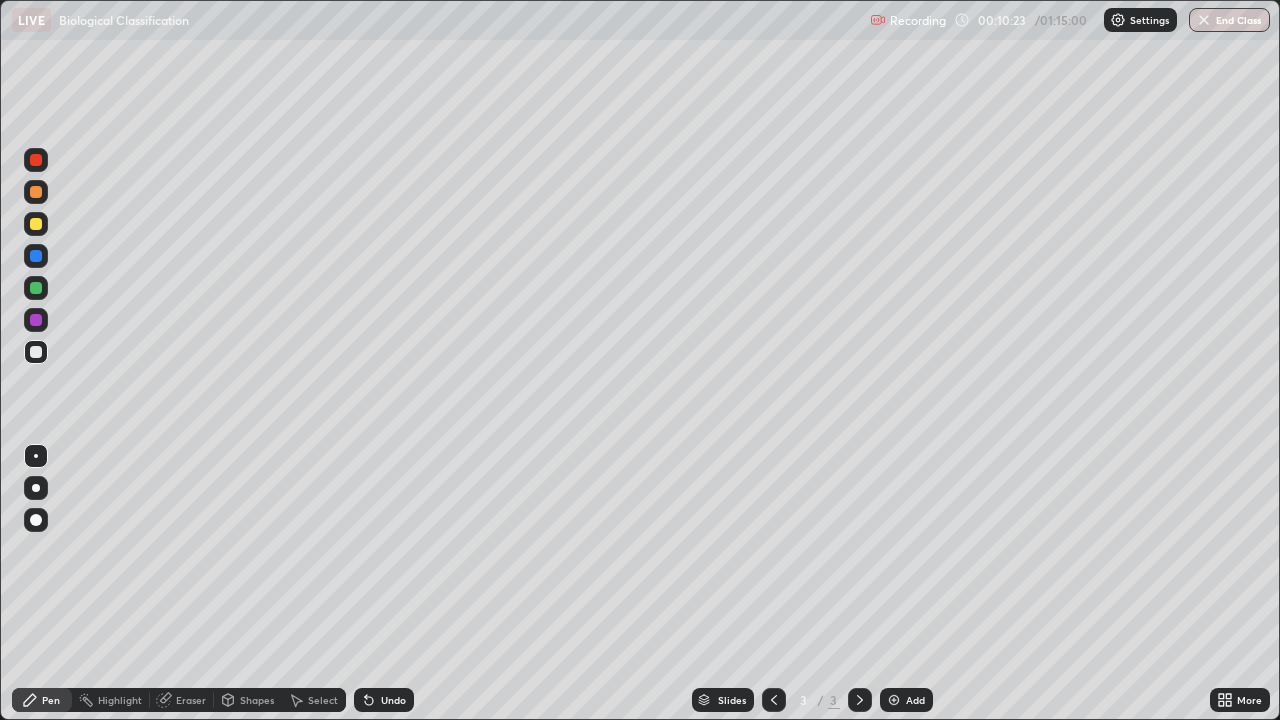 click at bounding box center (36, 488) 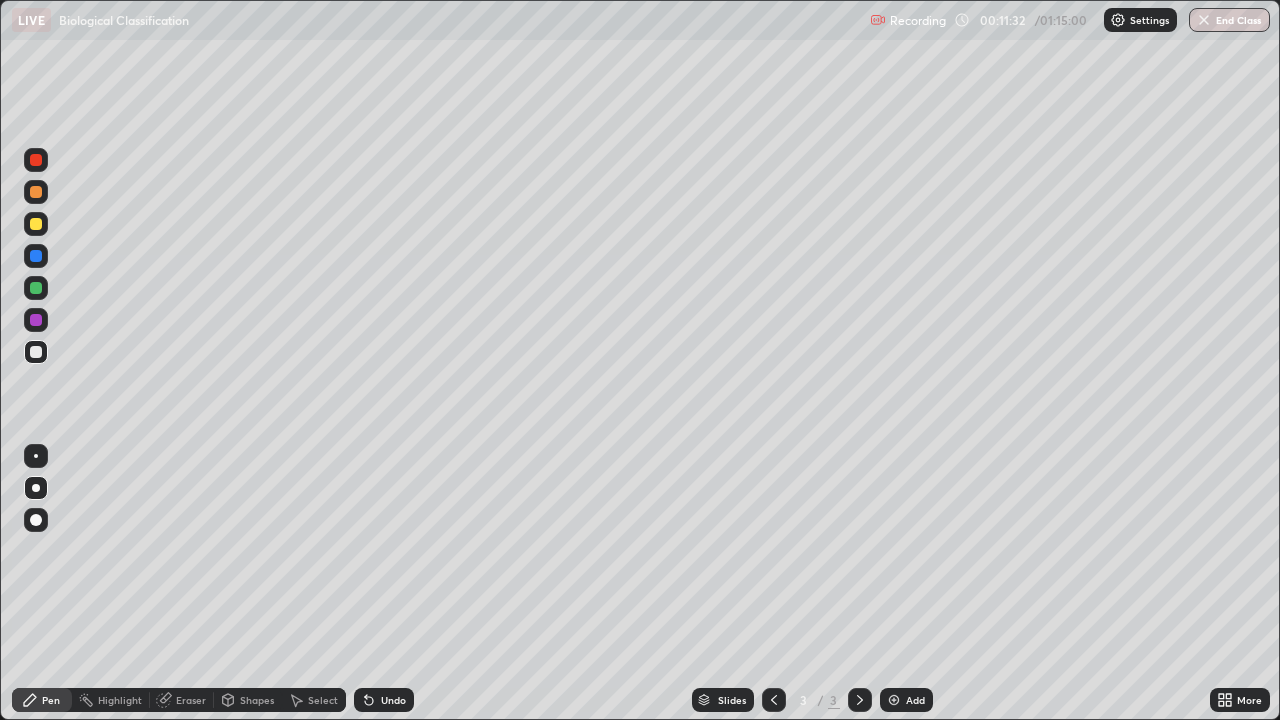 click at bounding box center [36, 192] 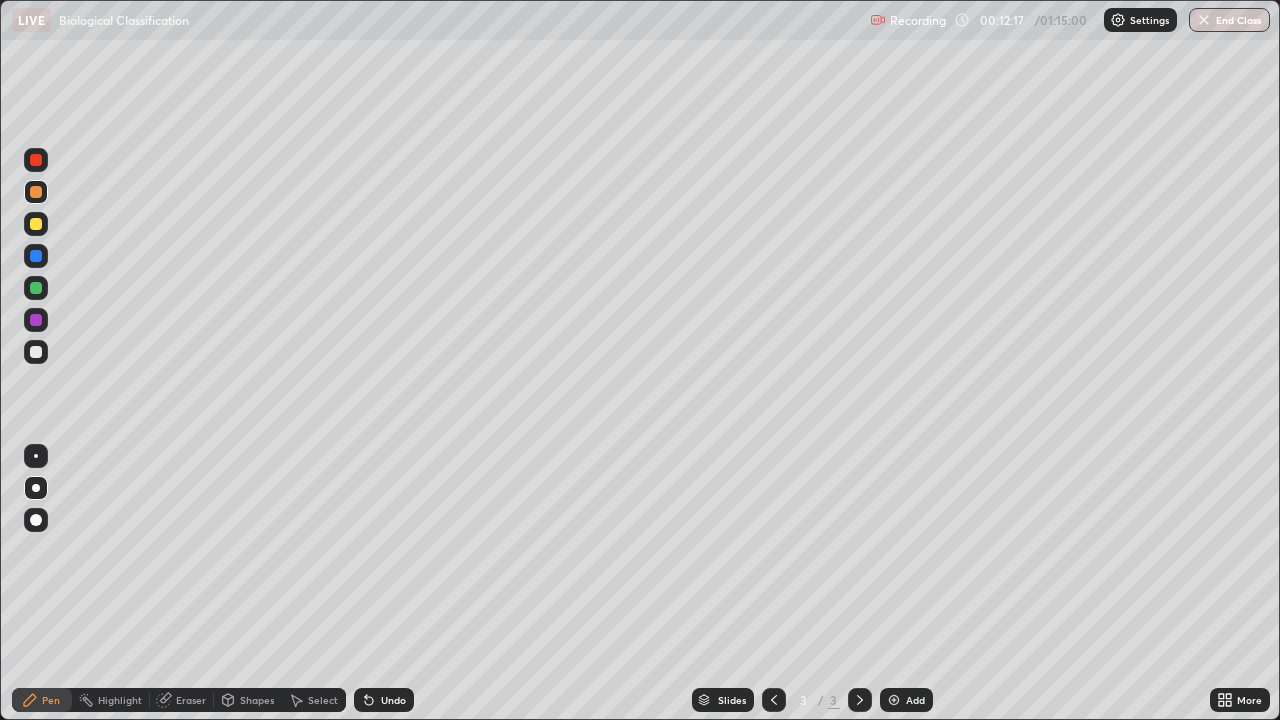 click 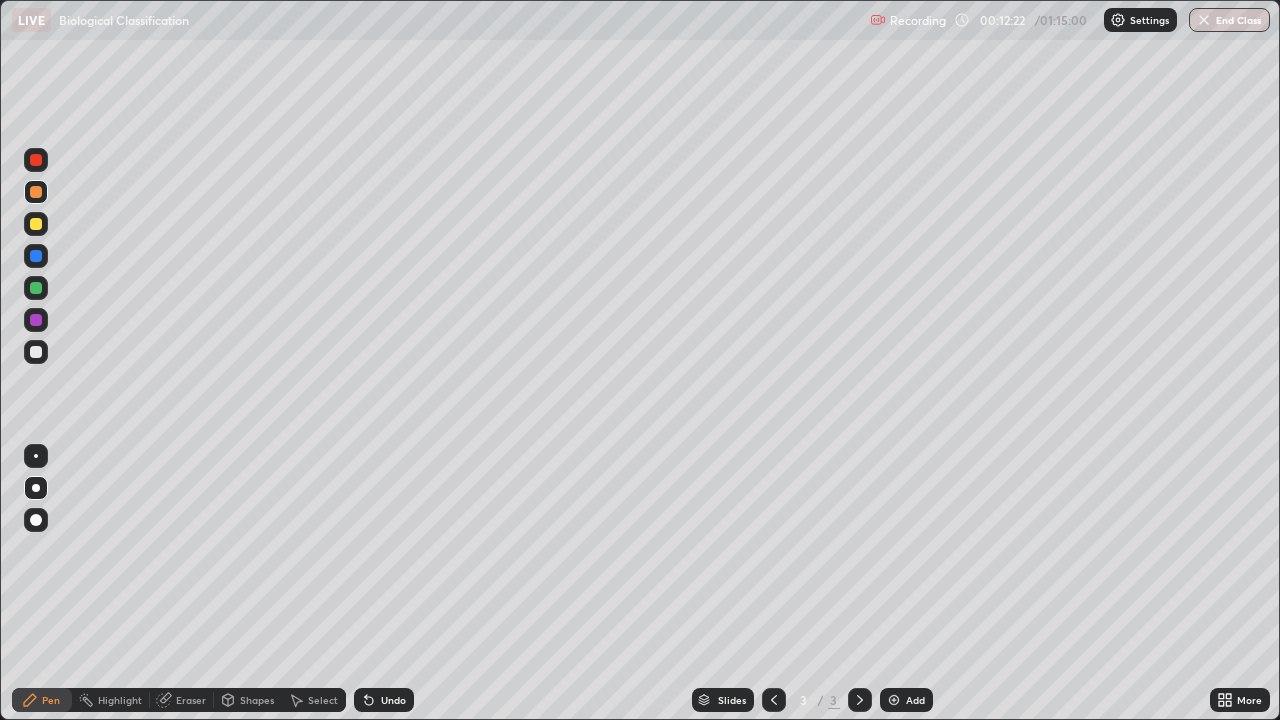 click at bounding box center (36, 352) 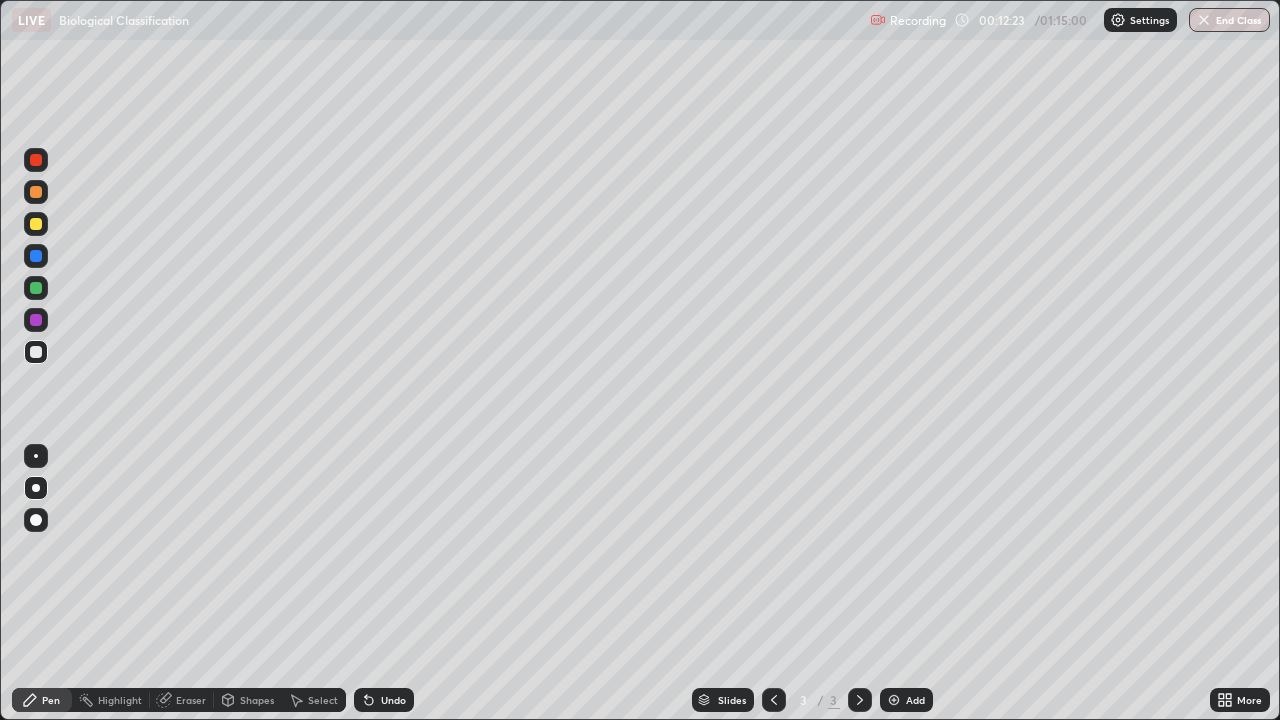 click at bounding box center [36, 288] 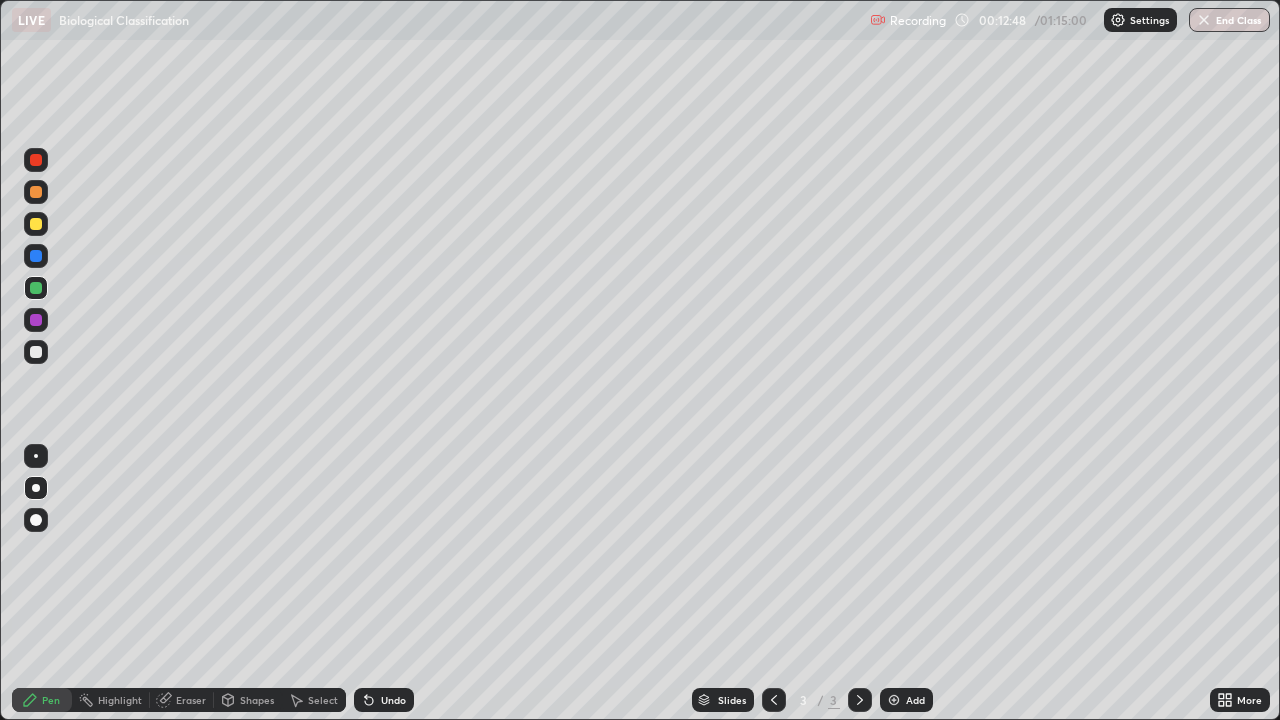 click 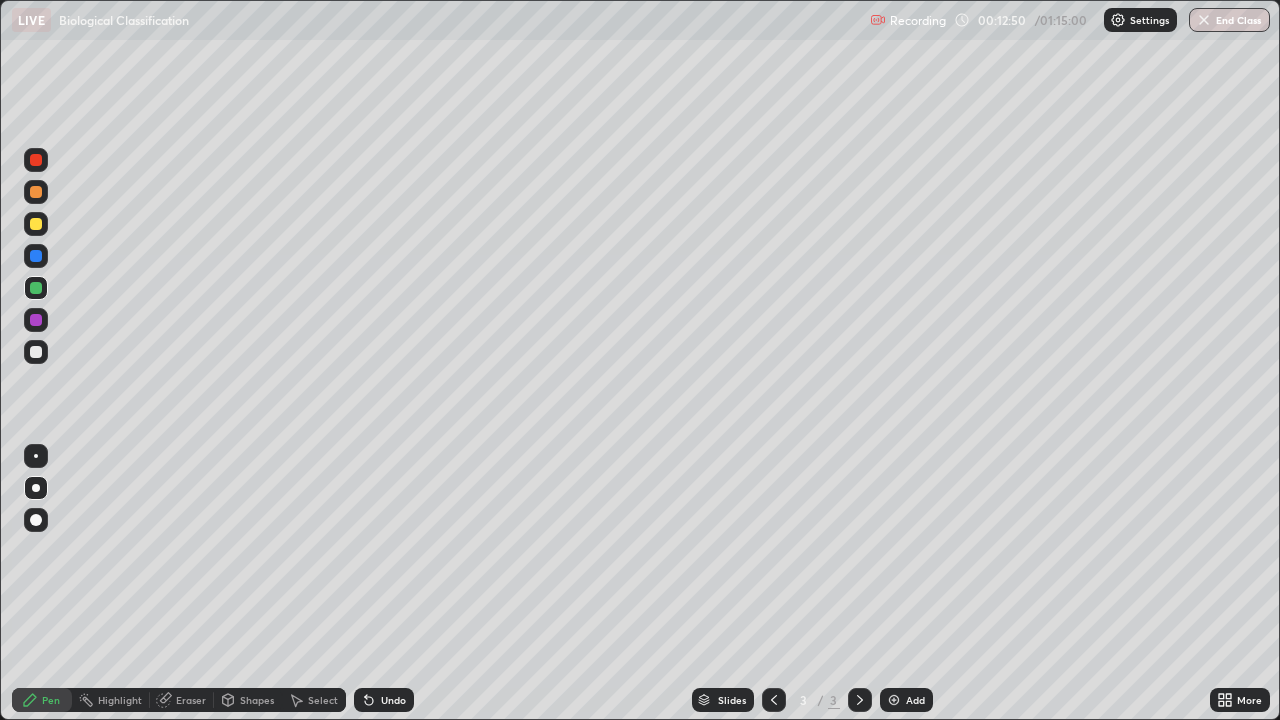 click at bounding box center (36, 520) 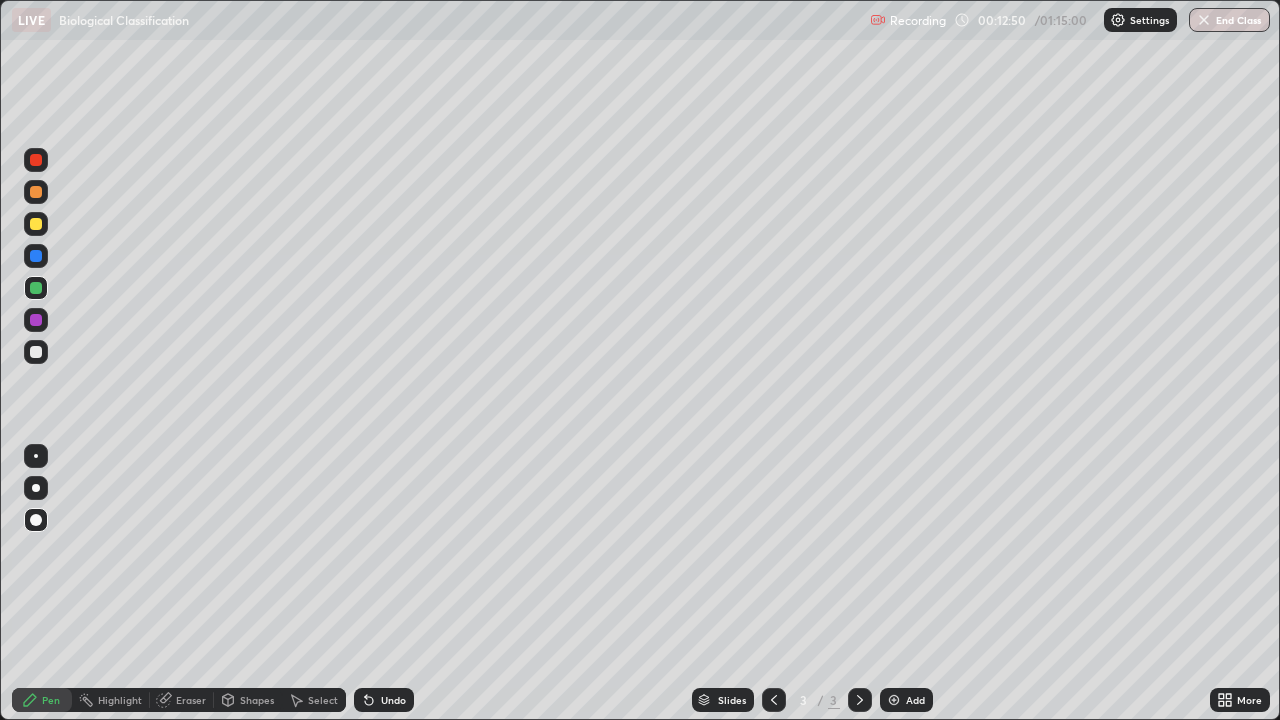 click at bounding box center (36, 352) 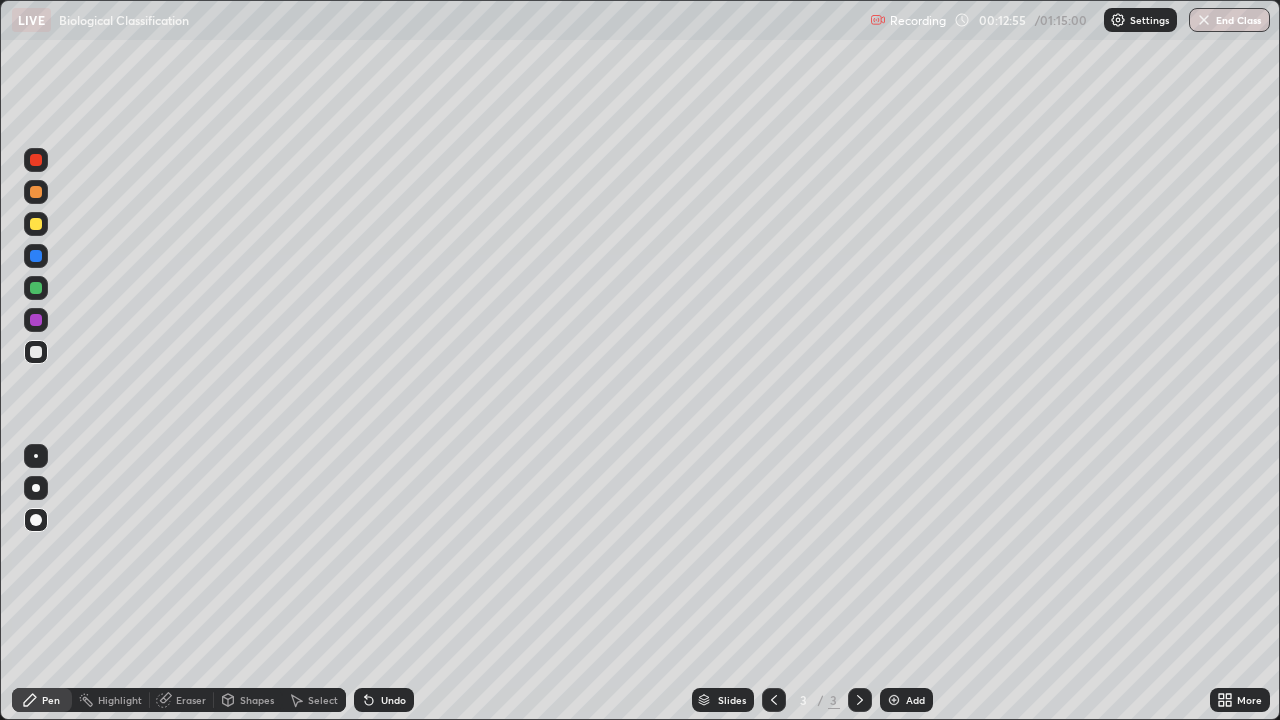 click at bounding box center (36, 288) 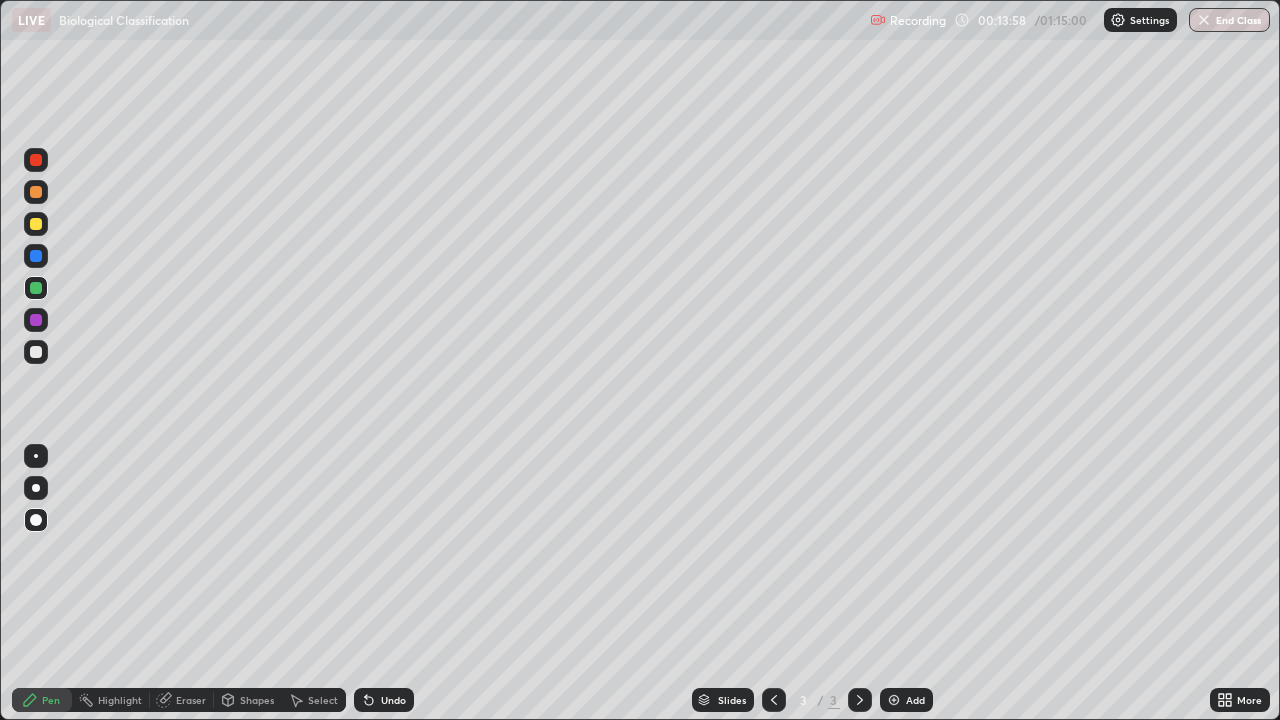 click at bounding box center (36, 352) 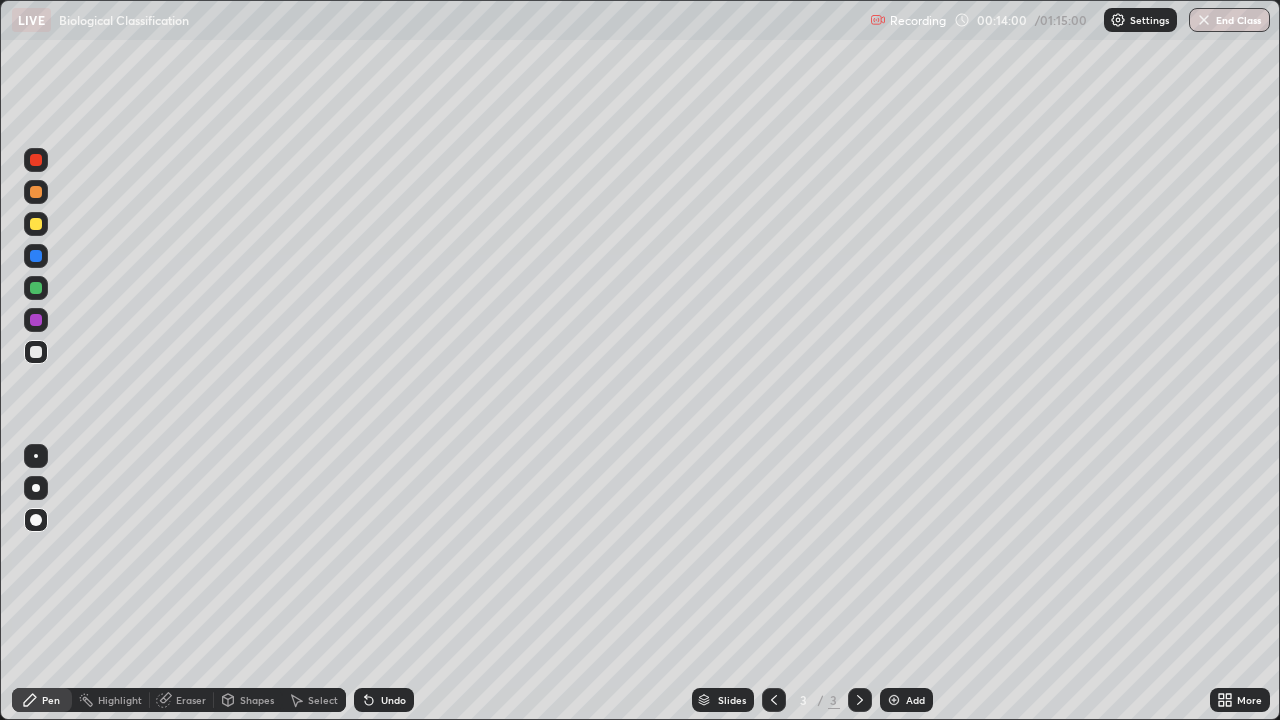 click at bounding box center (36, 224) 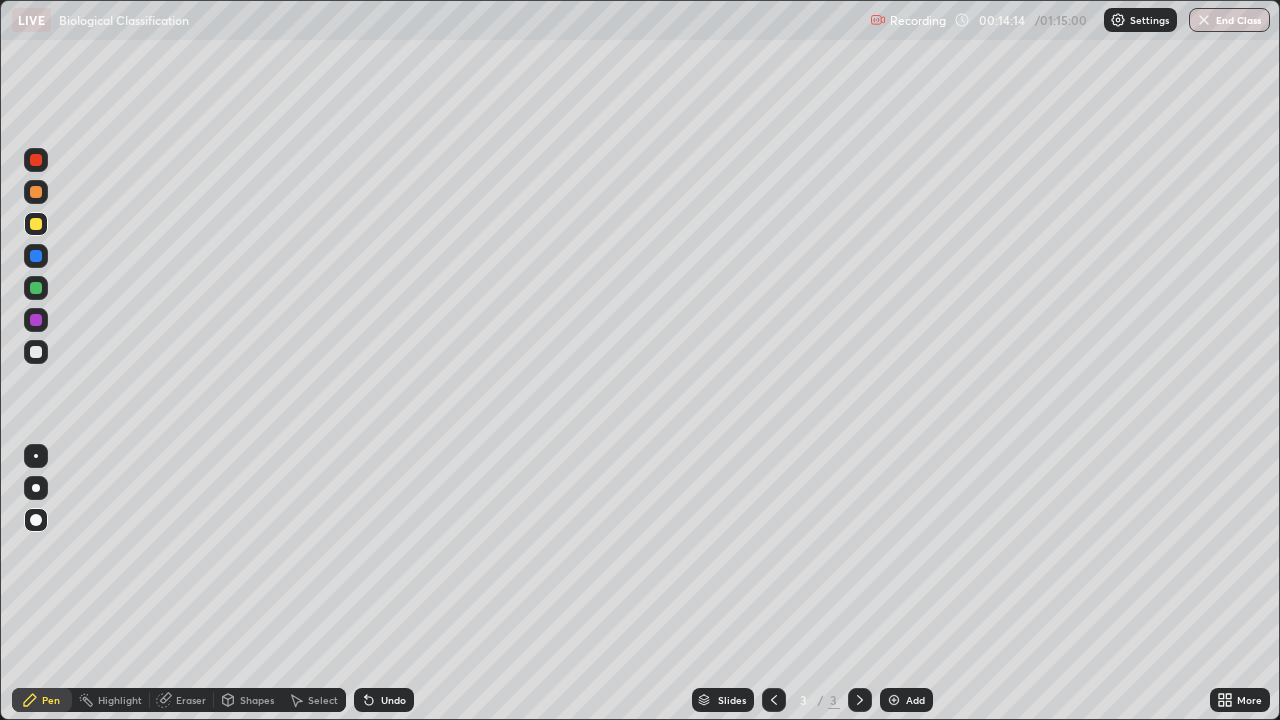 click at bounding box center [36, 192] 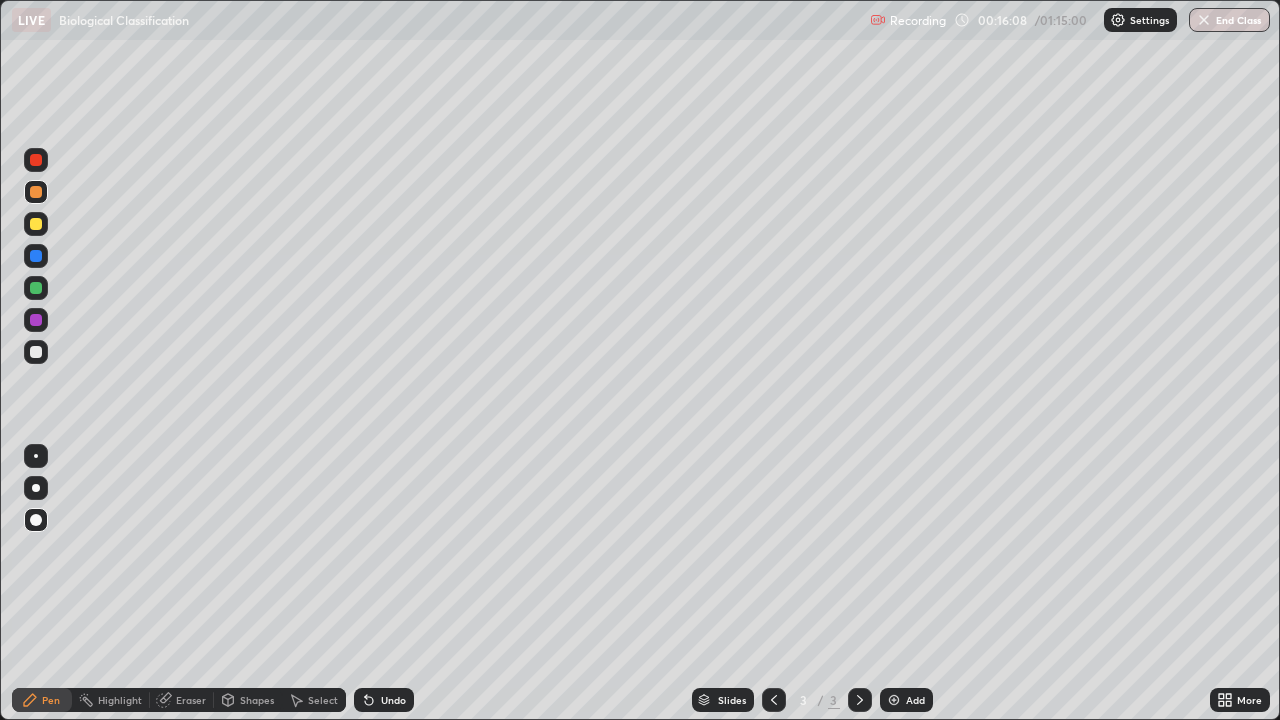 click at bounding box center (36, 352) 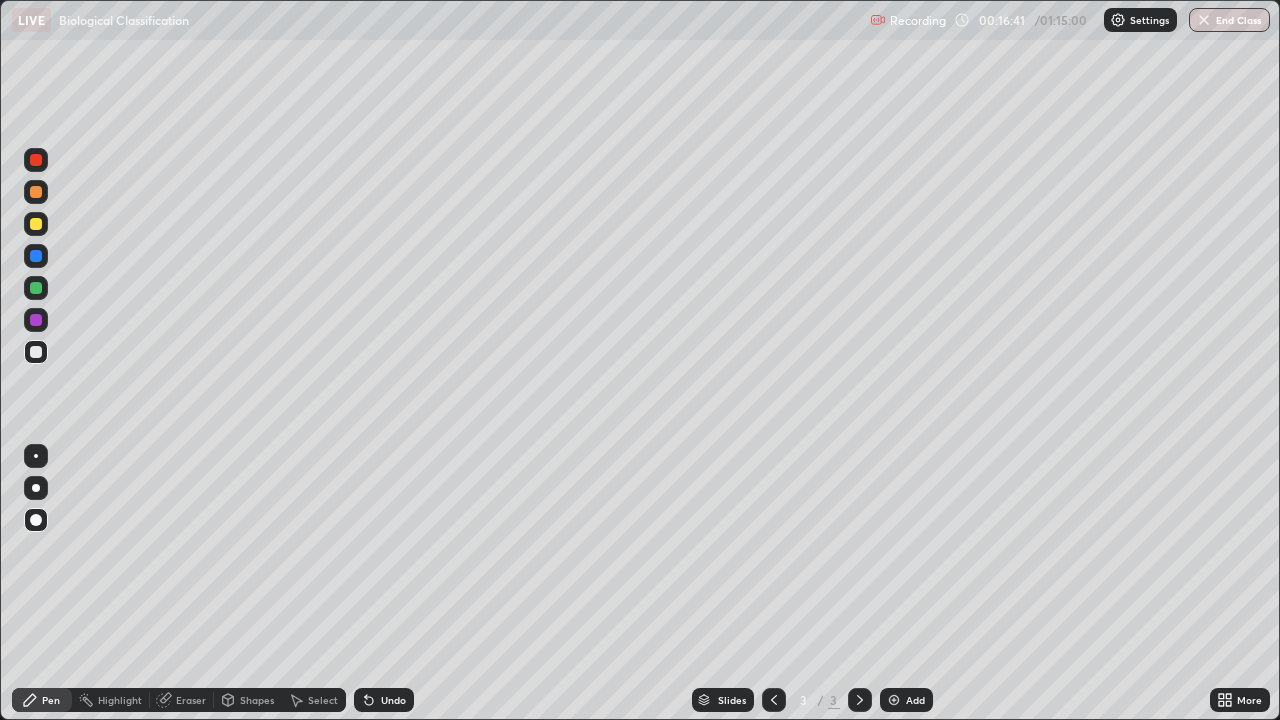 click at bounding box center (36, 456) 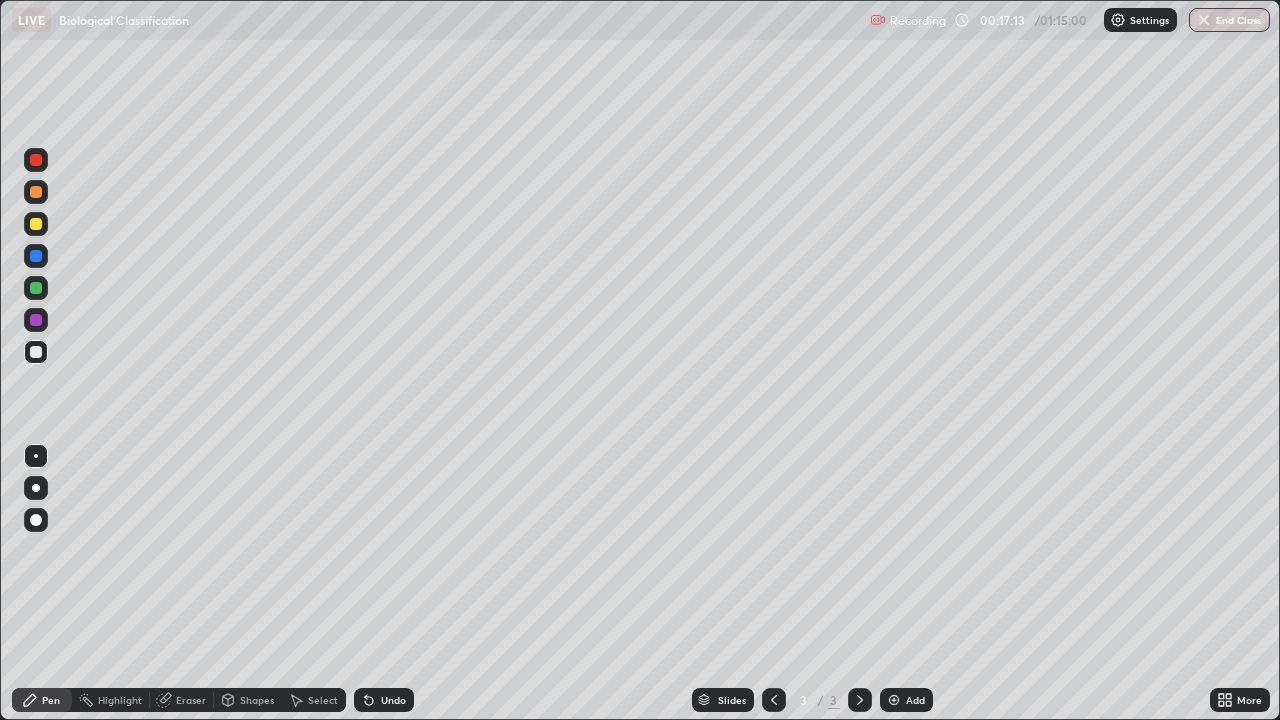 click 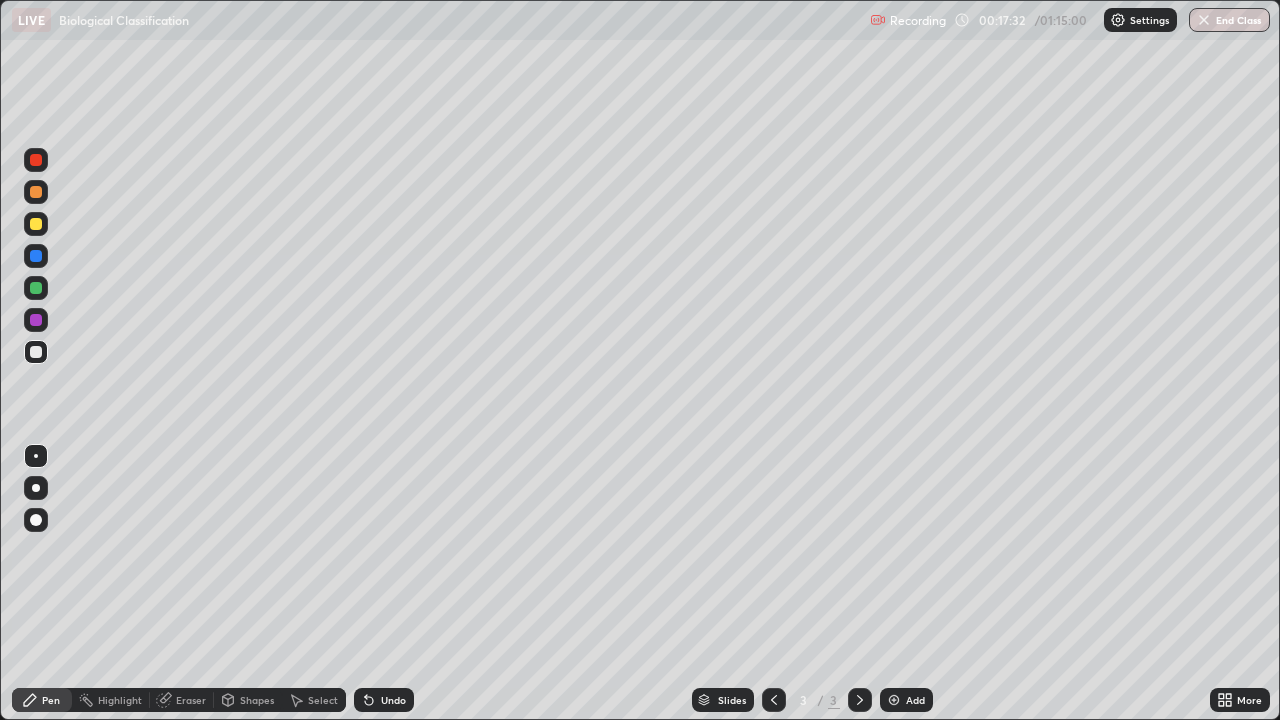 click at bounding box center [36, 160] 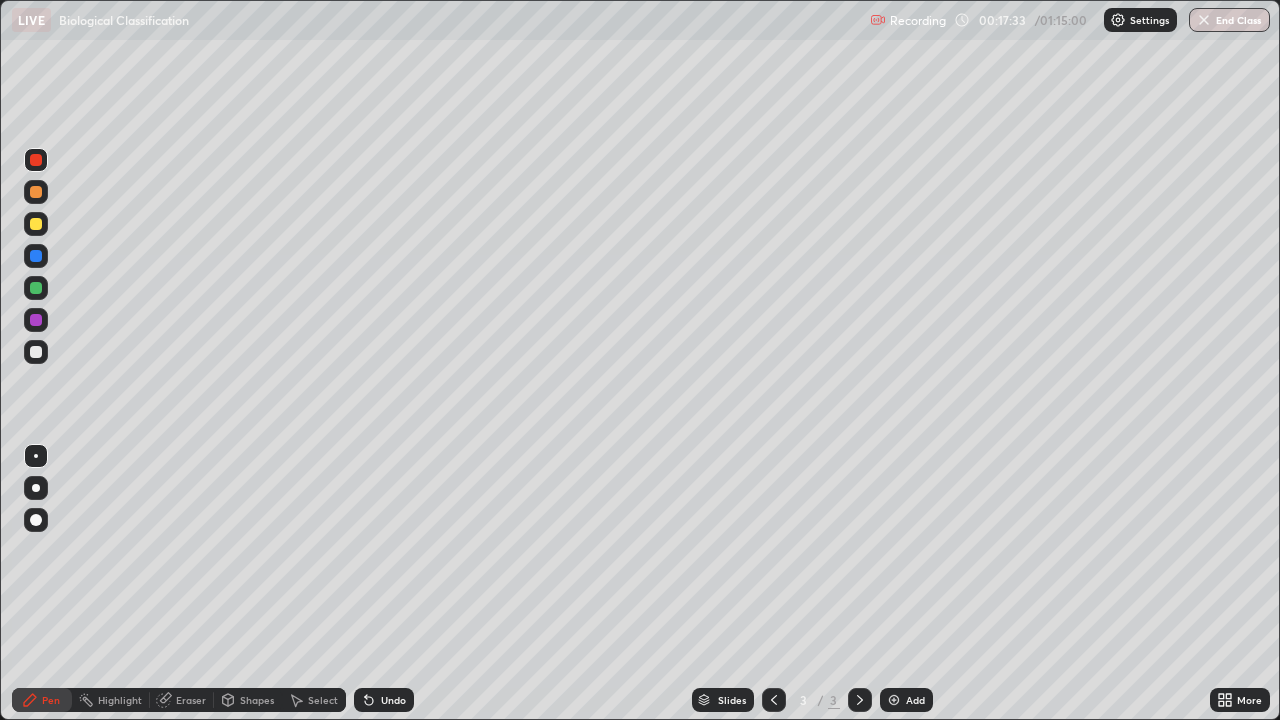 click at bounding box center [36, 224] 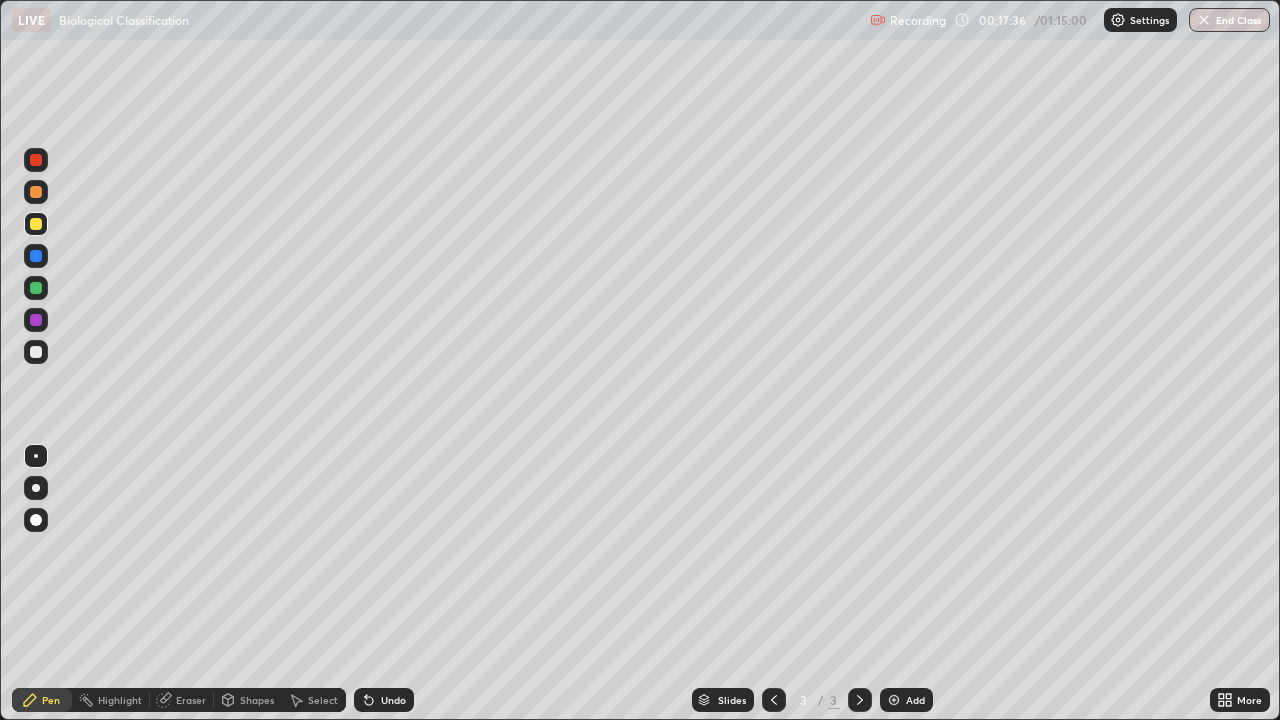 click at bounding box center (36, 352) 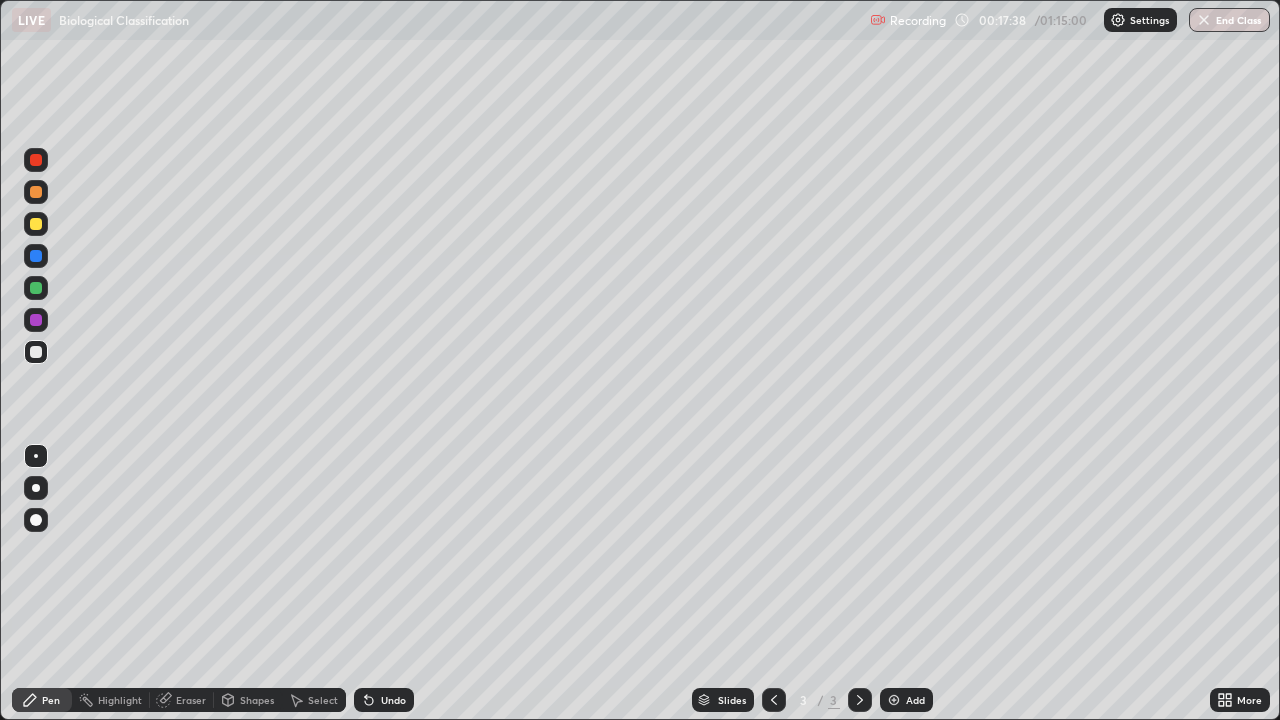 click on "Erase all" at bounding box center [36, 360] 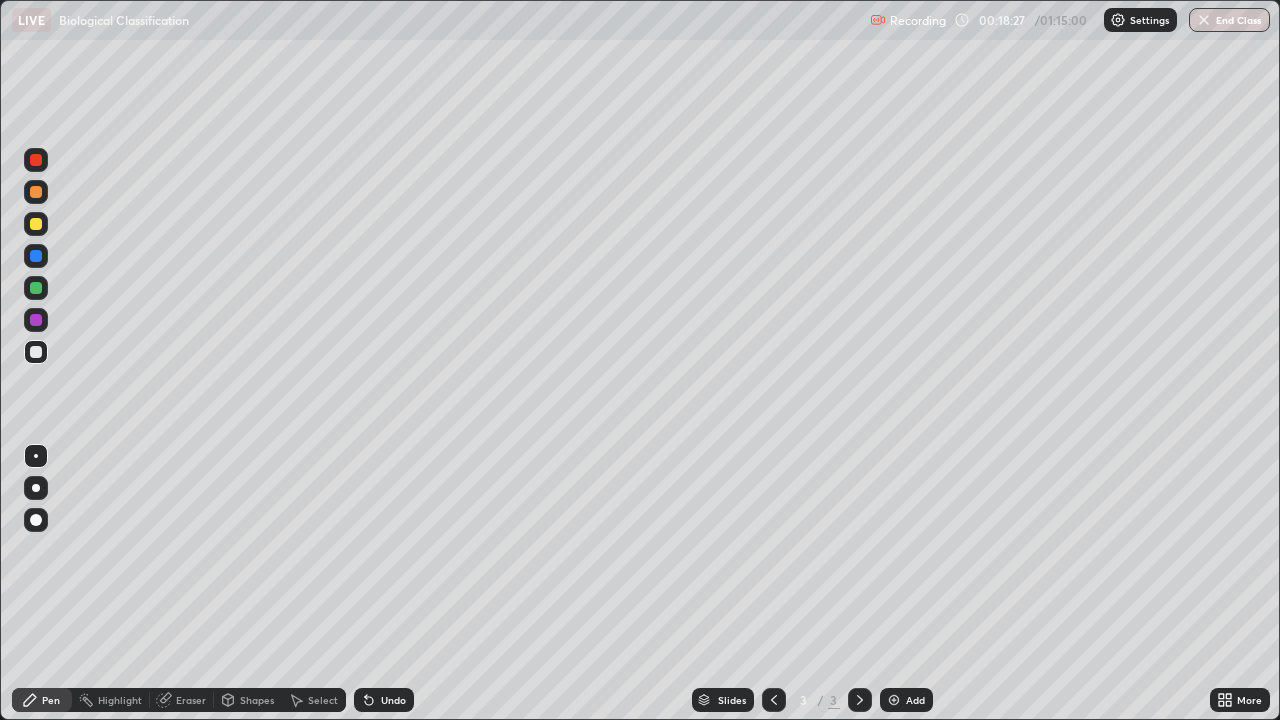 click at bounding box center [36, 256] 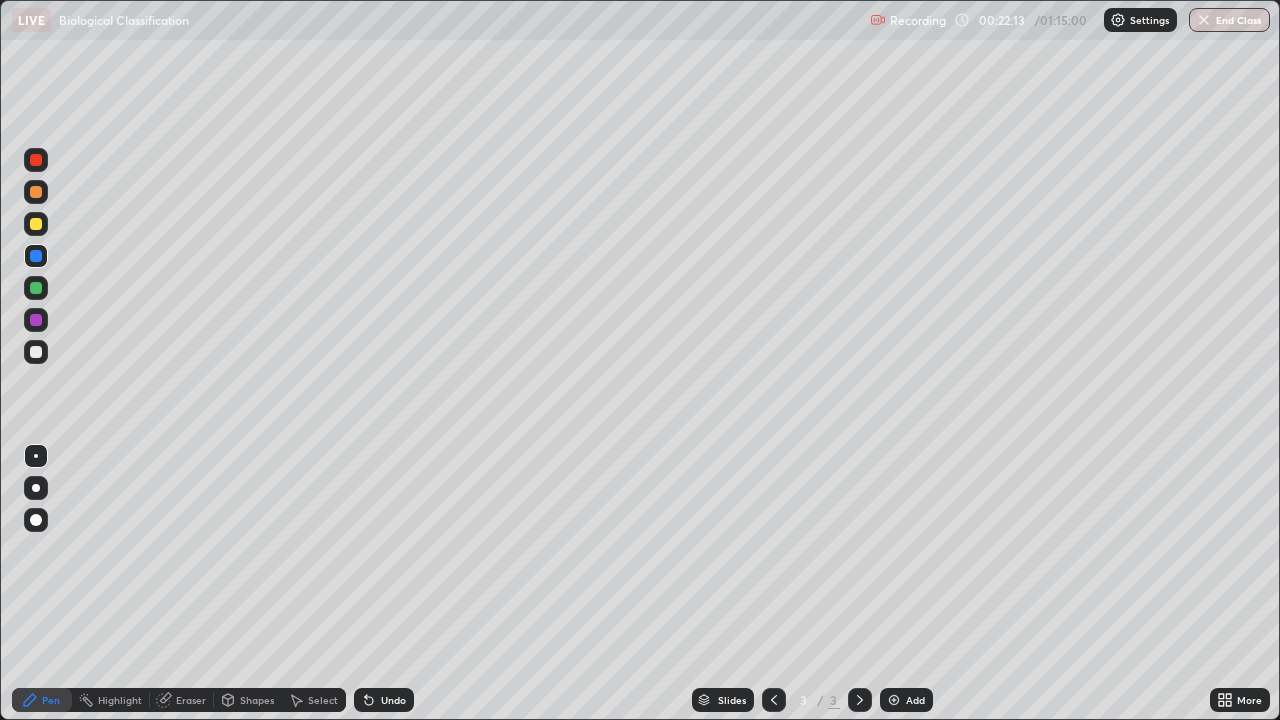 click at bounding box center [36, 352] 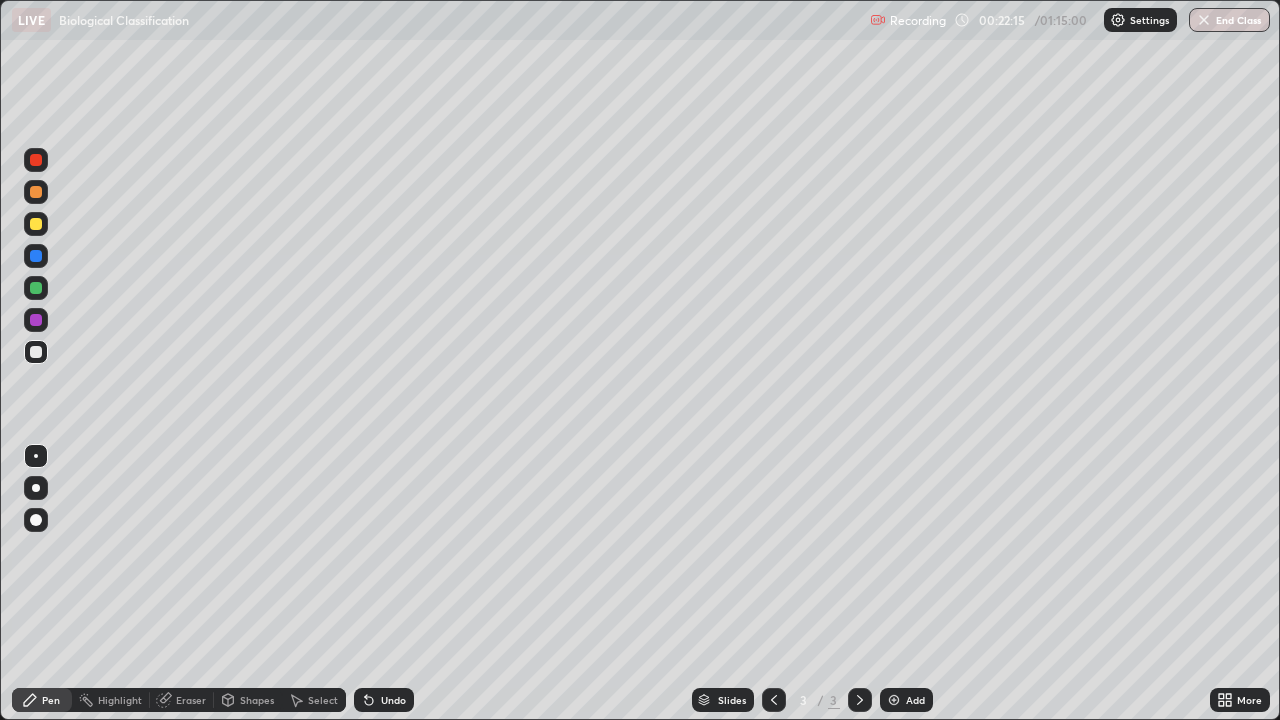 click at bounding box center (36, 224) 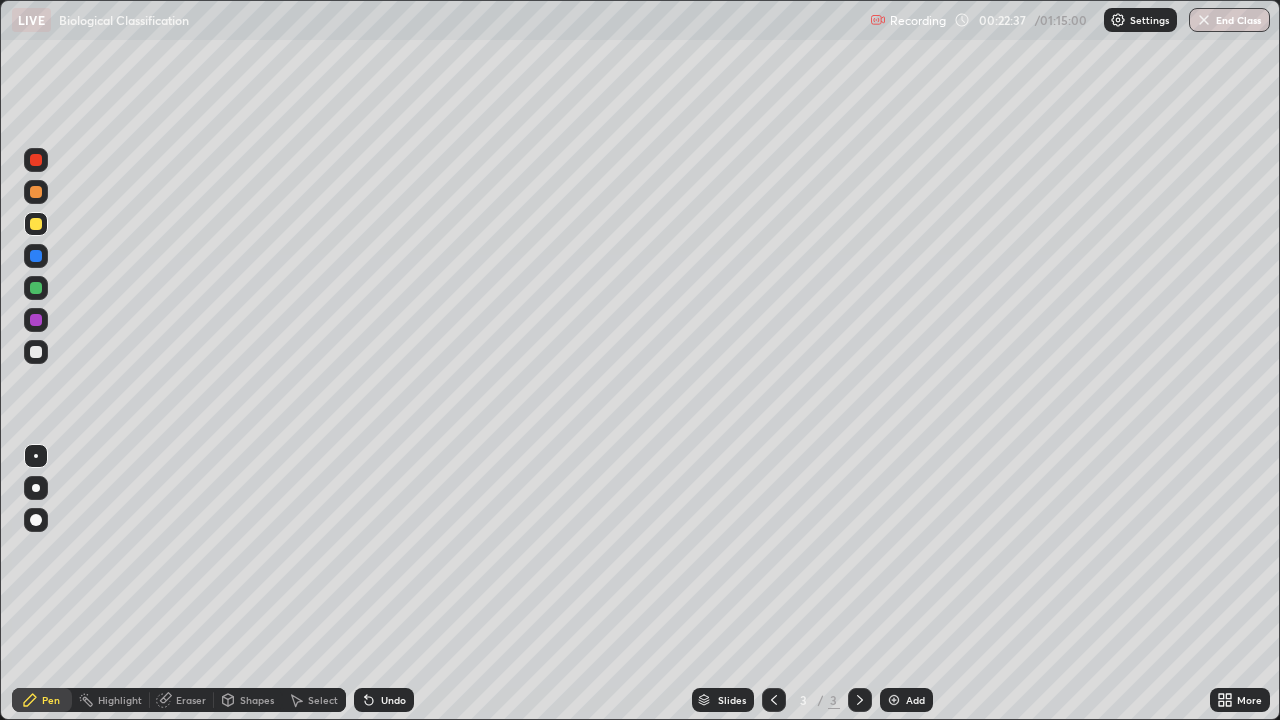 click on "Eraser" at bounding box center [191, 700] 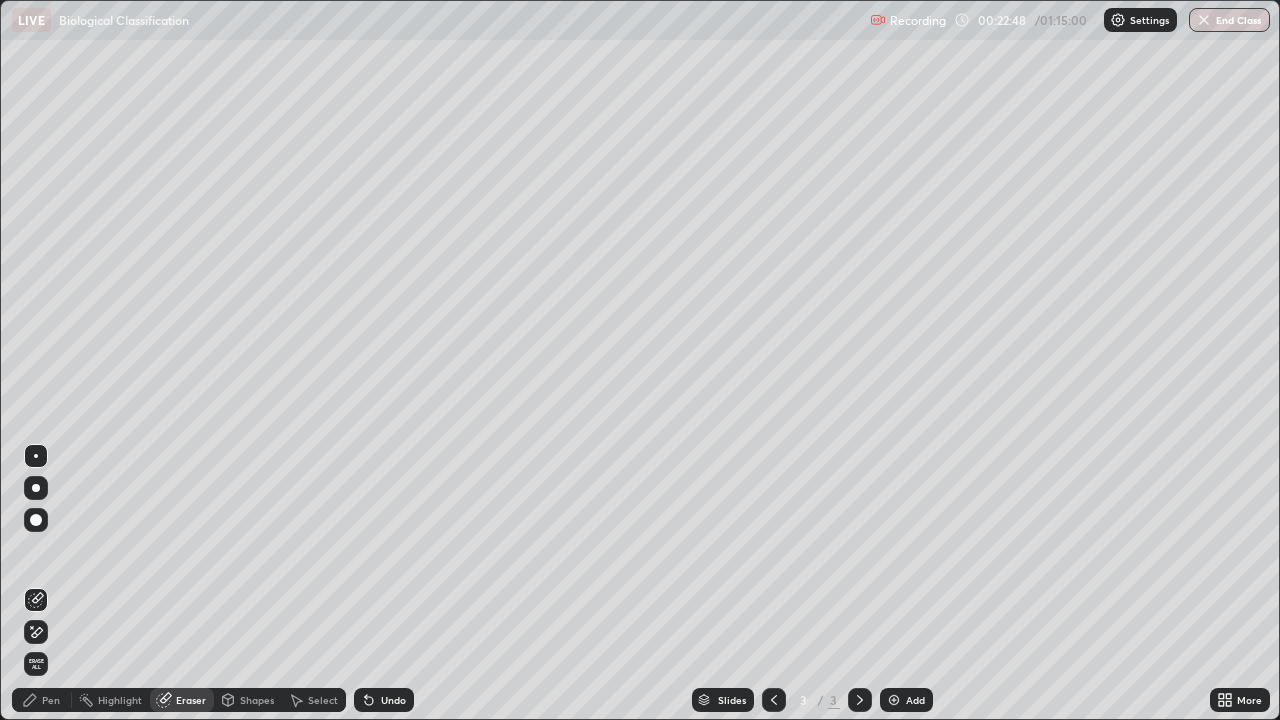 click 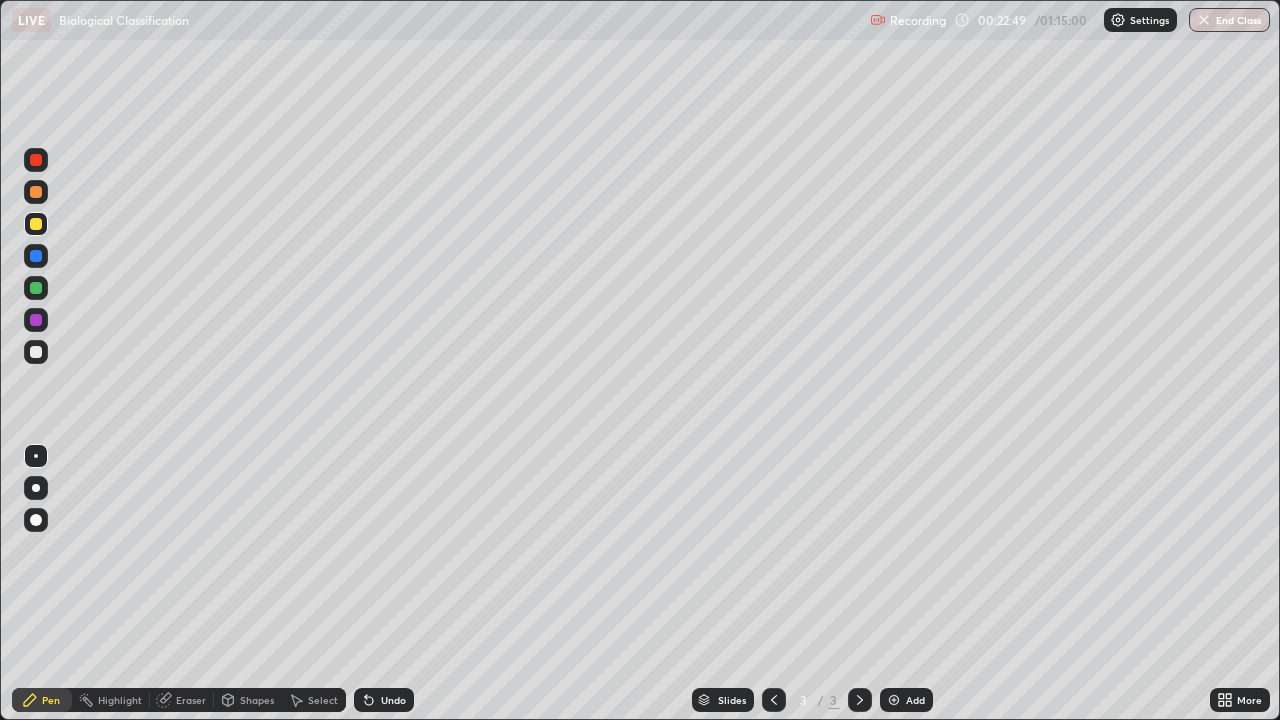 click at bounding box center [36, 288] 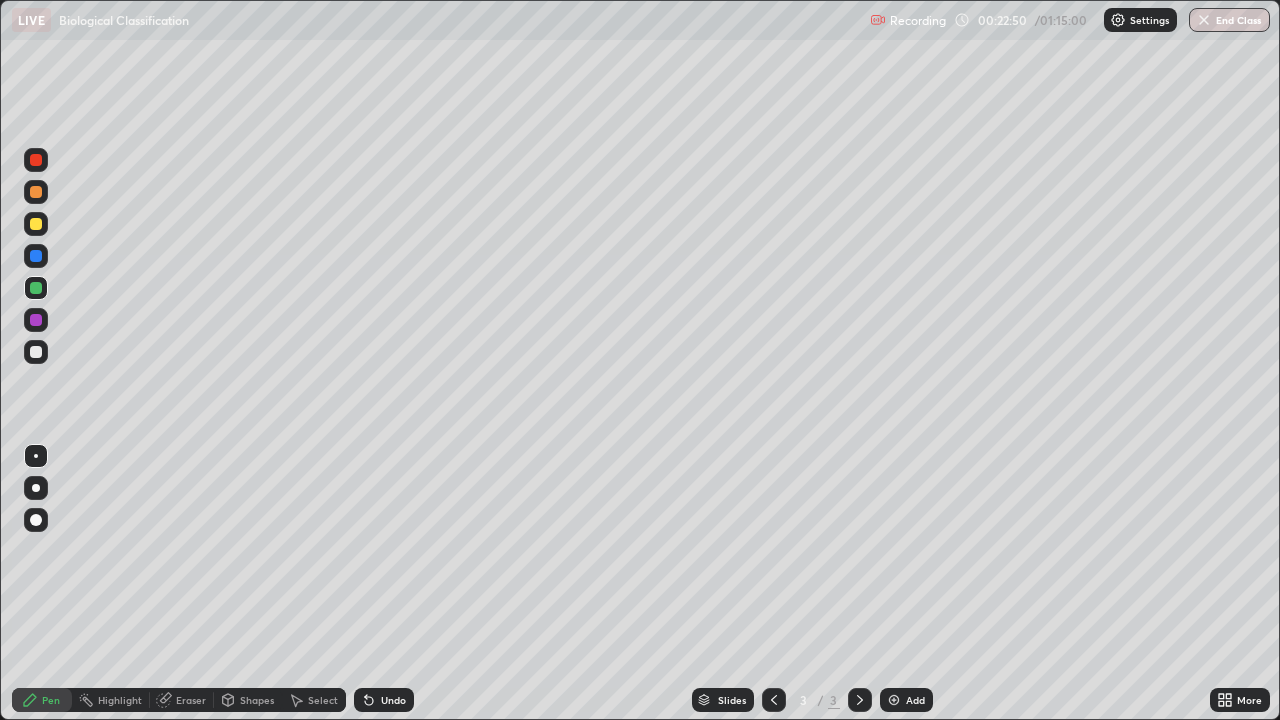 click at bounding box center (36, 520) 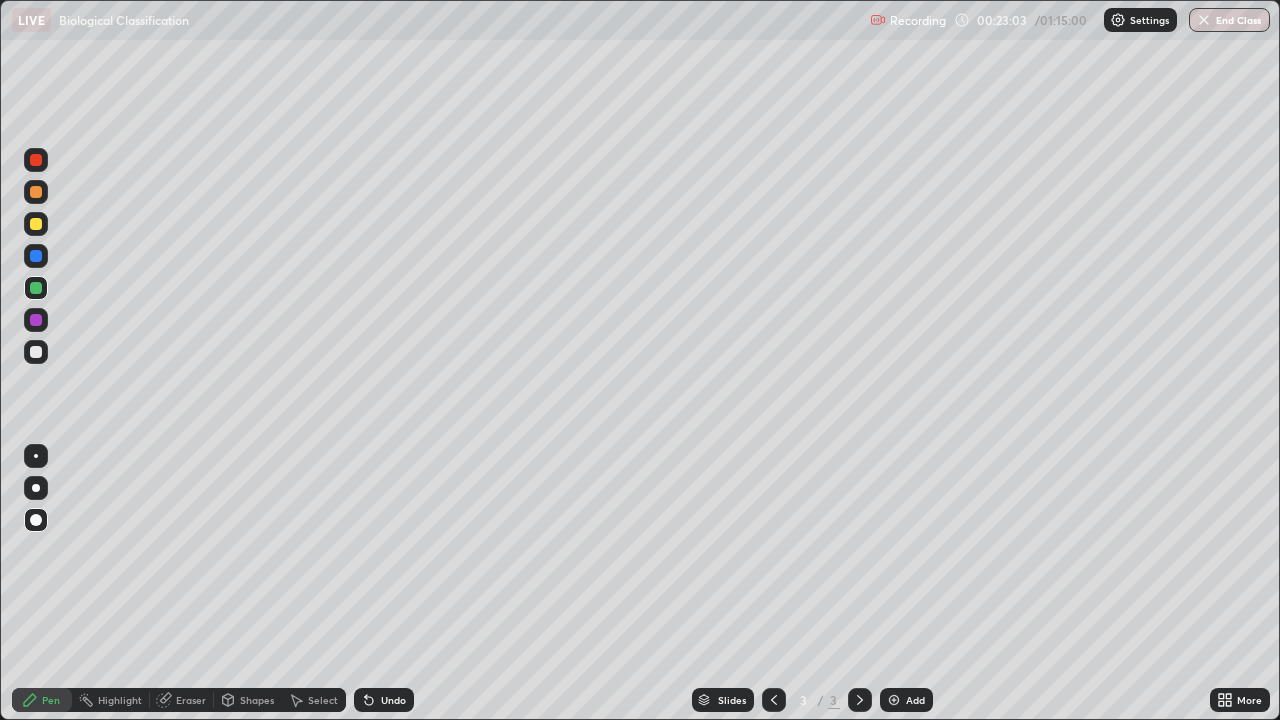 click at bounding box center (36, 224) 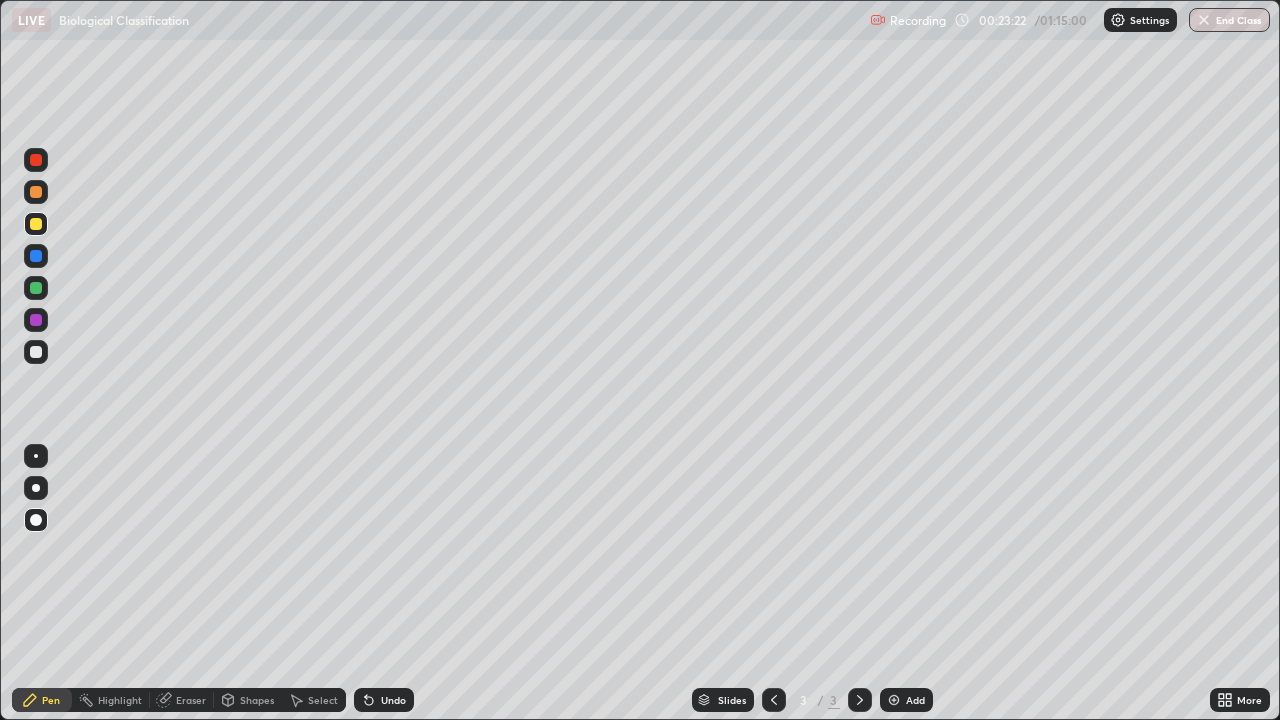 click at bounding box center (36, 160) 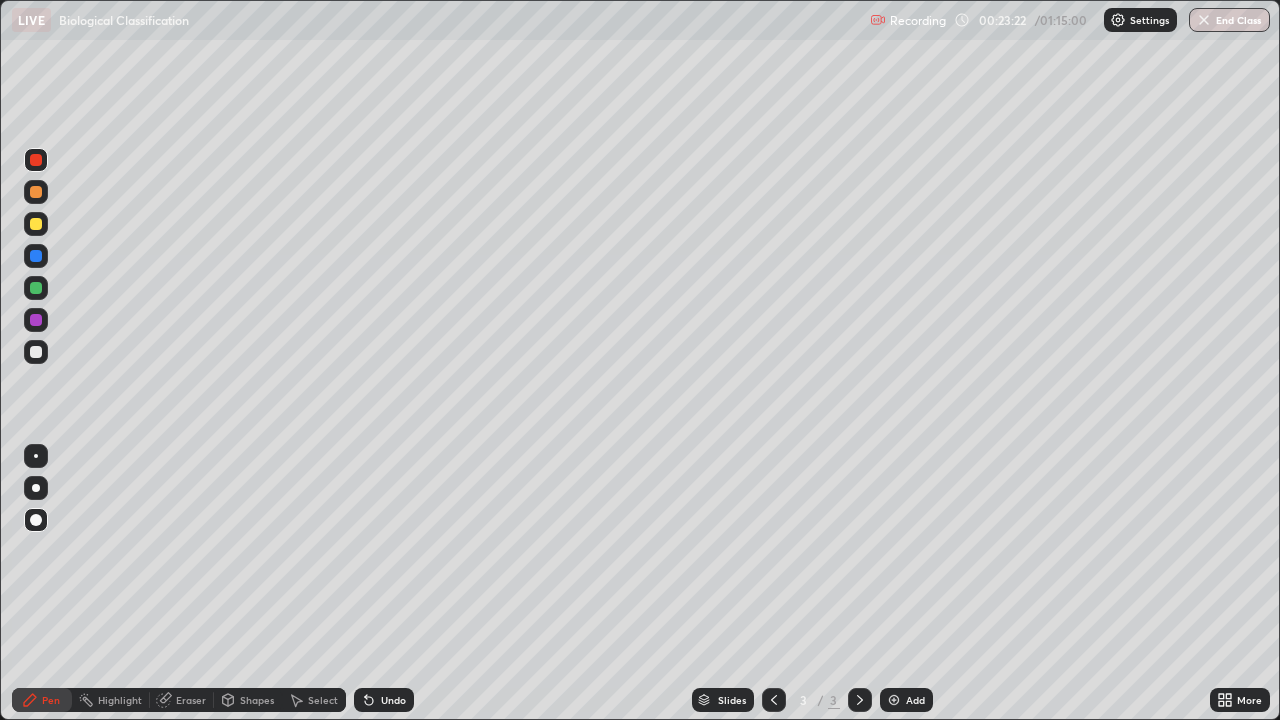 click at bounding box center [36, 192] 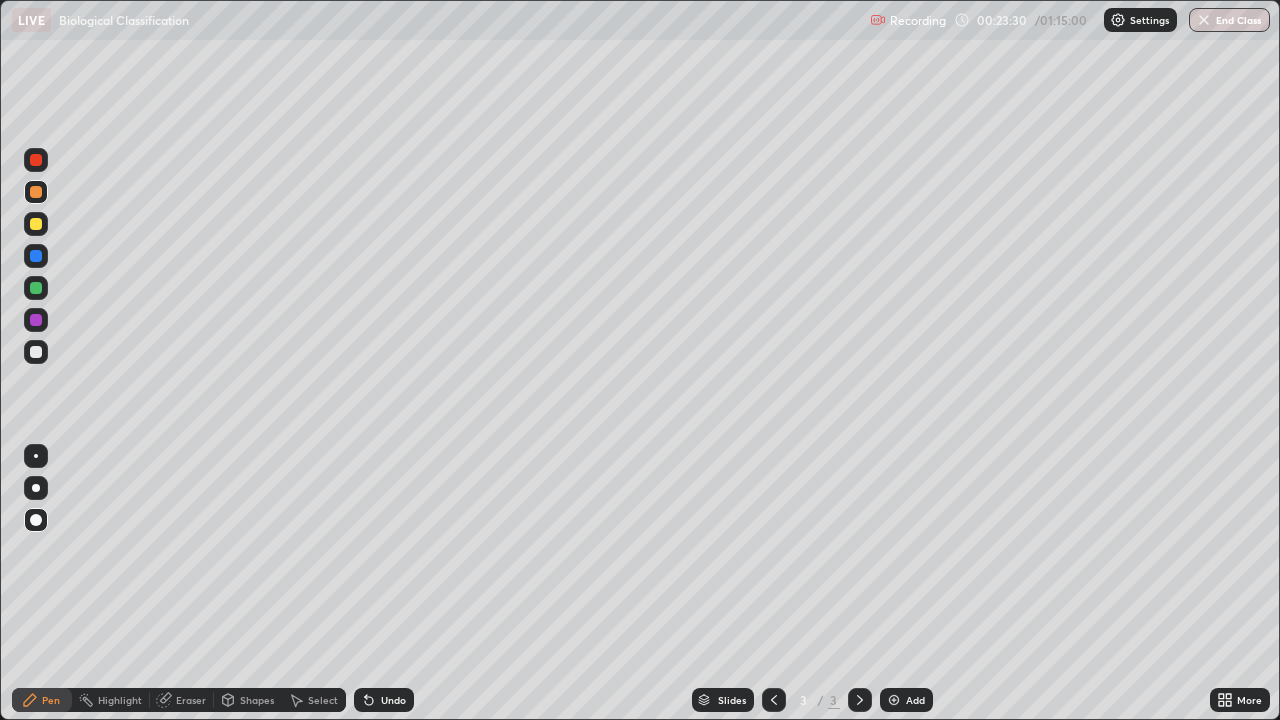 click at bounding box center (36, 352) 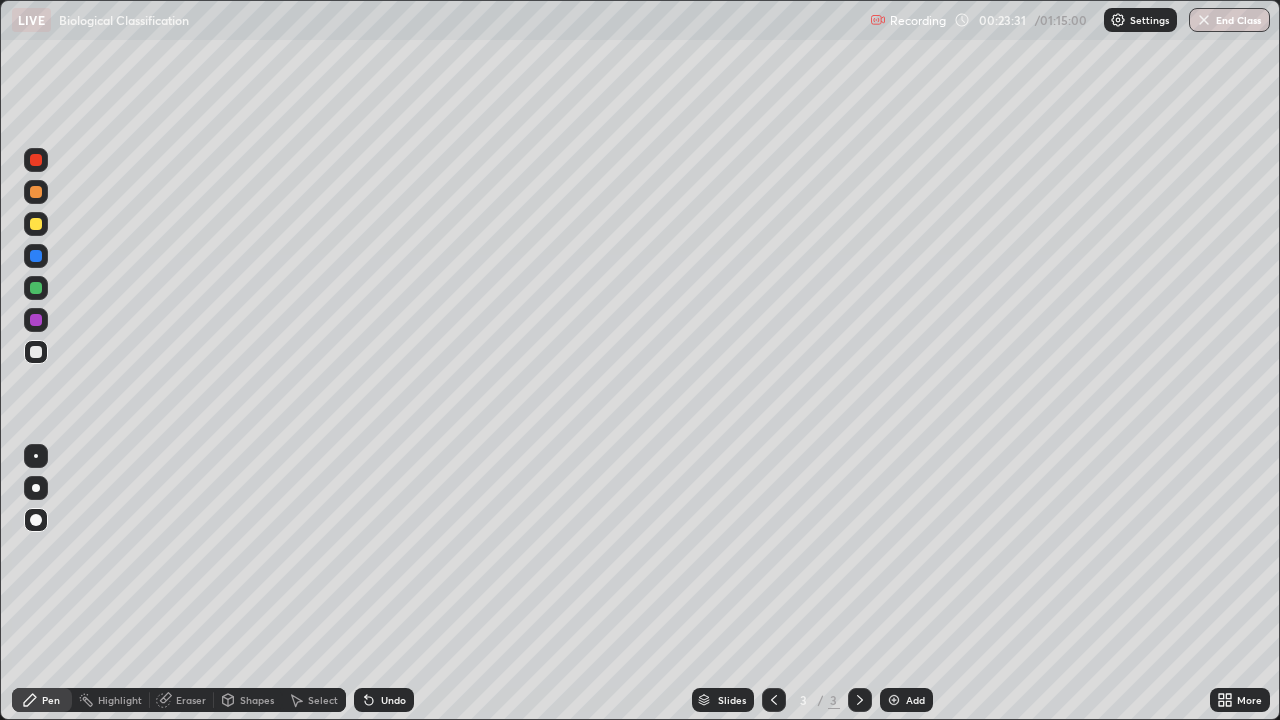 click at bounding box center (36, 488) 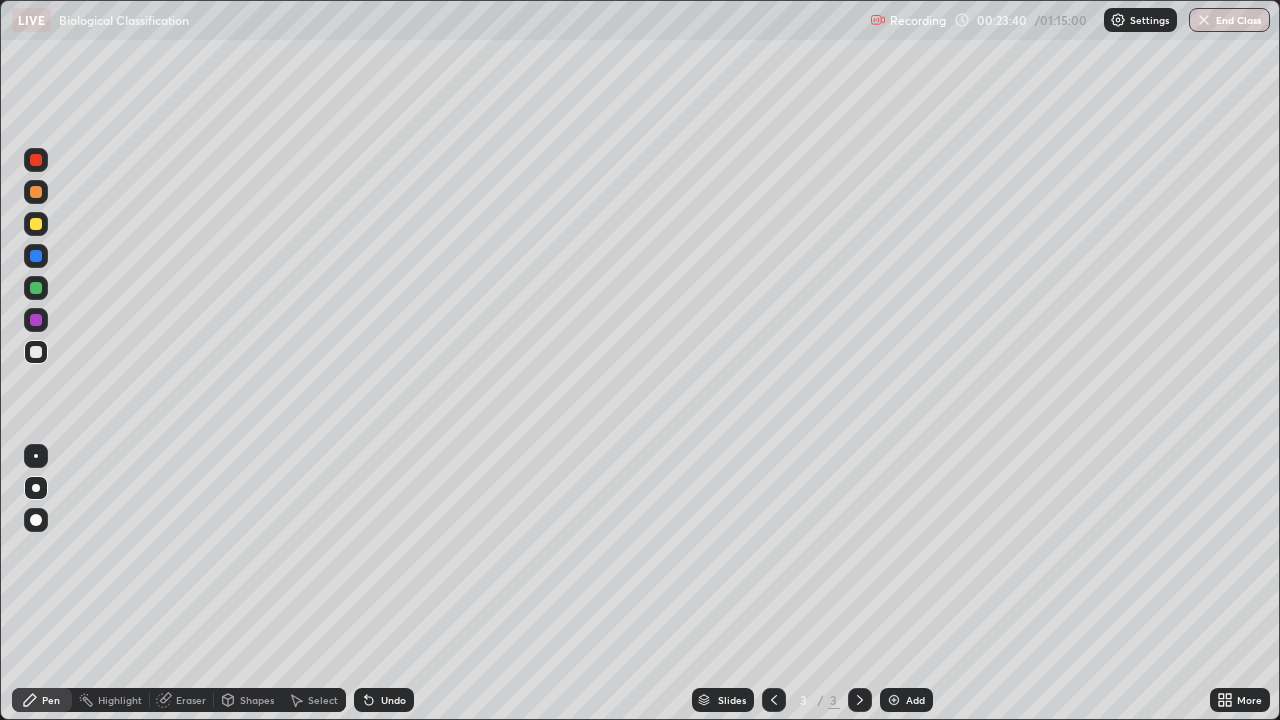 click on "Eraser" at bounding box center [191, 700] 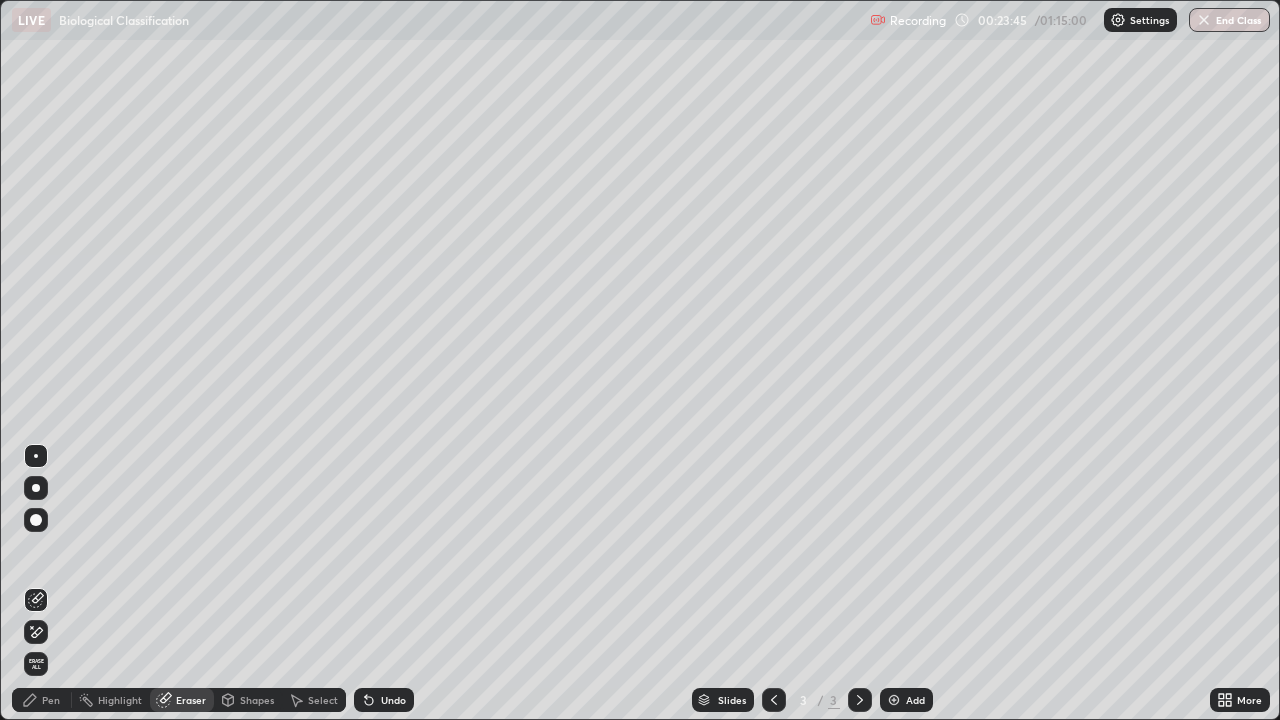 click 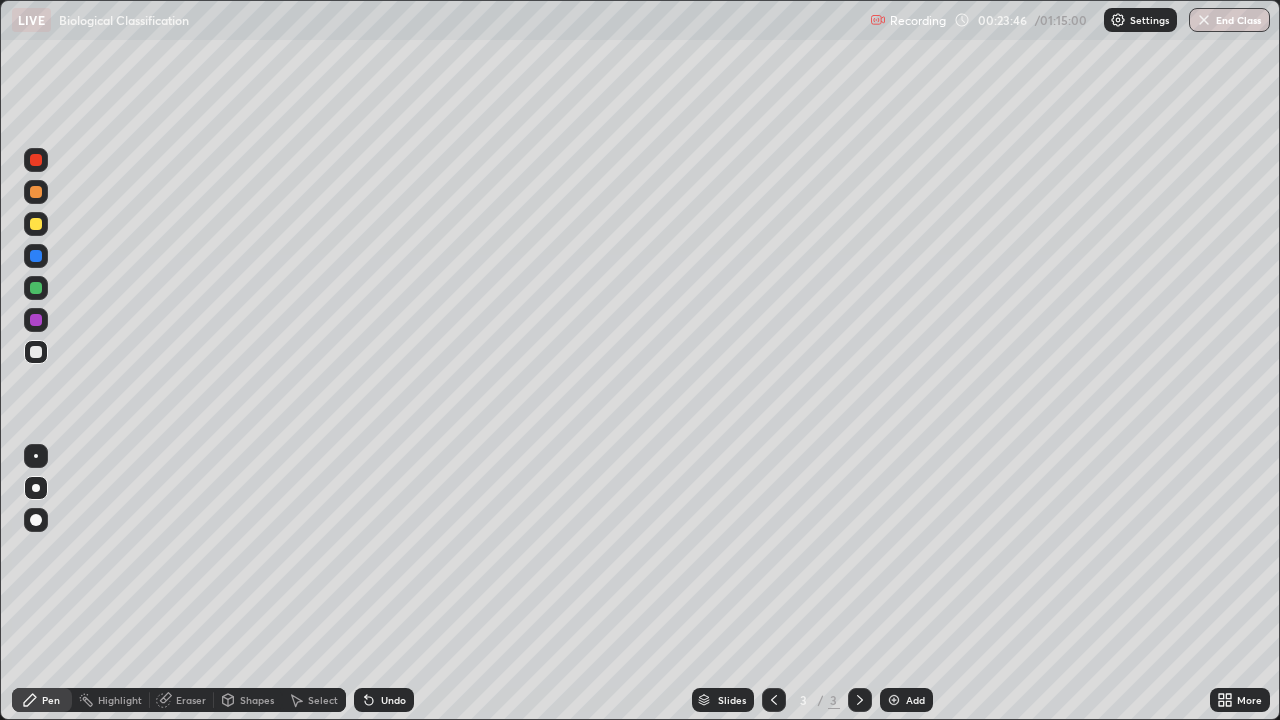 click at bounding box center [36, 352] 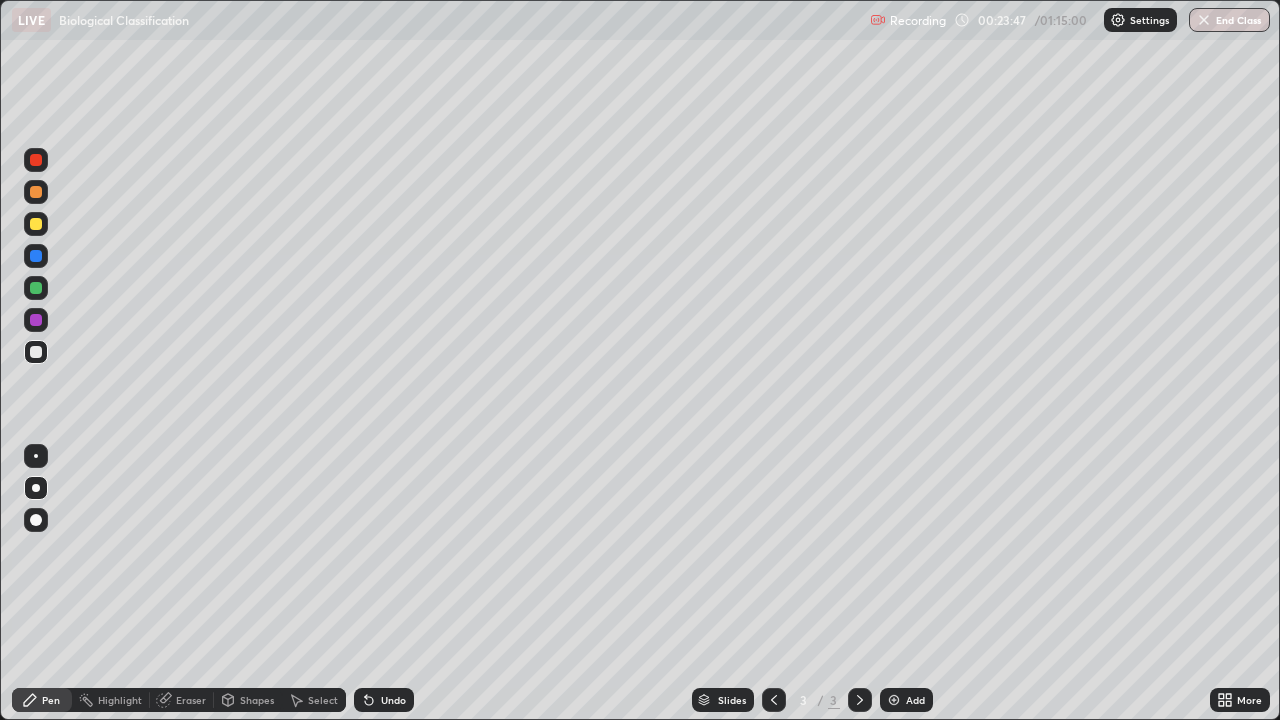click at bounding box center [36, 456] 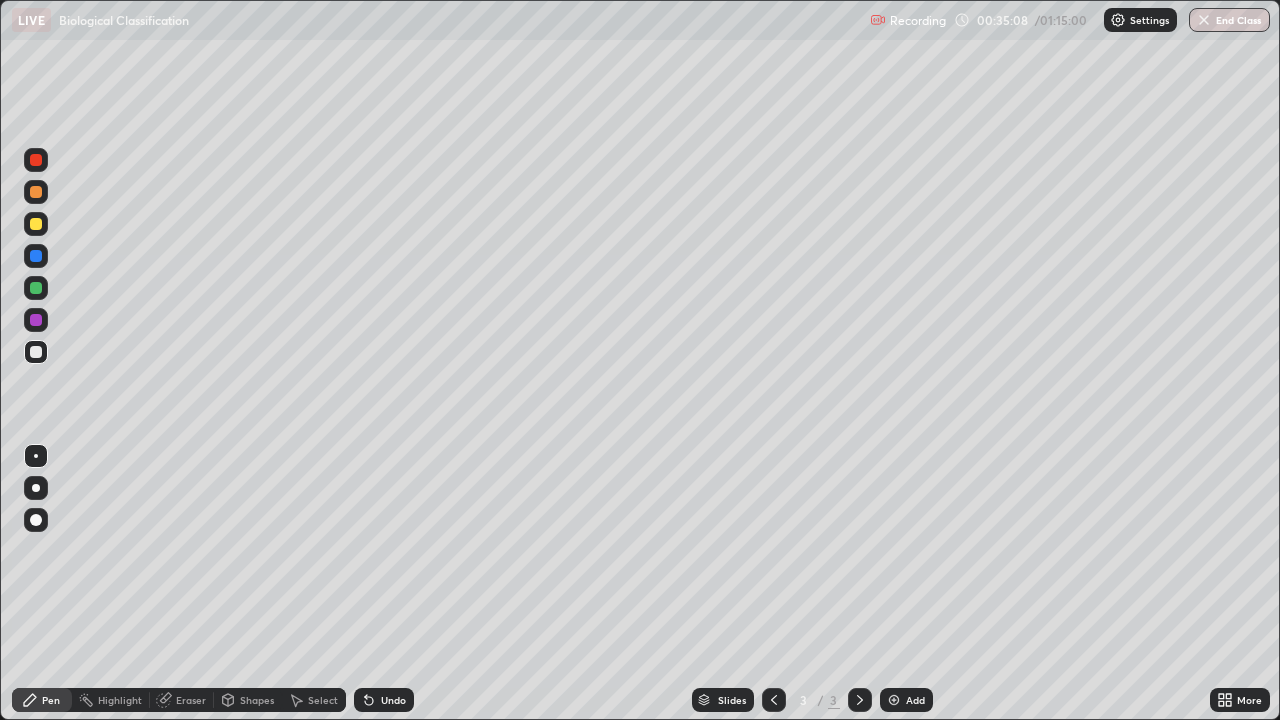 click at bounding box center (894, 700) 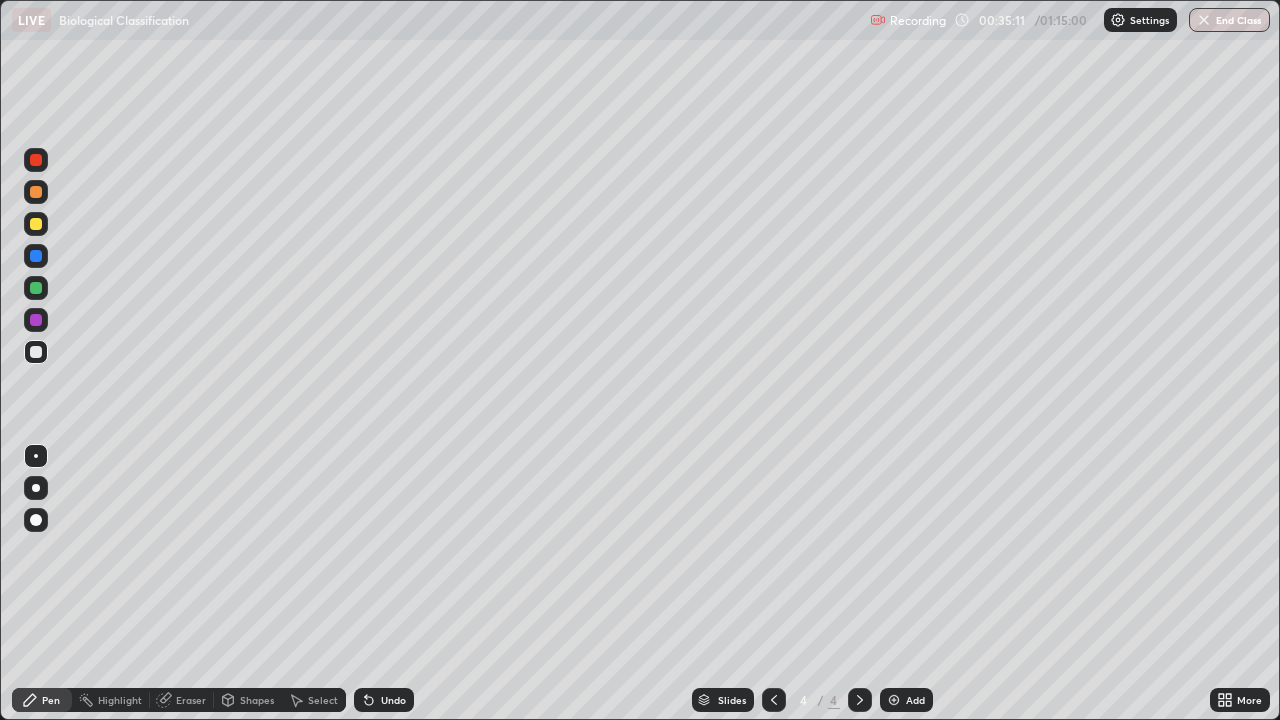 click at bounding box center (36, 352) 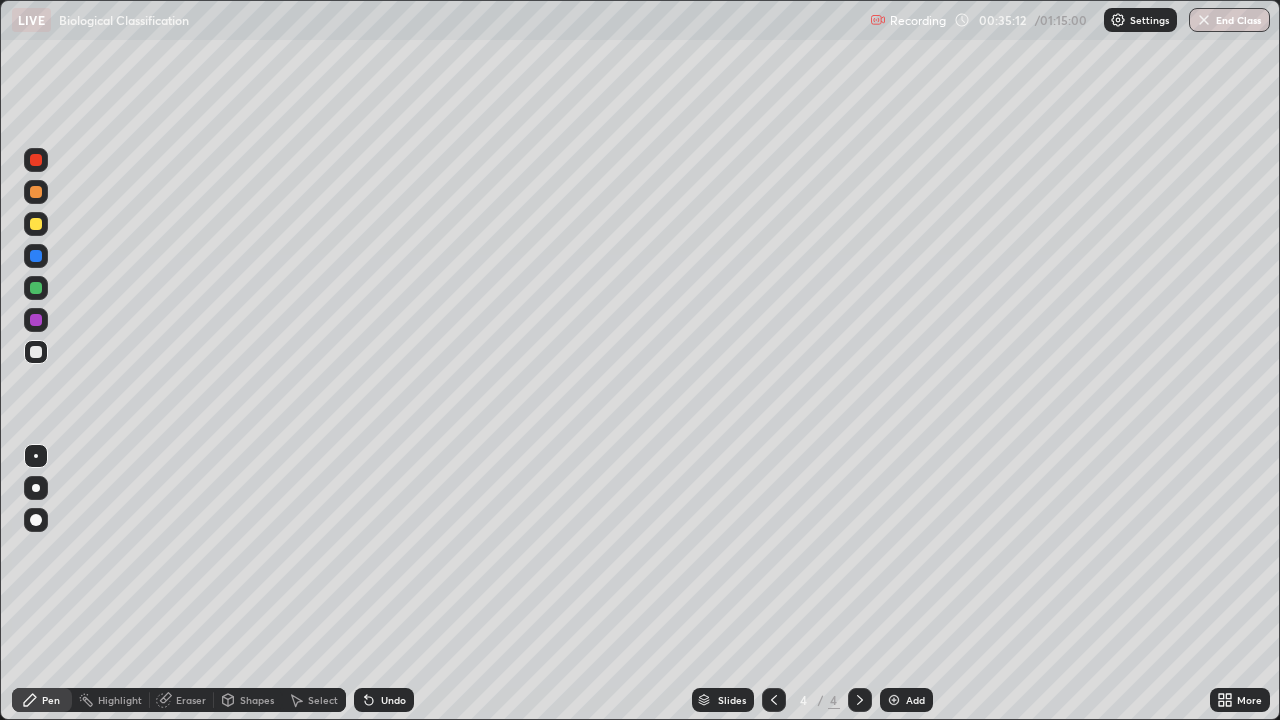 click at bounding box center (36, 224) 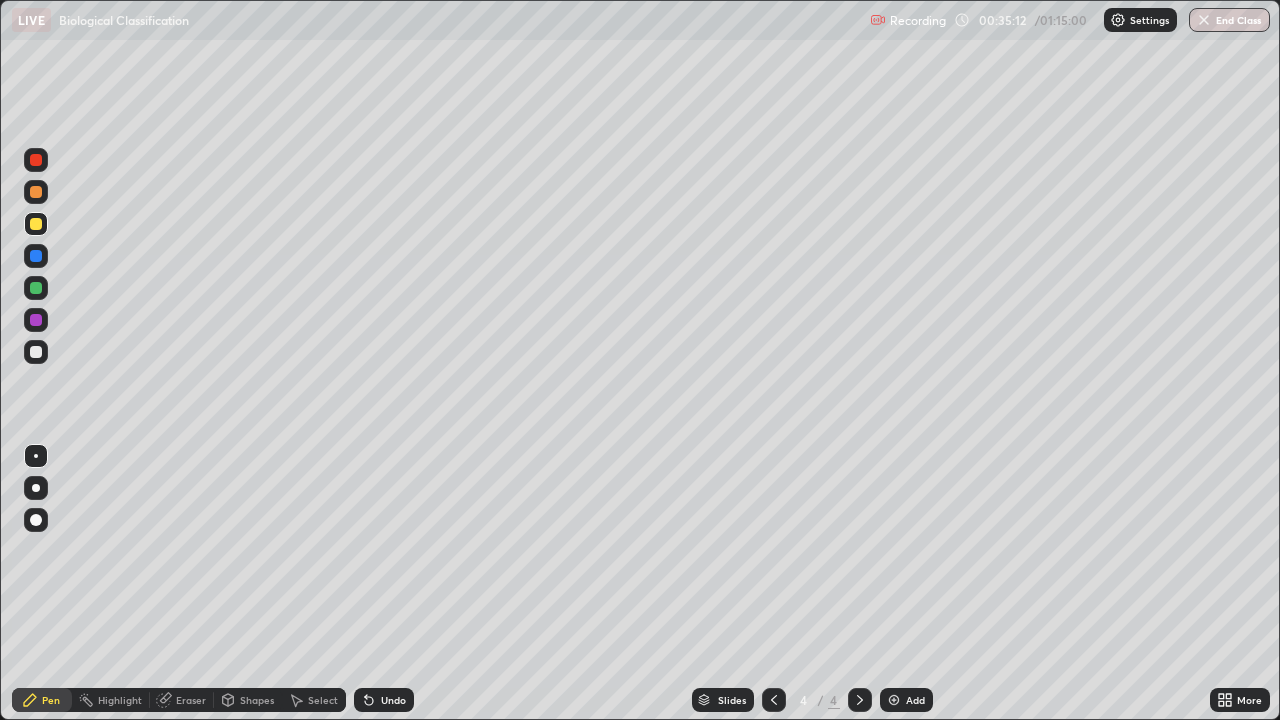 click at bounding box center (36, 288) 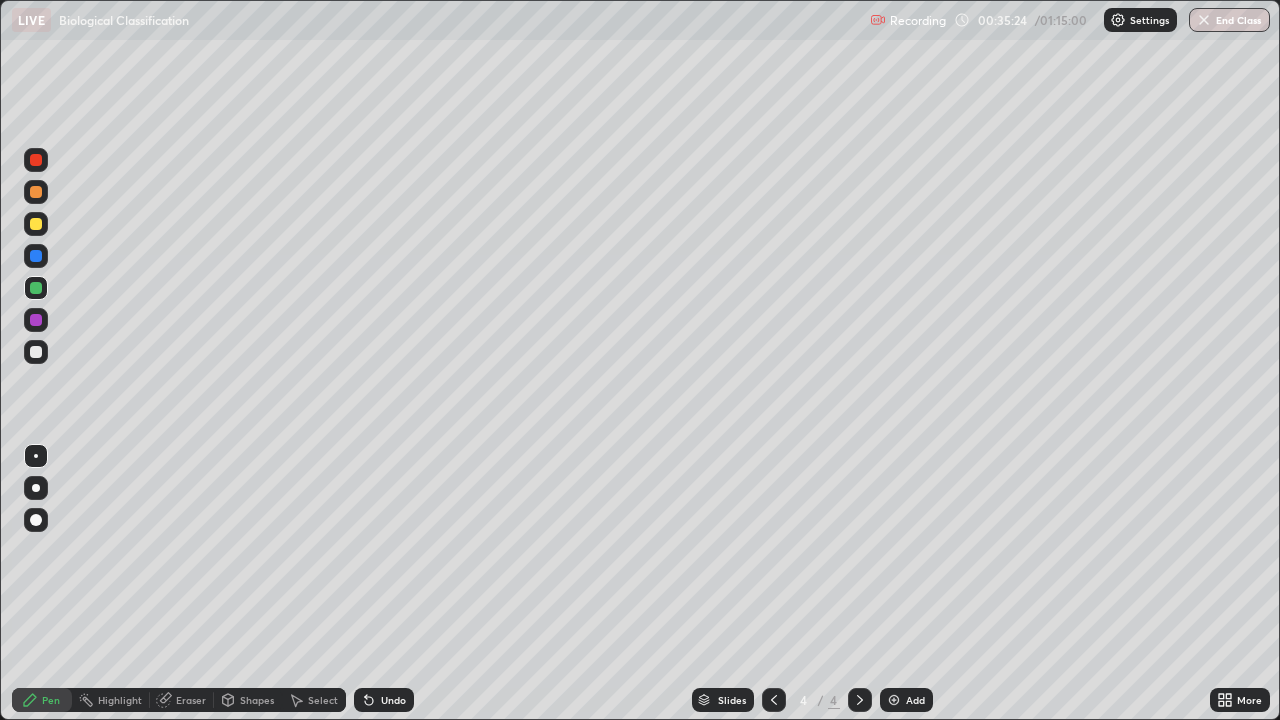 click at bounding box center (36, 352) 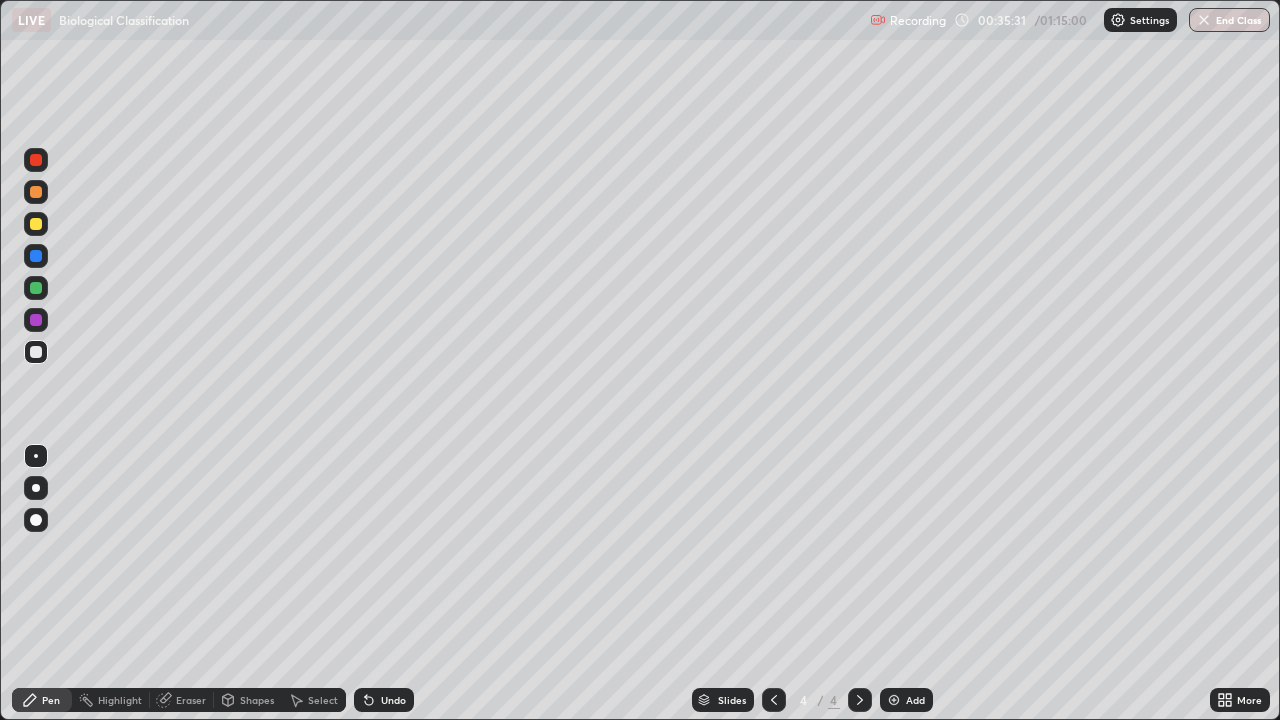 click at bounding box center (36, 192) 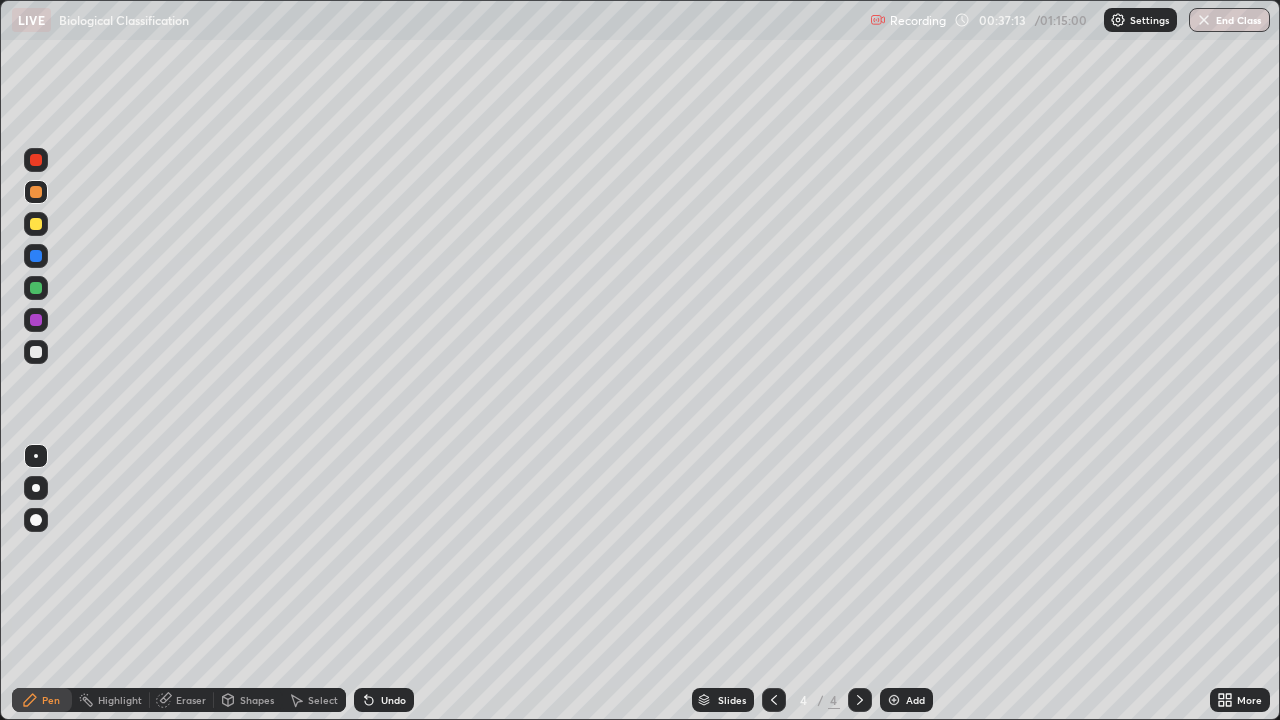 click at bounding box center [36, 352] 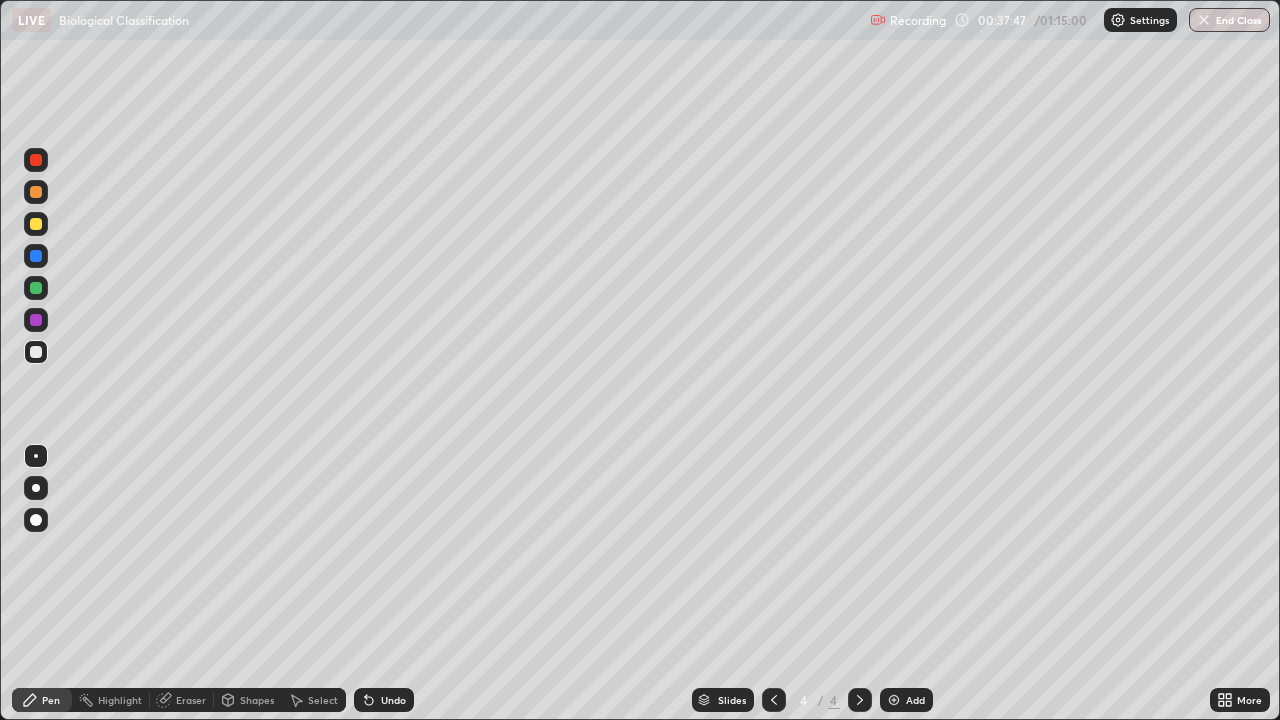 click at bounding box center [36, 224] 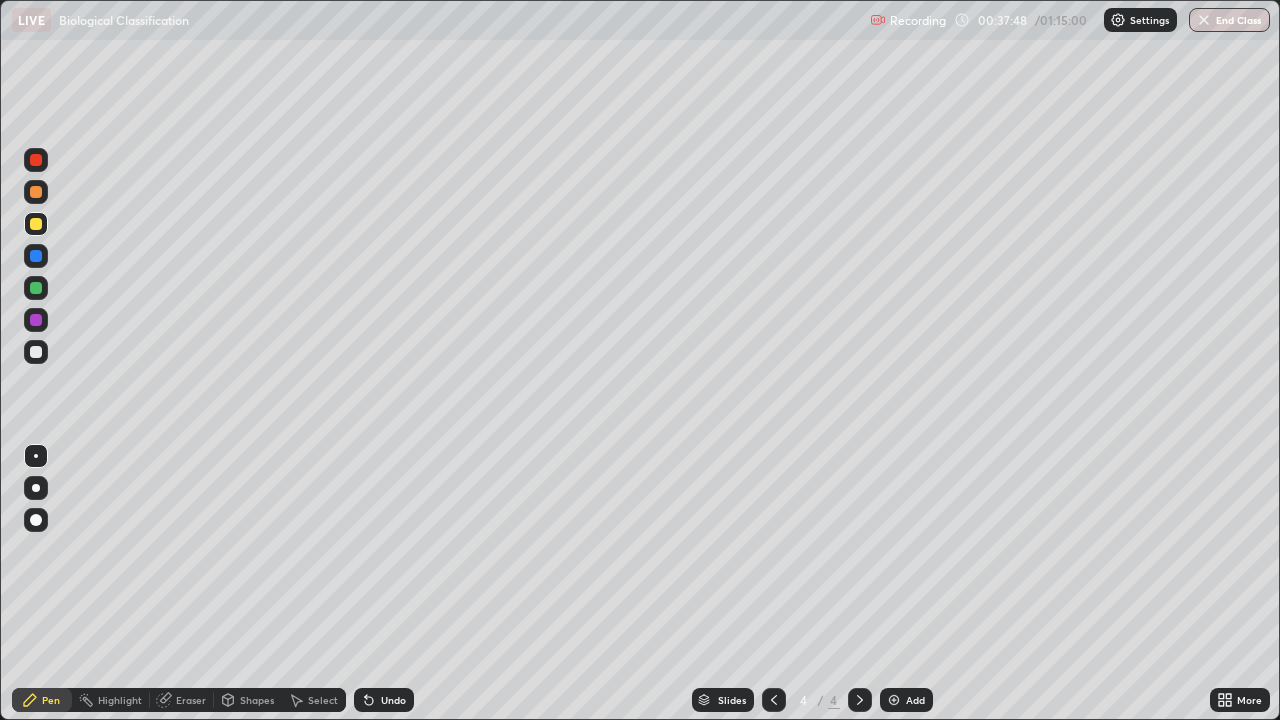 click at bounding box center [36, 288] 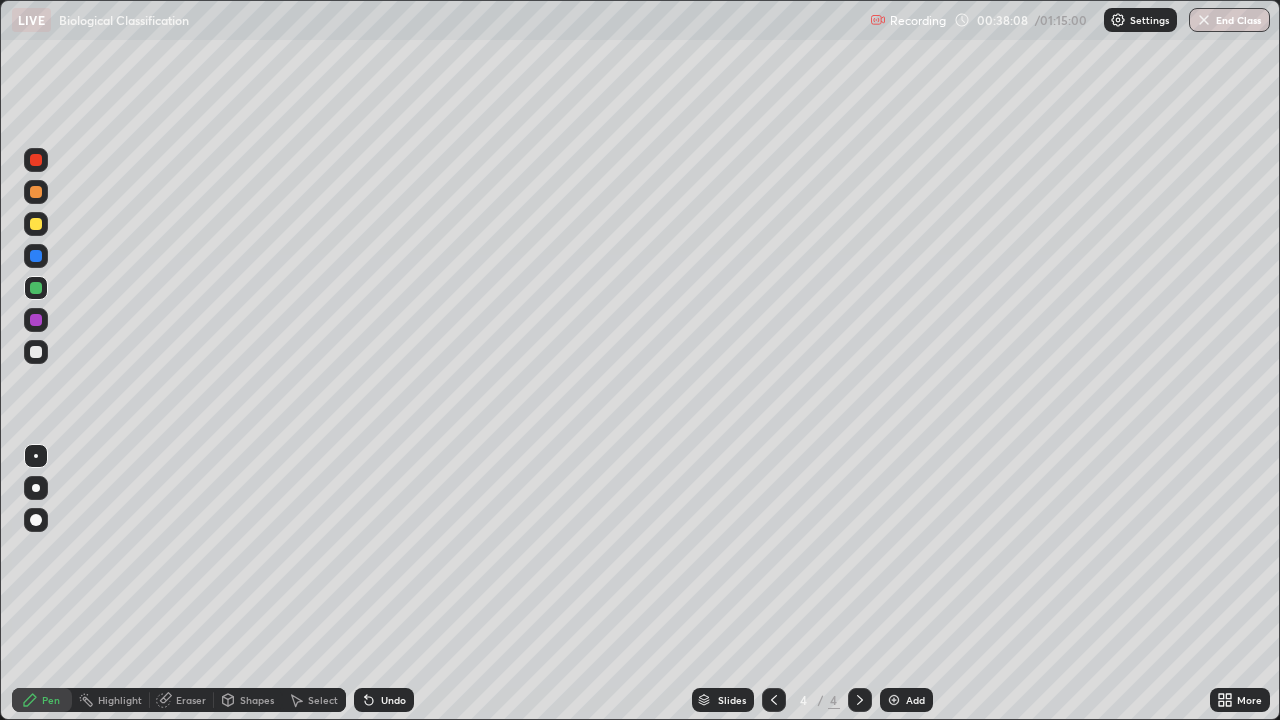 click 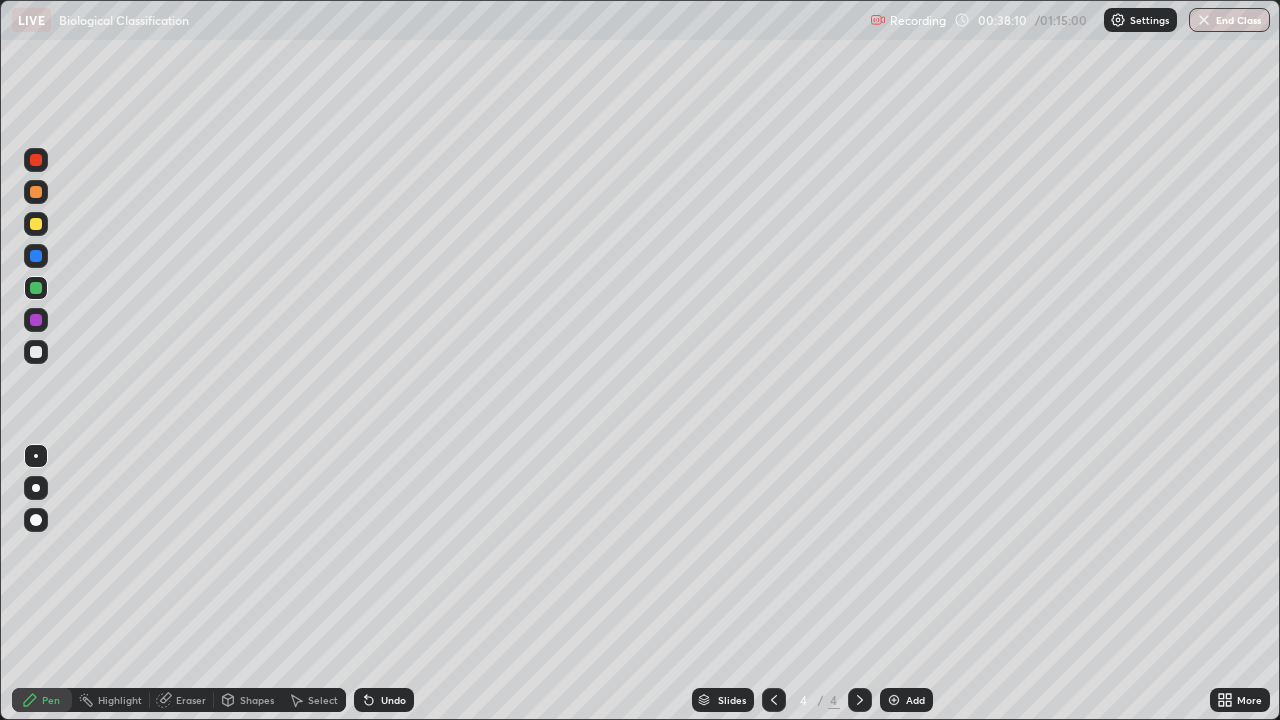 click 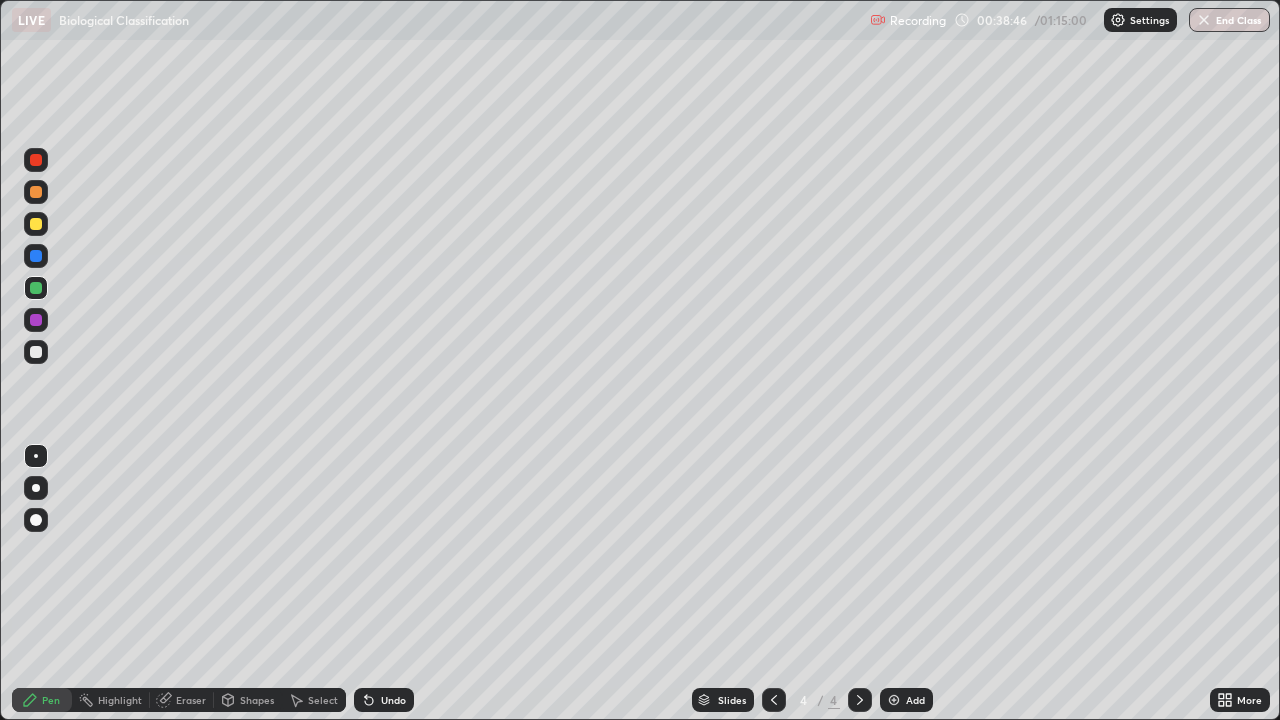 click 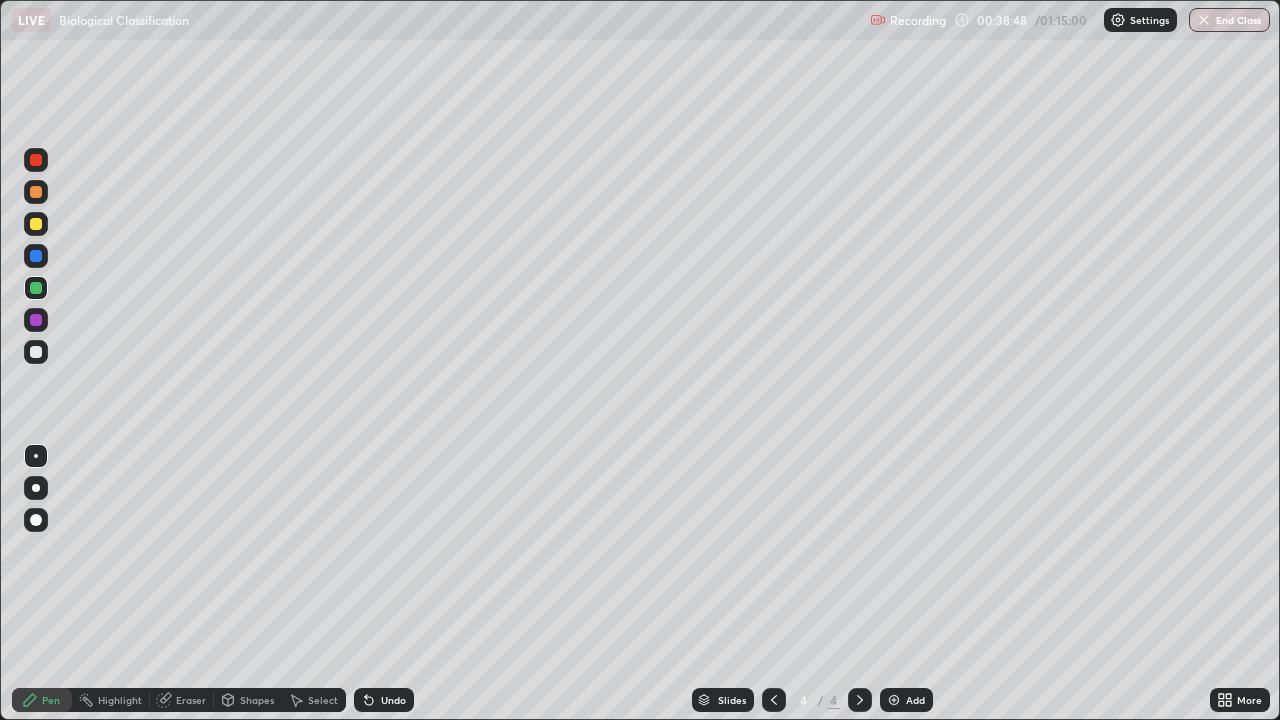 click on "Undo" at bounding box center [384, 700] 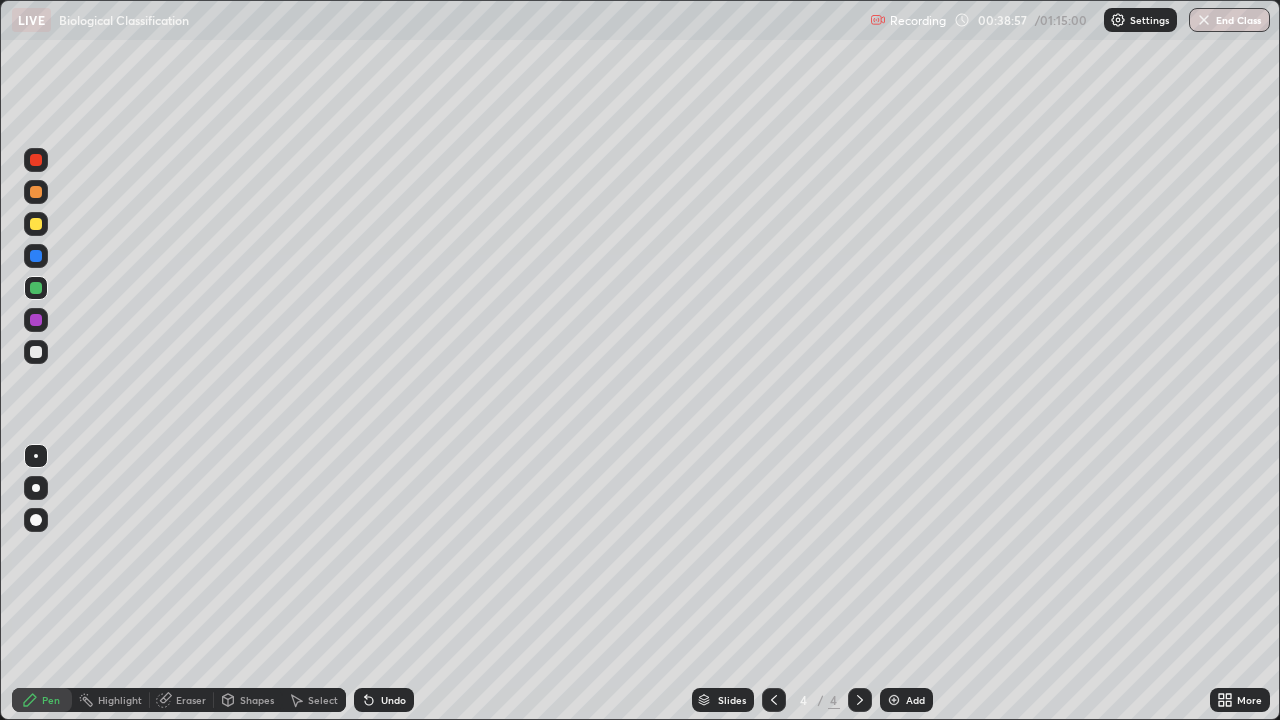 click at bounding box center [36, 224] 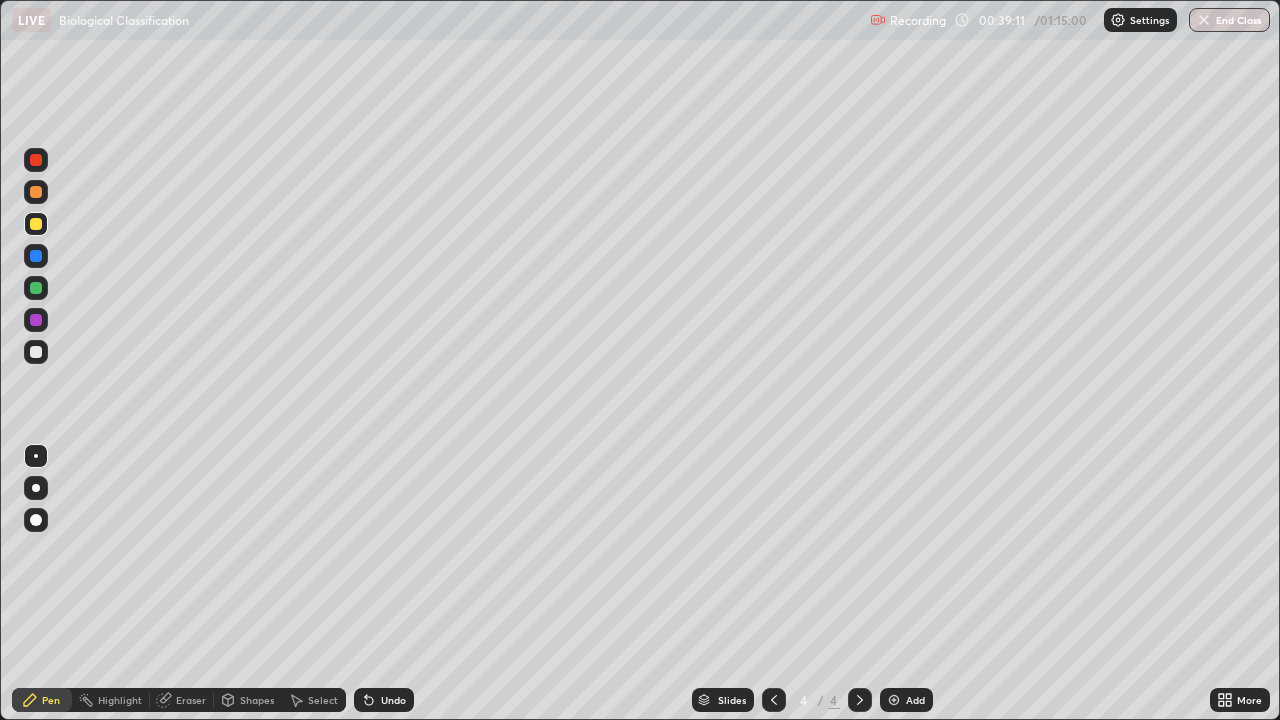 click at bounding box center [36, 288] 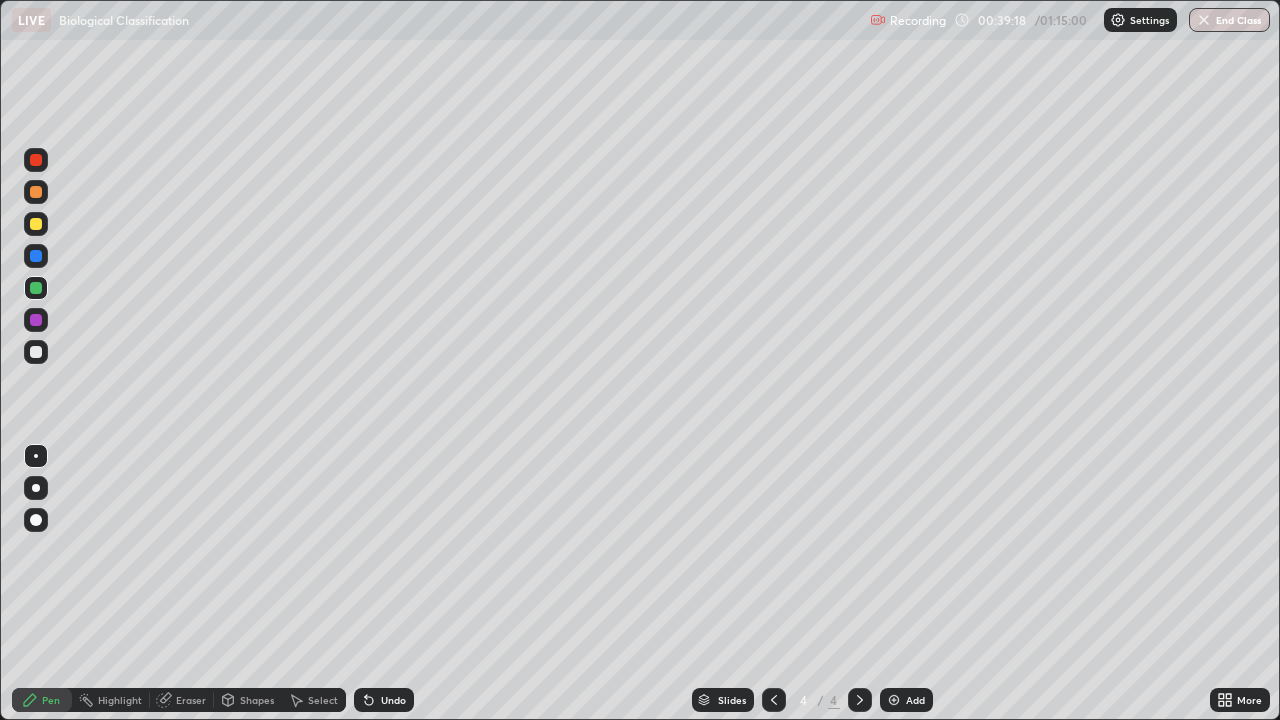 click at bounding box center [36, 224] 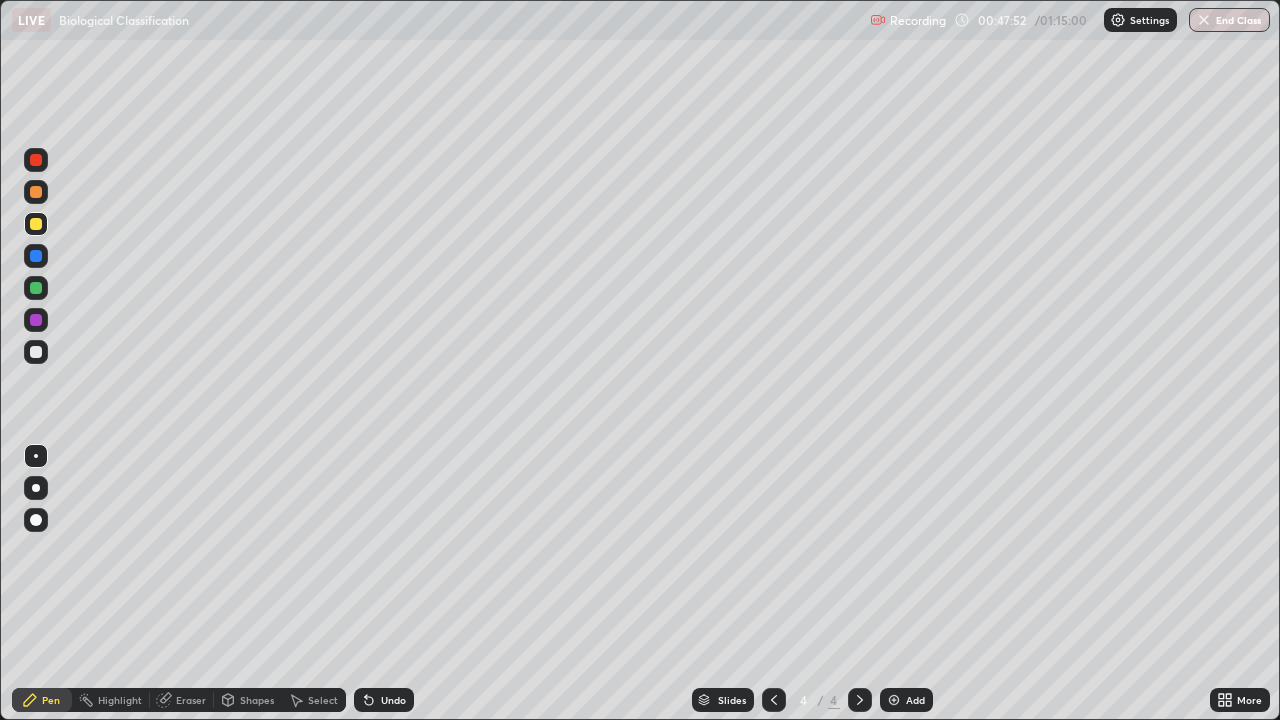 click 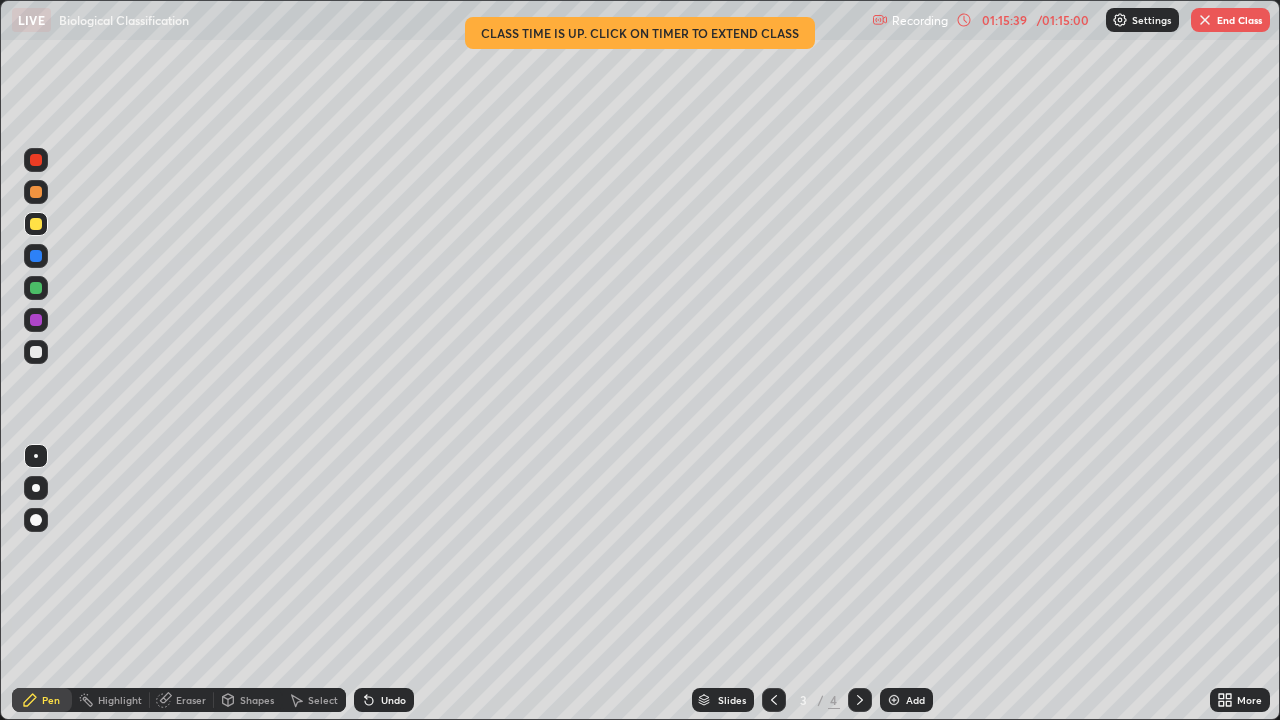 click at bounding box center (894, 700) 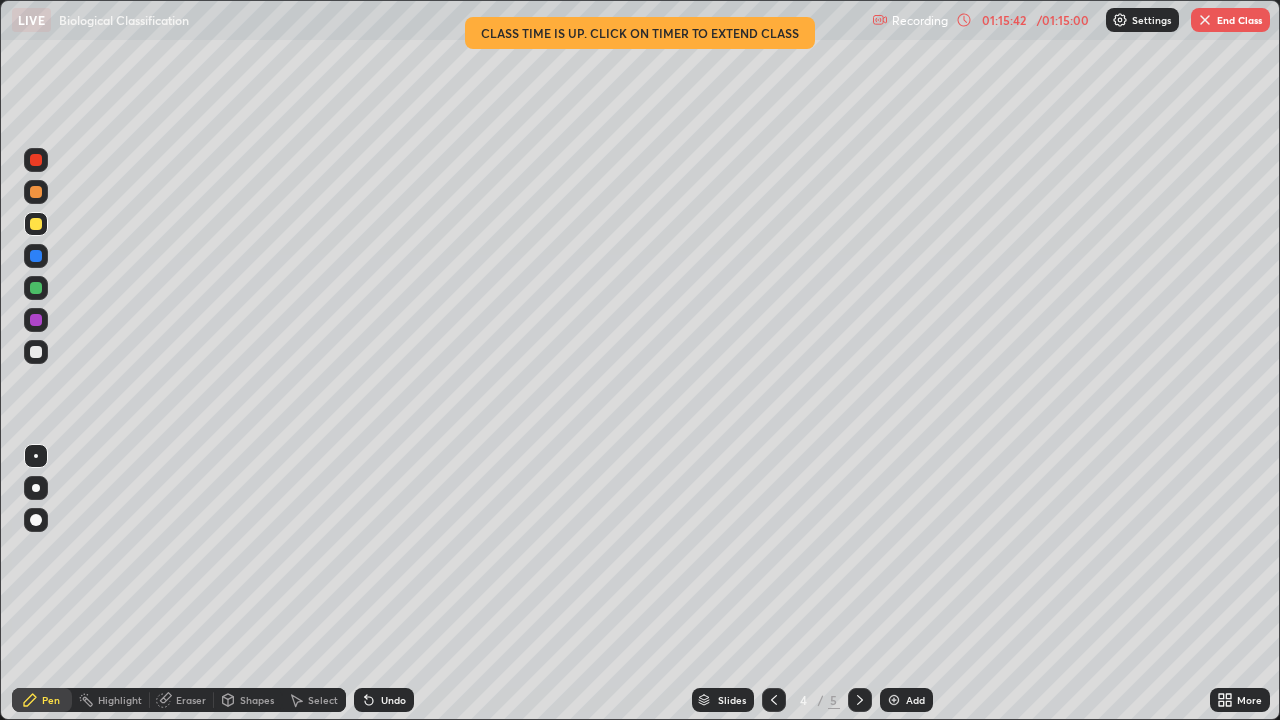 click at bounding box center [36, 288] 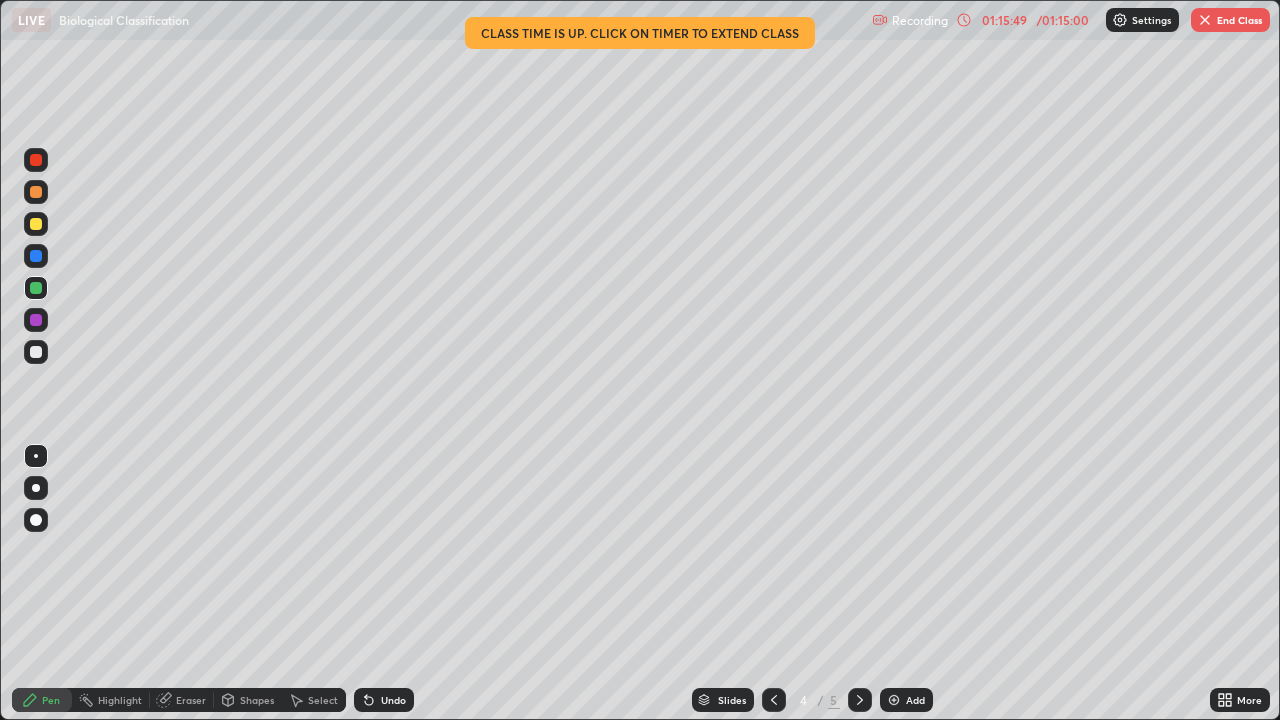 click at bounding box center [36, 352] 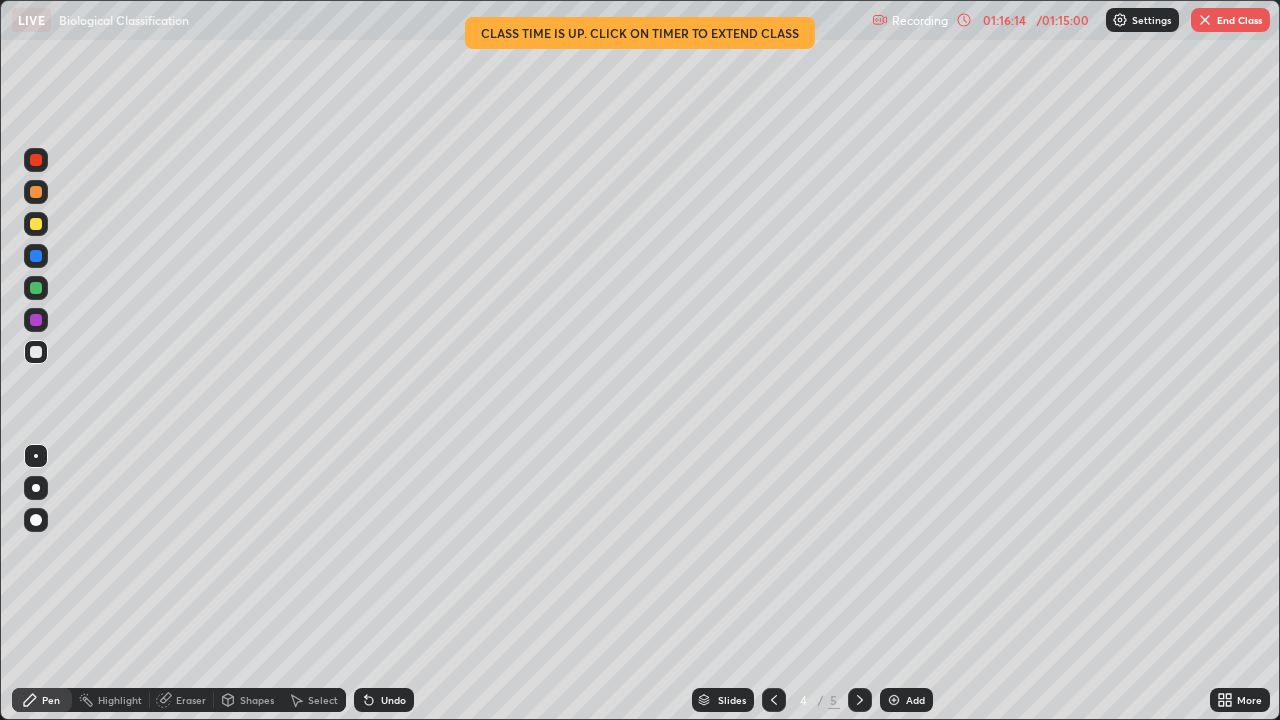 click at bounding box center [36, 224] 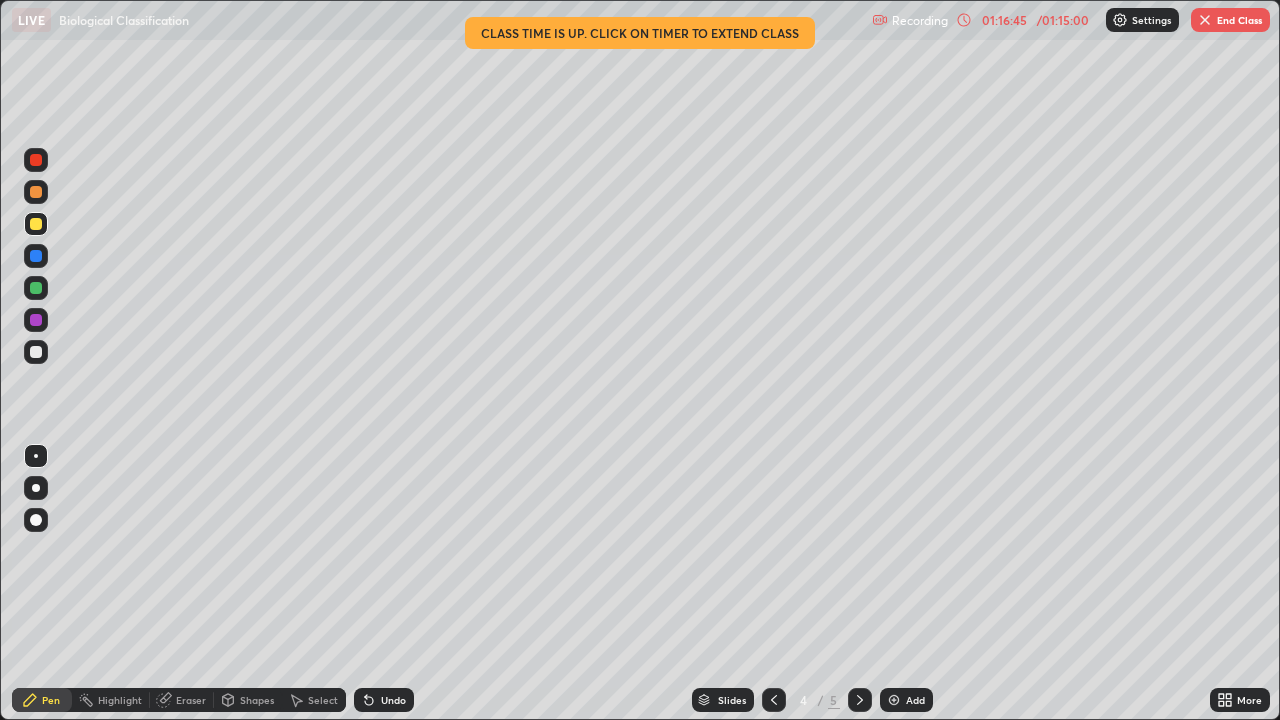 click at bounding box center (36, 352) 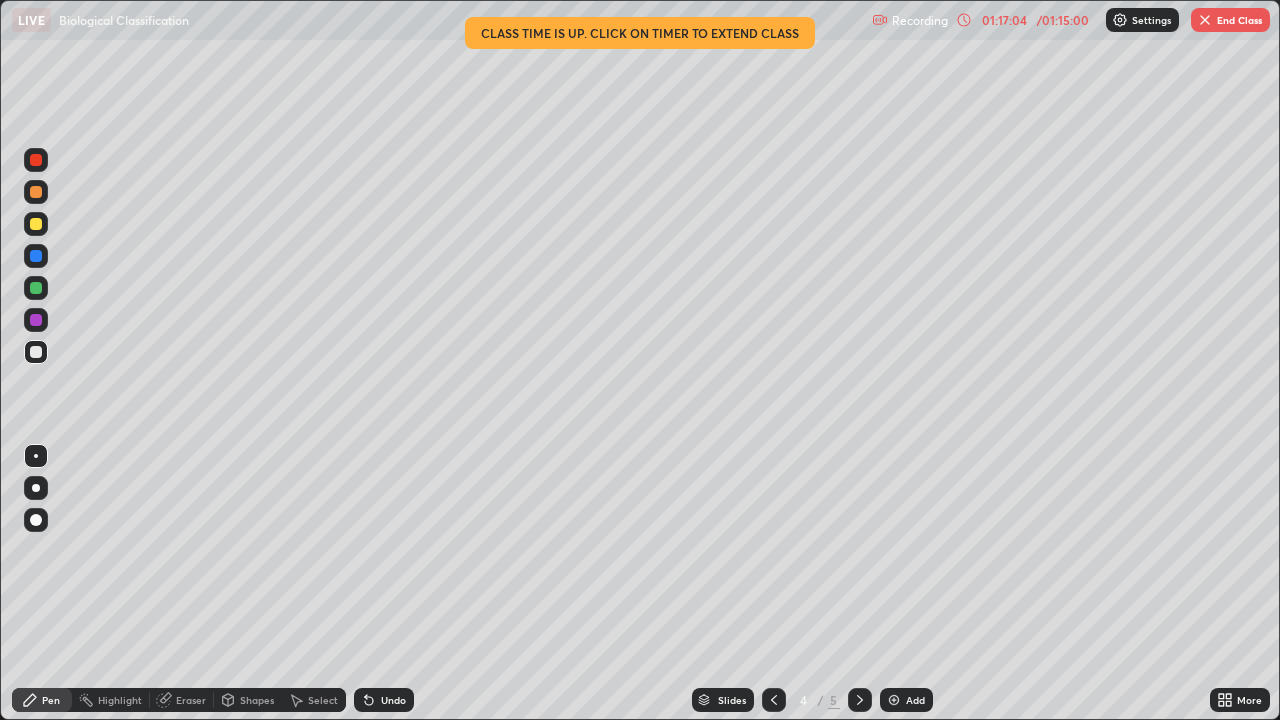 click at bounding box center [36, 224] 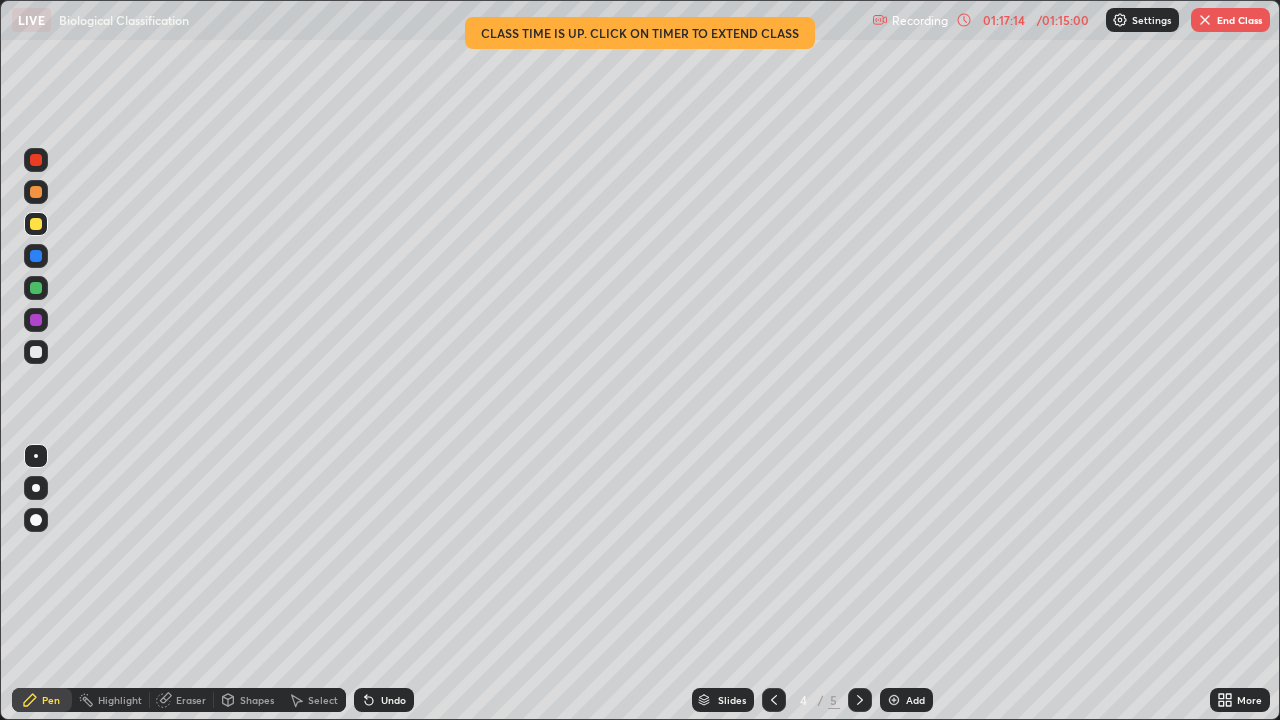 click at bounding box center [36, 352] 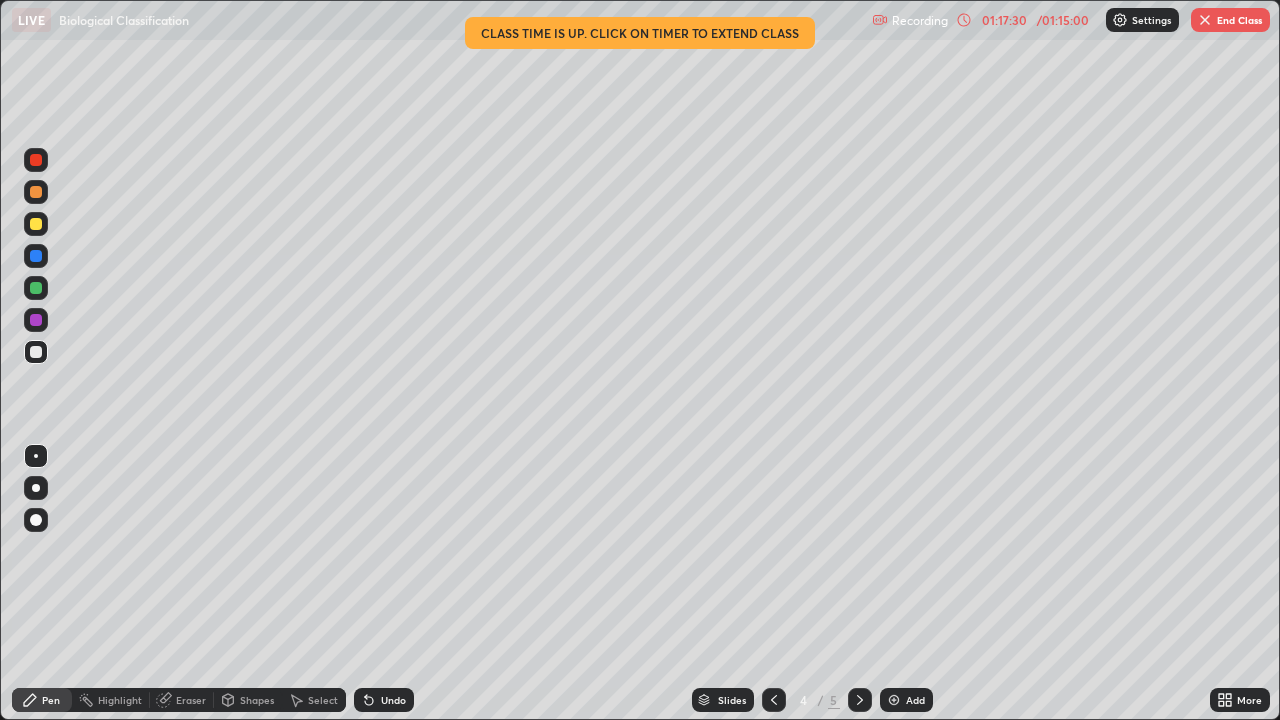 click at bounding box center [36, 352] 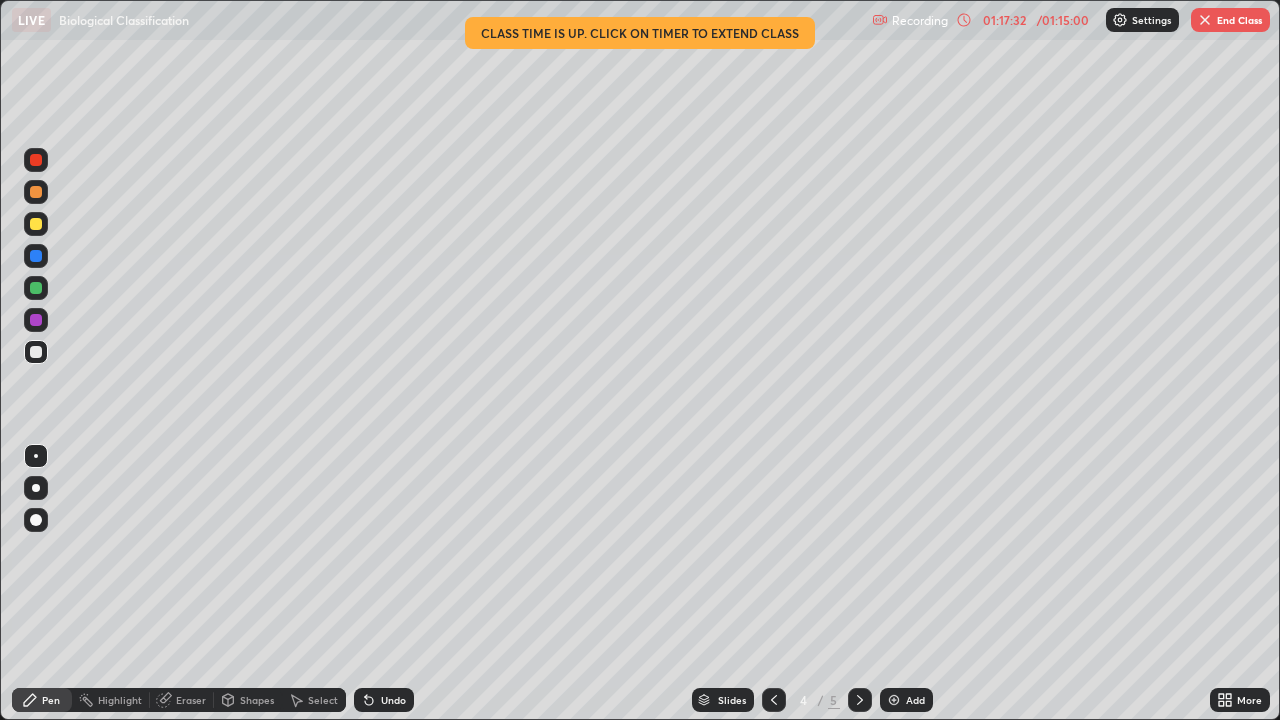 click at bounding box center (36, 288) 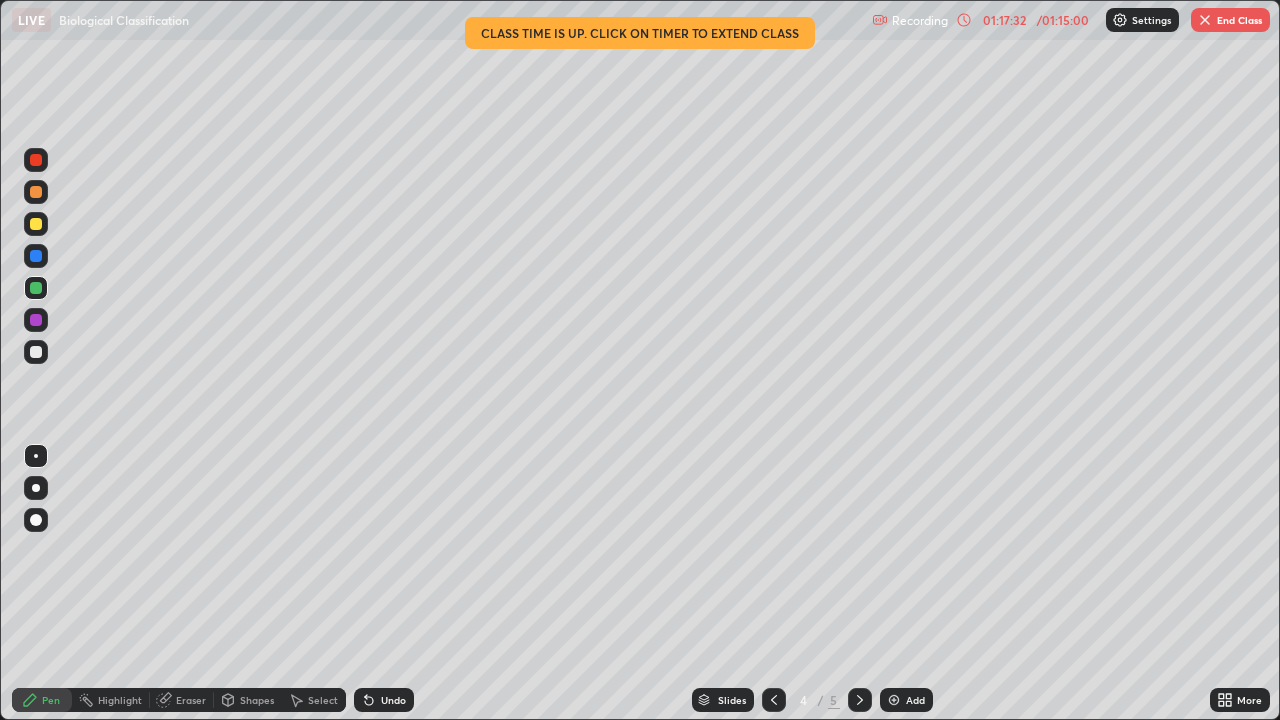 click at bounding box center (36, 256) 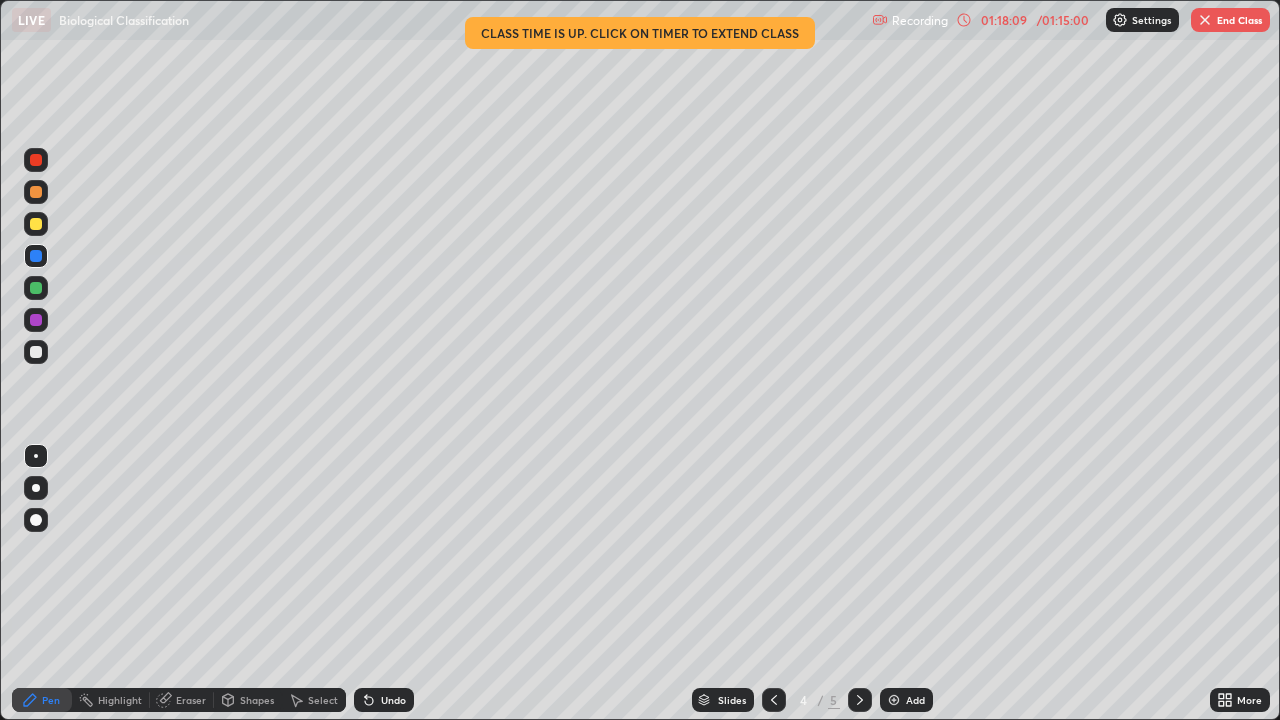 click at bounding box center [36, 352] 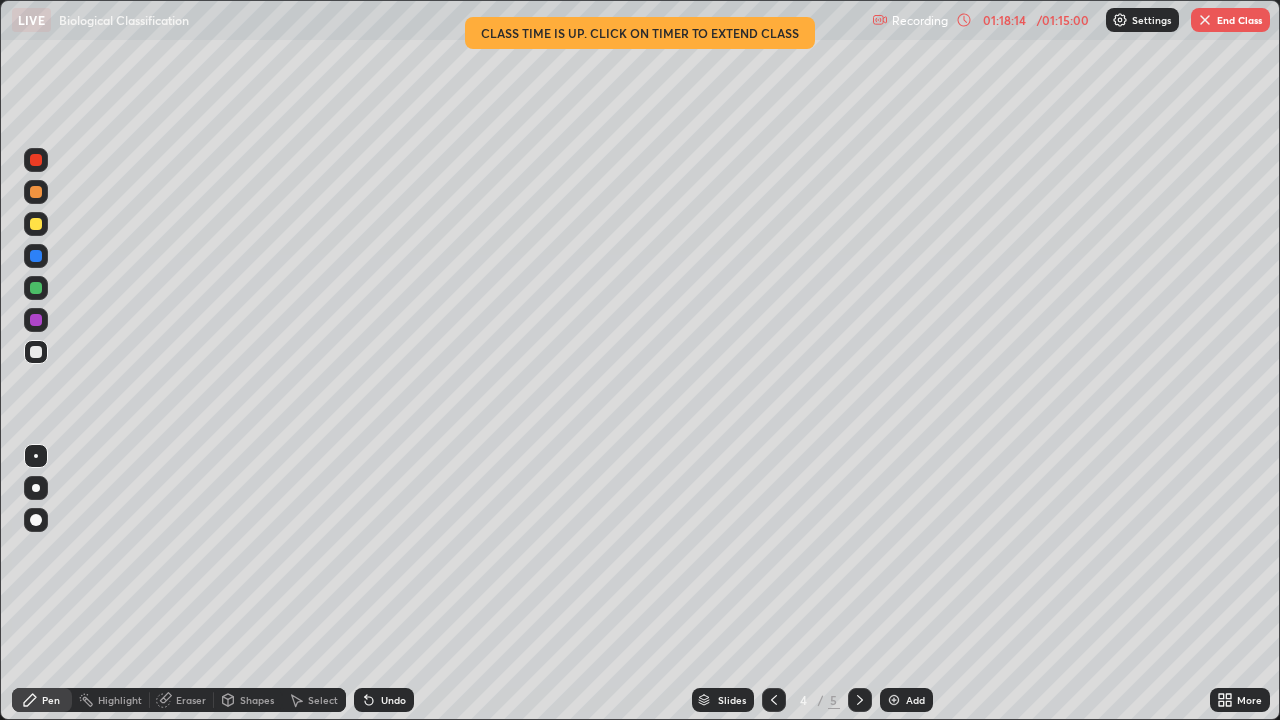 click 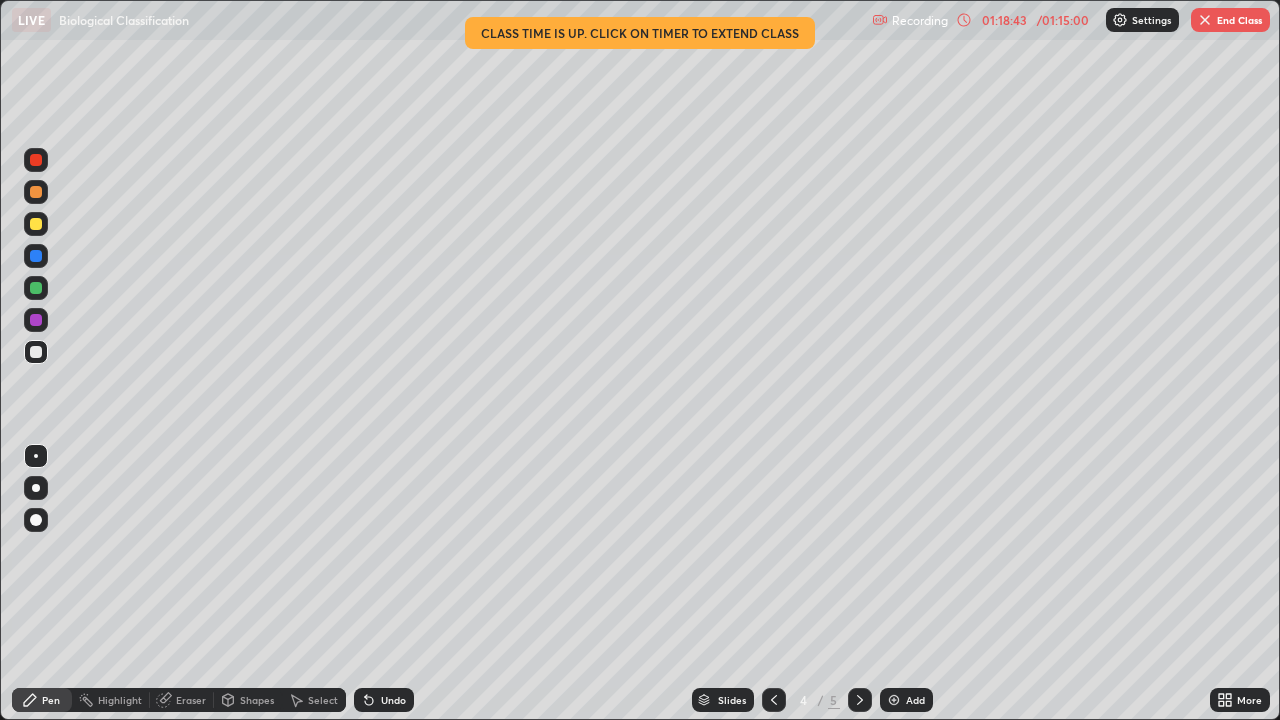 click at bounding box center (36, 224) 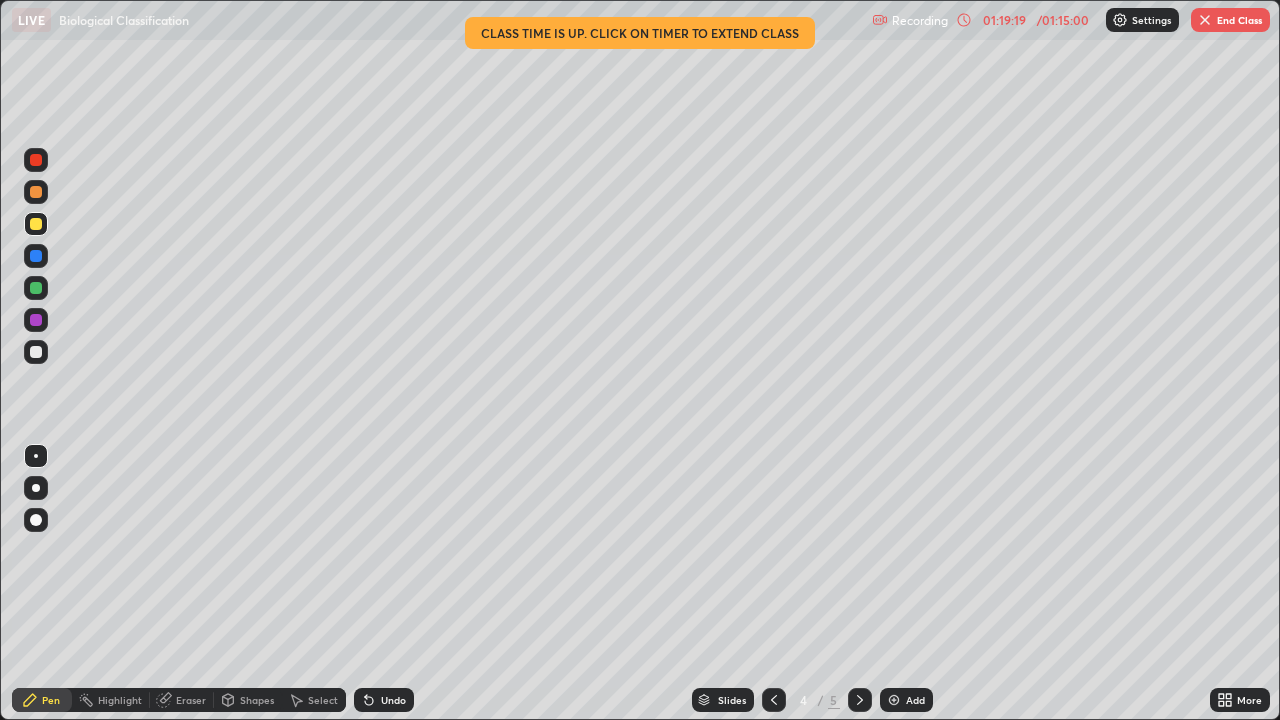 click at bounding box center (36, 352) 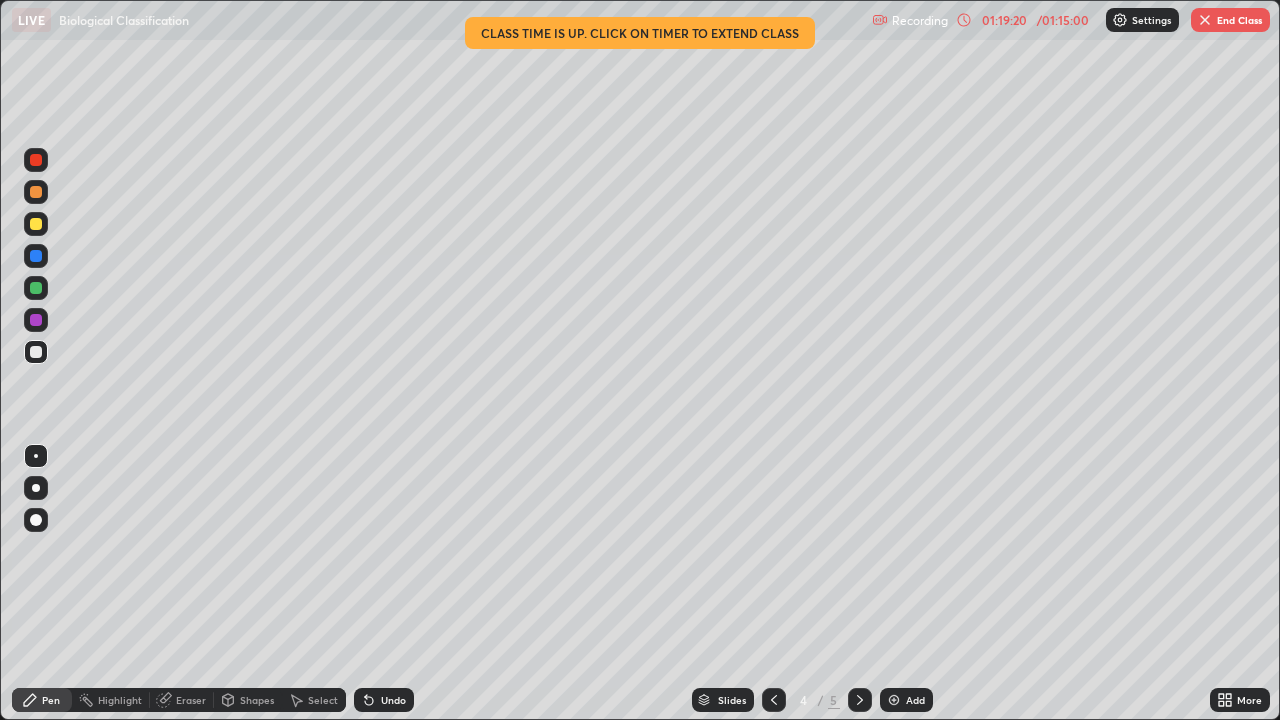 click at bounding box center [36, 520] 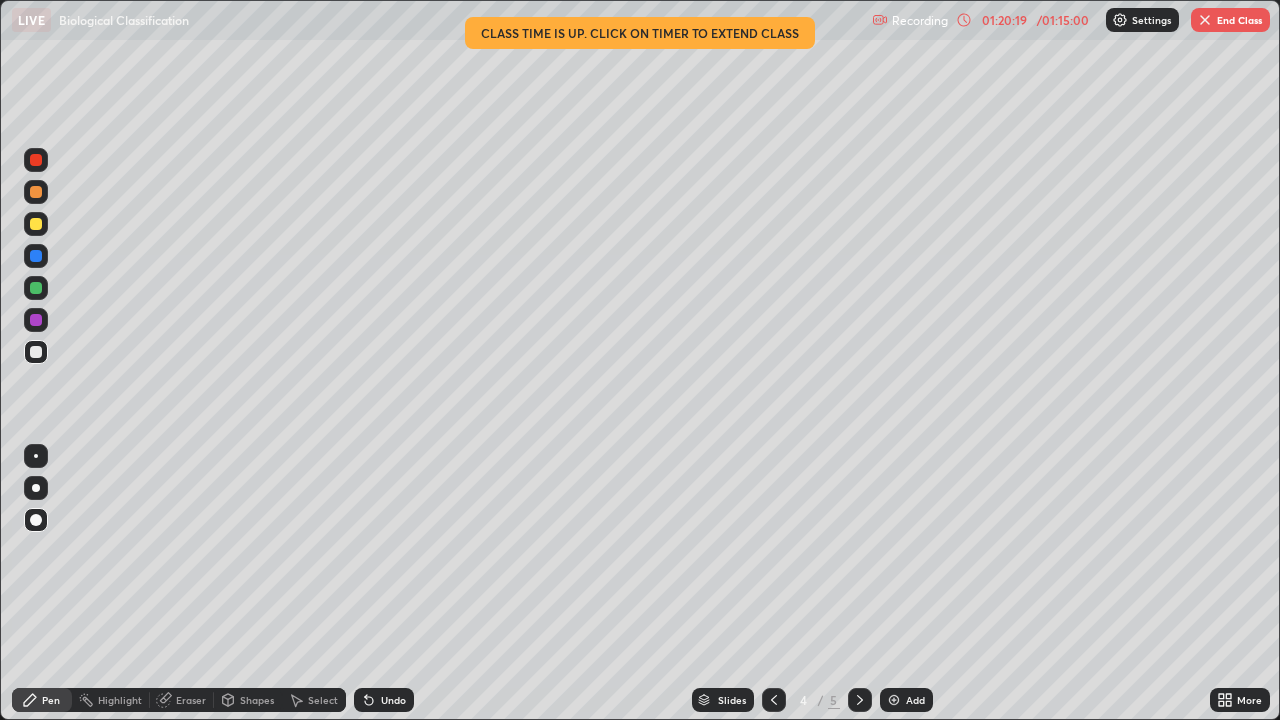click at bounding box center (36, 352) 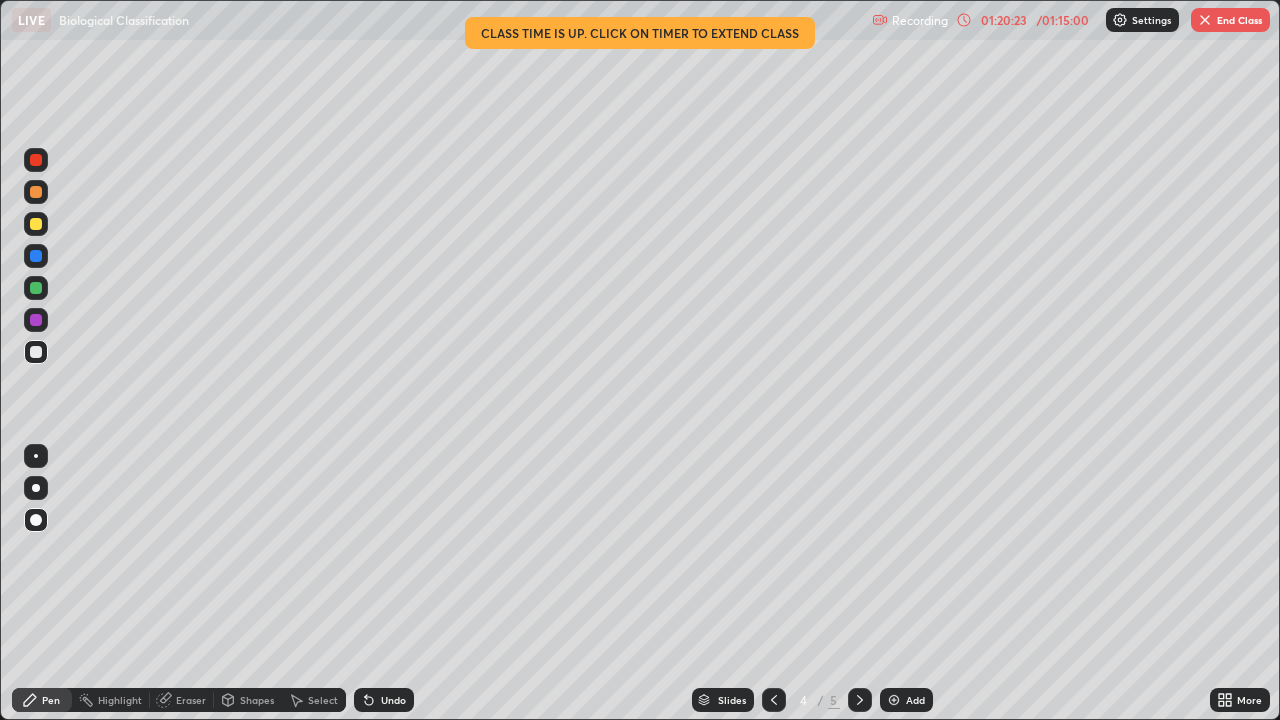 click at bounding box center [36, 256] 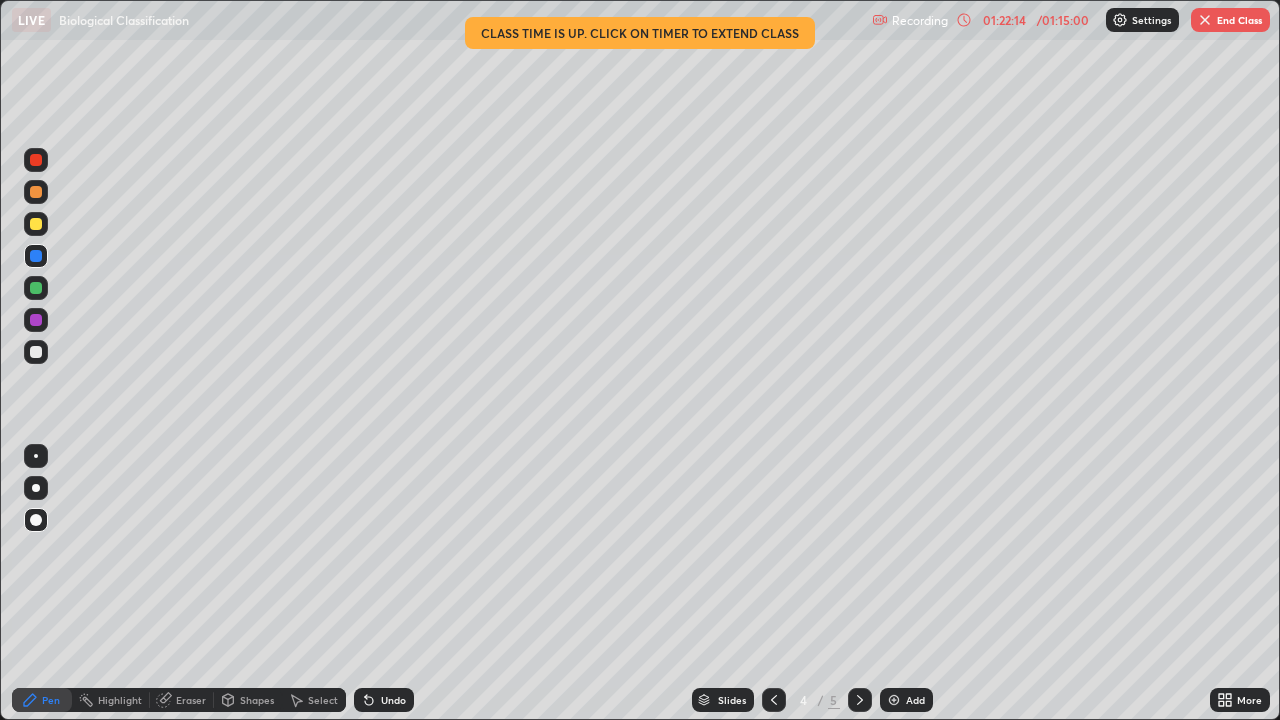 click on "End Class" at bounding box center (1230, 20) 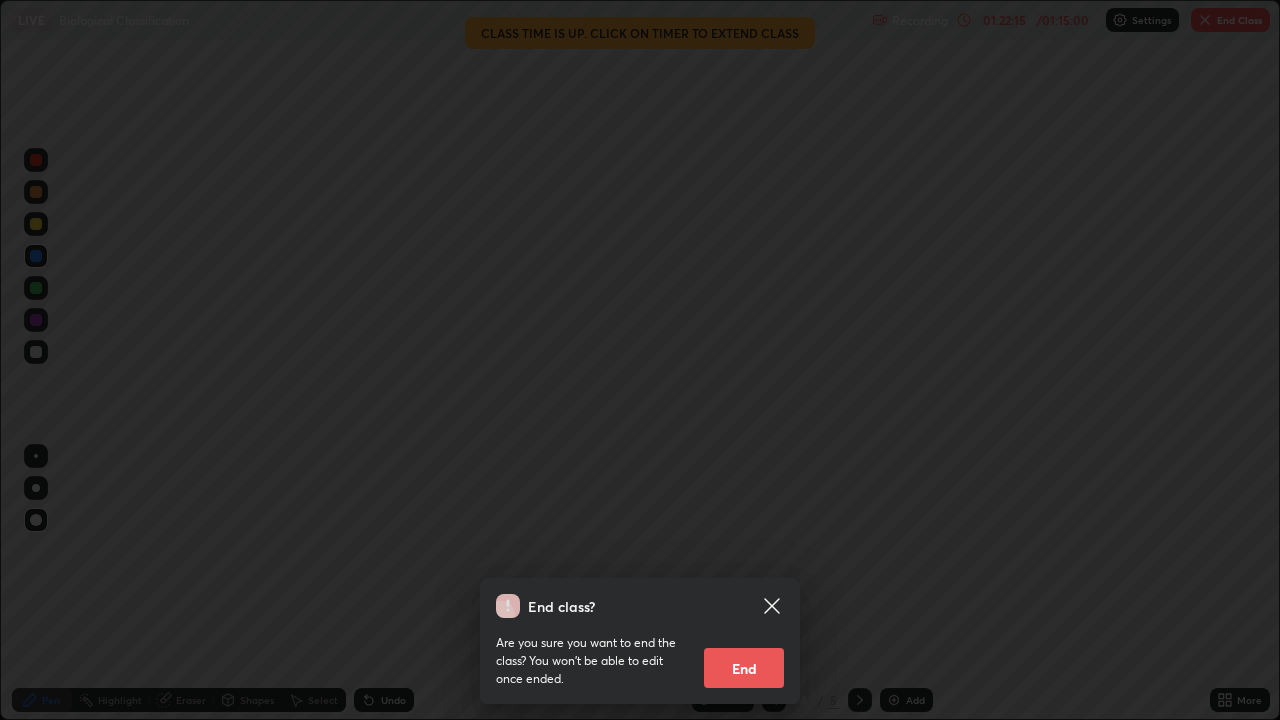 click on "End" at bounding box center [744, 668] 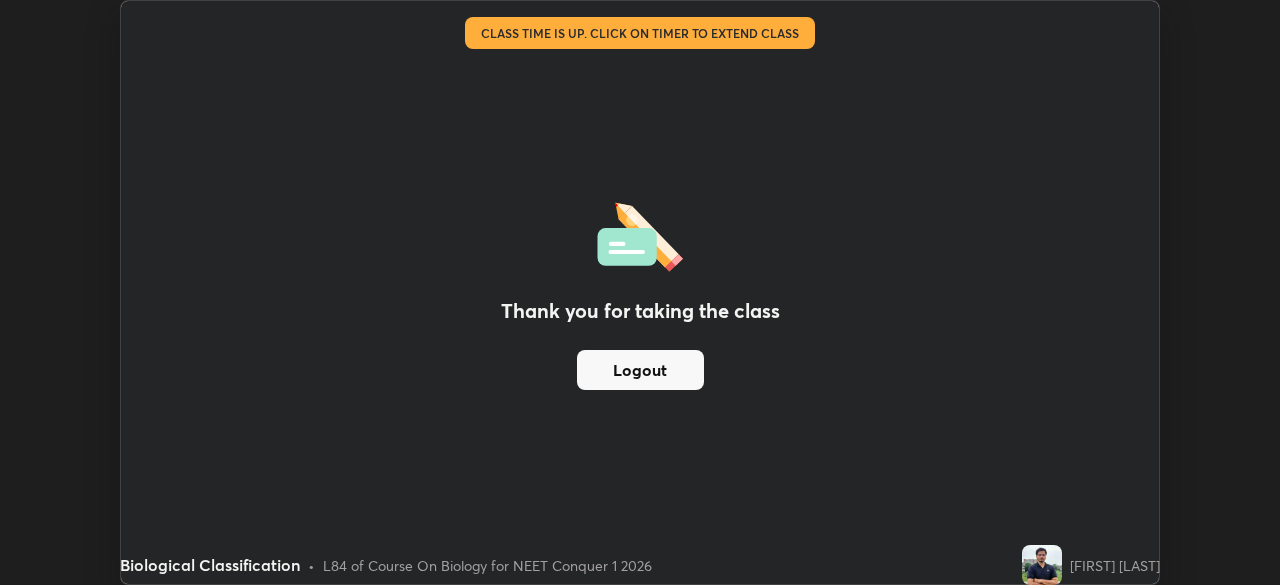 scroll, scrollTop: 585, scrollLeft: 1280, axis: both 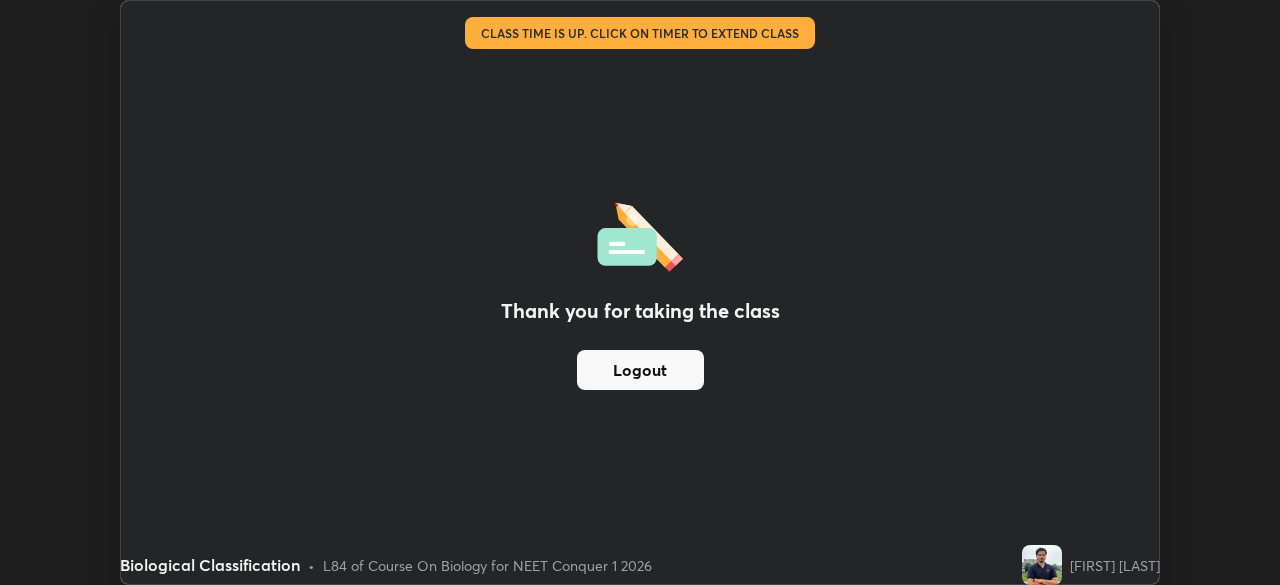 click on "[FIRST] [LAST]" at bounding box center [1115, 565] 